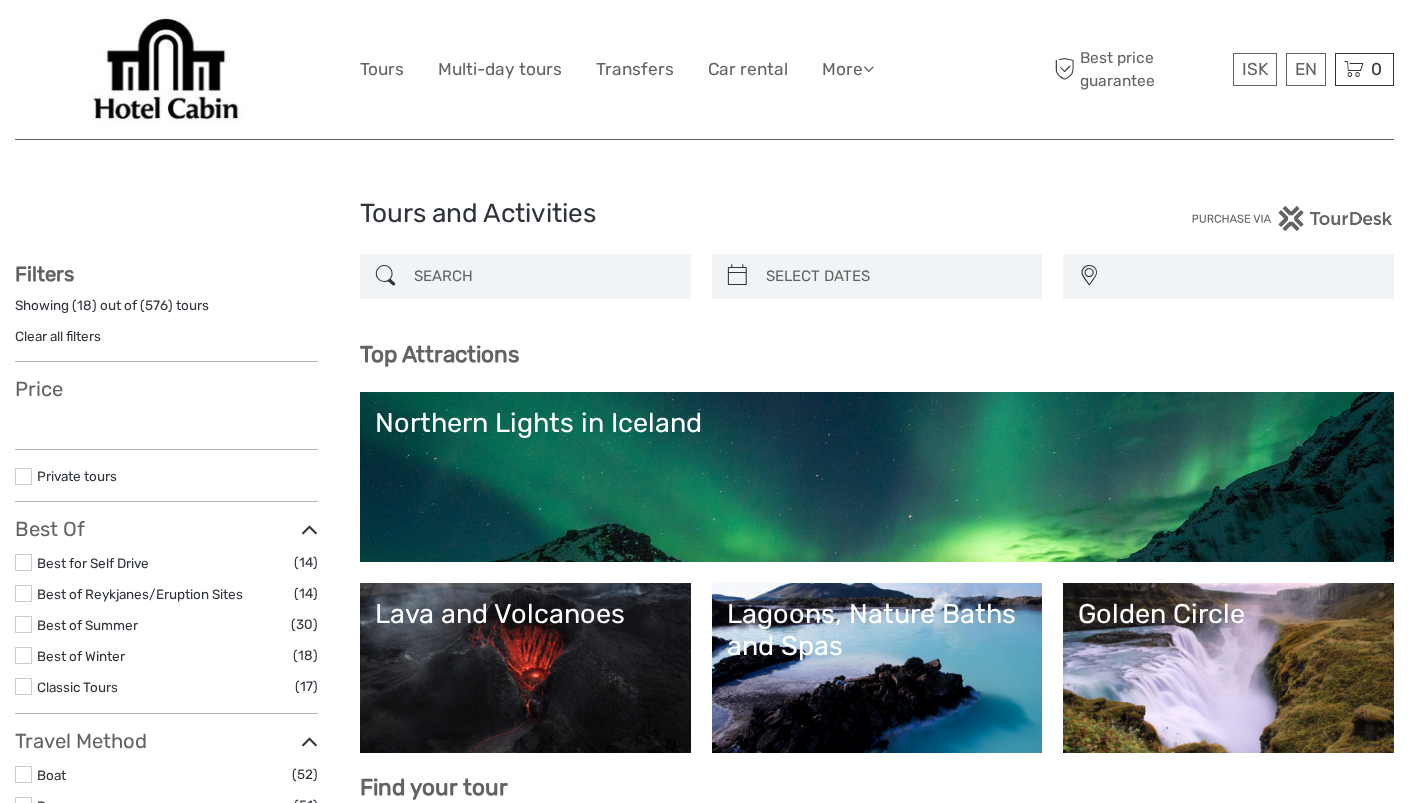 select 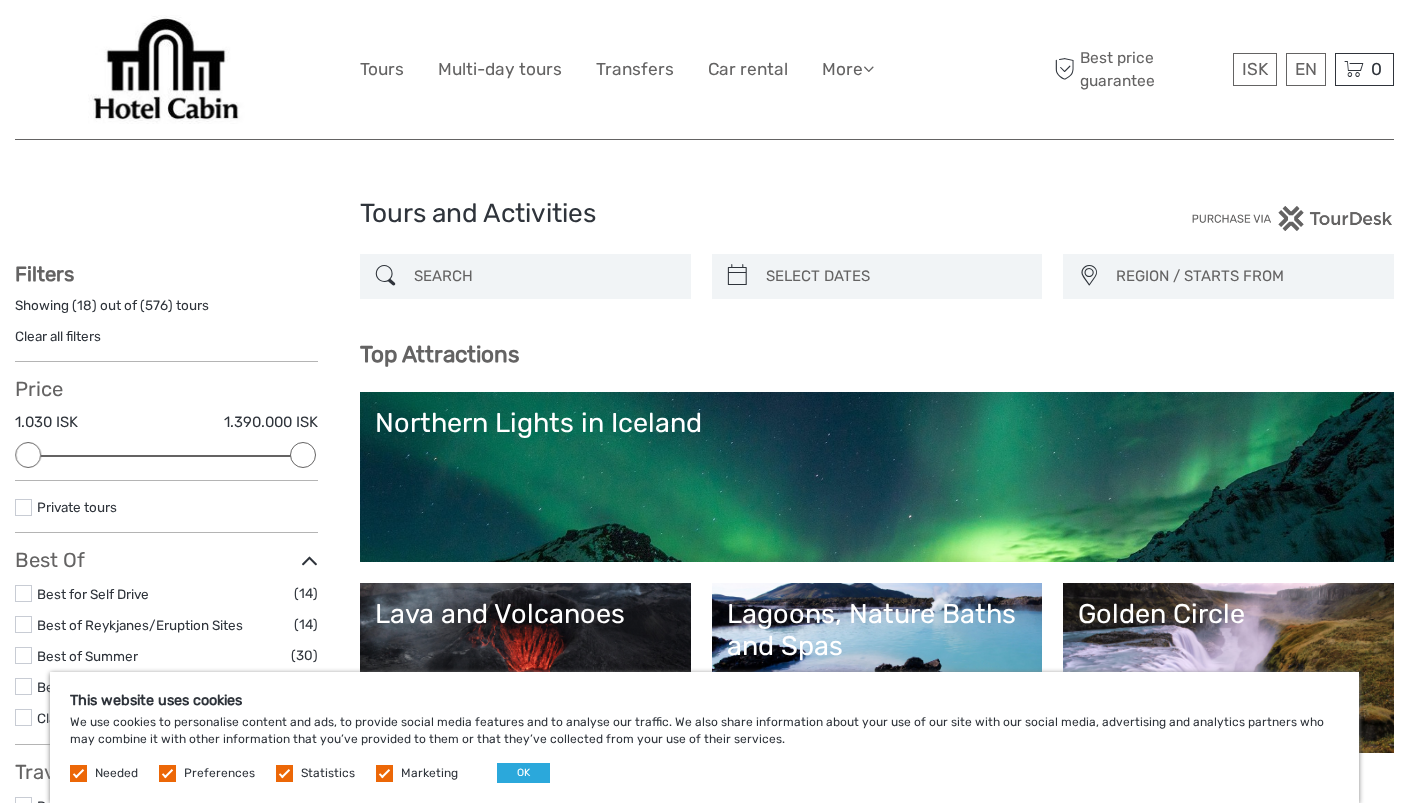 scroll, scrollTop: 0, scrollLeft: 0, axis: both 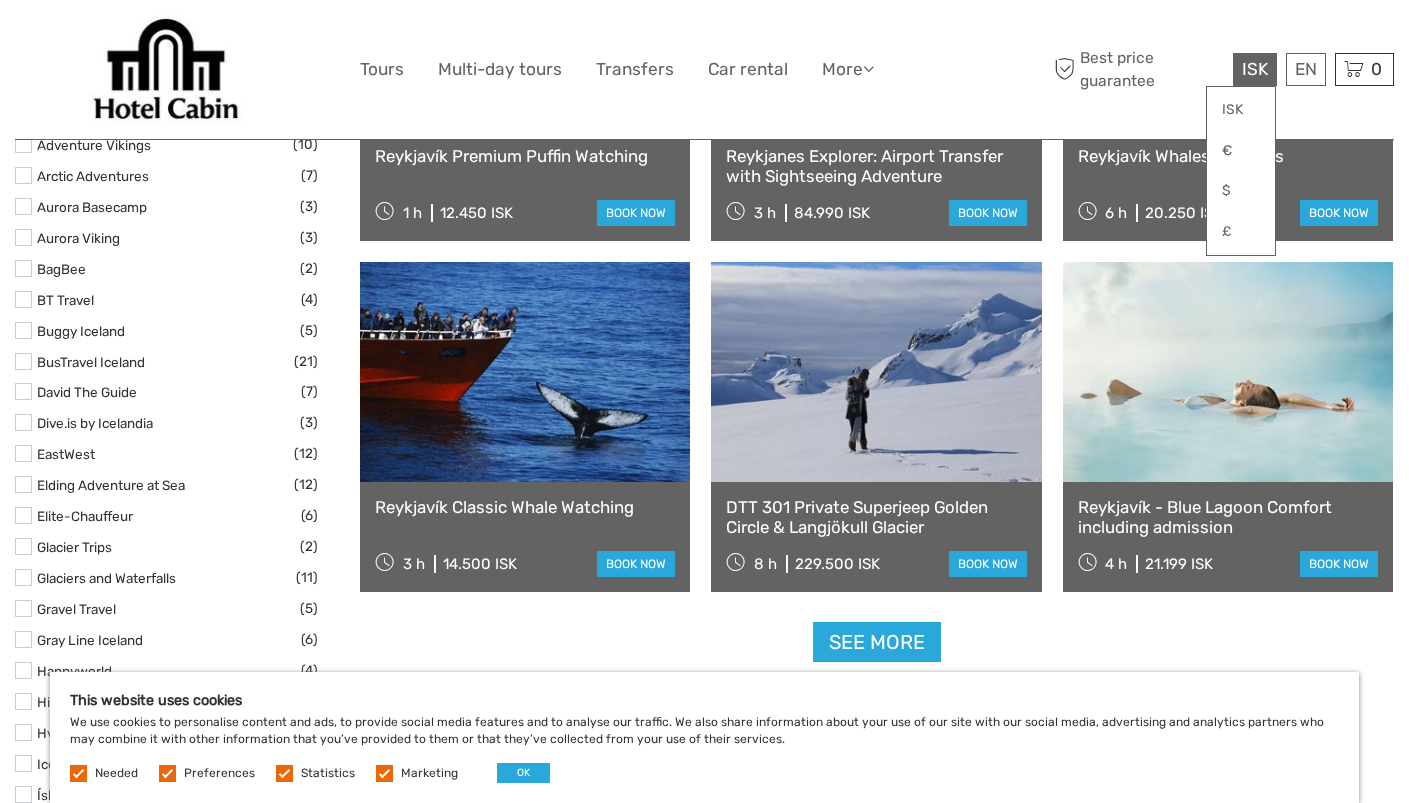click on "ISK" at bounding box center (1255, 69) 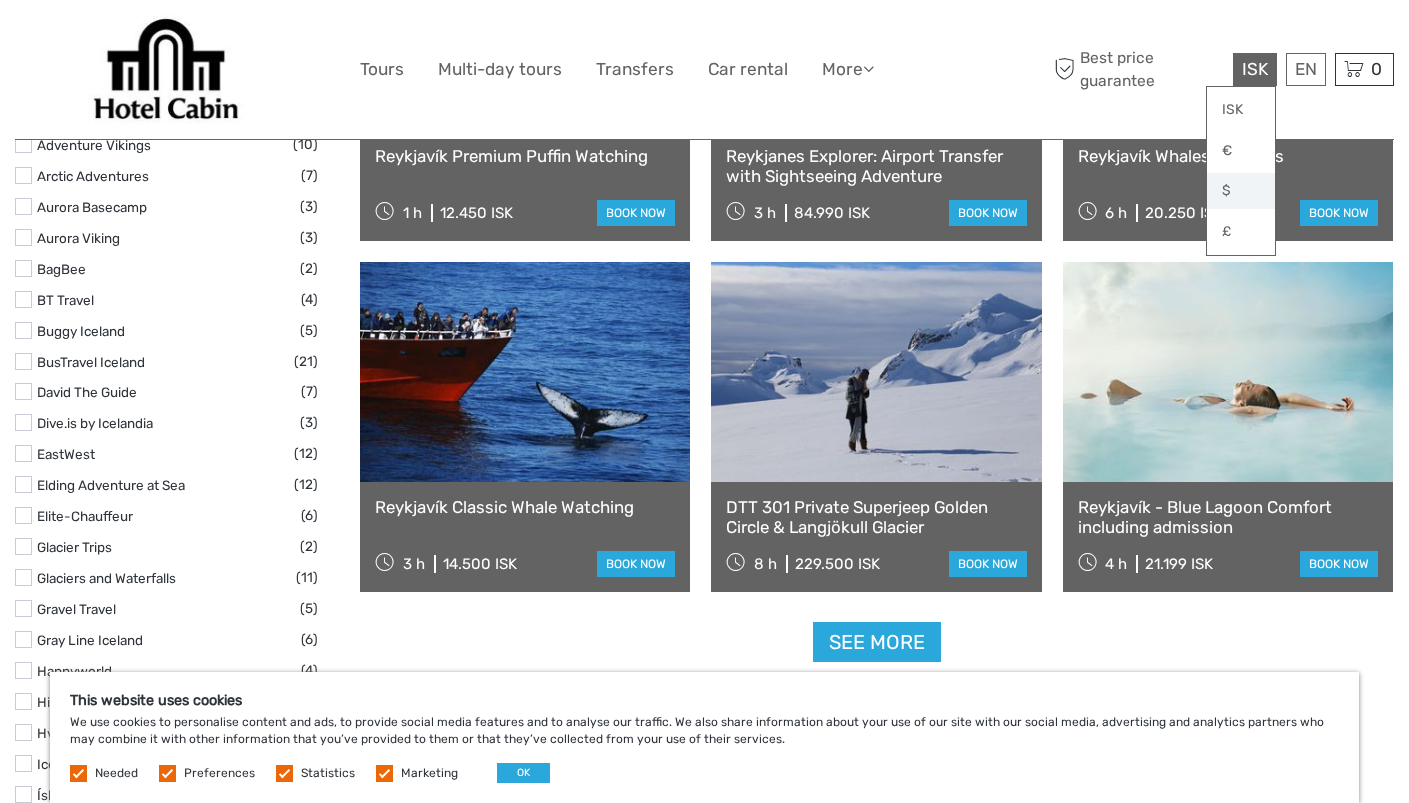 click on "$" at bounding box center [1241, 191] 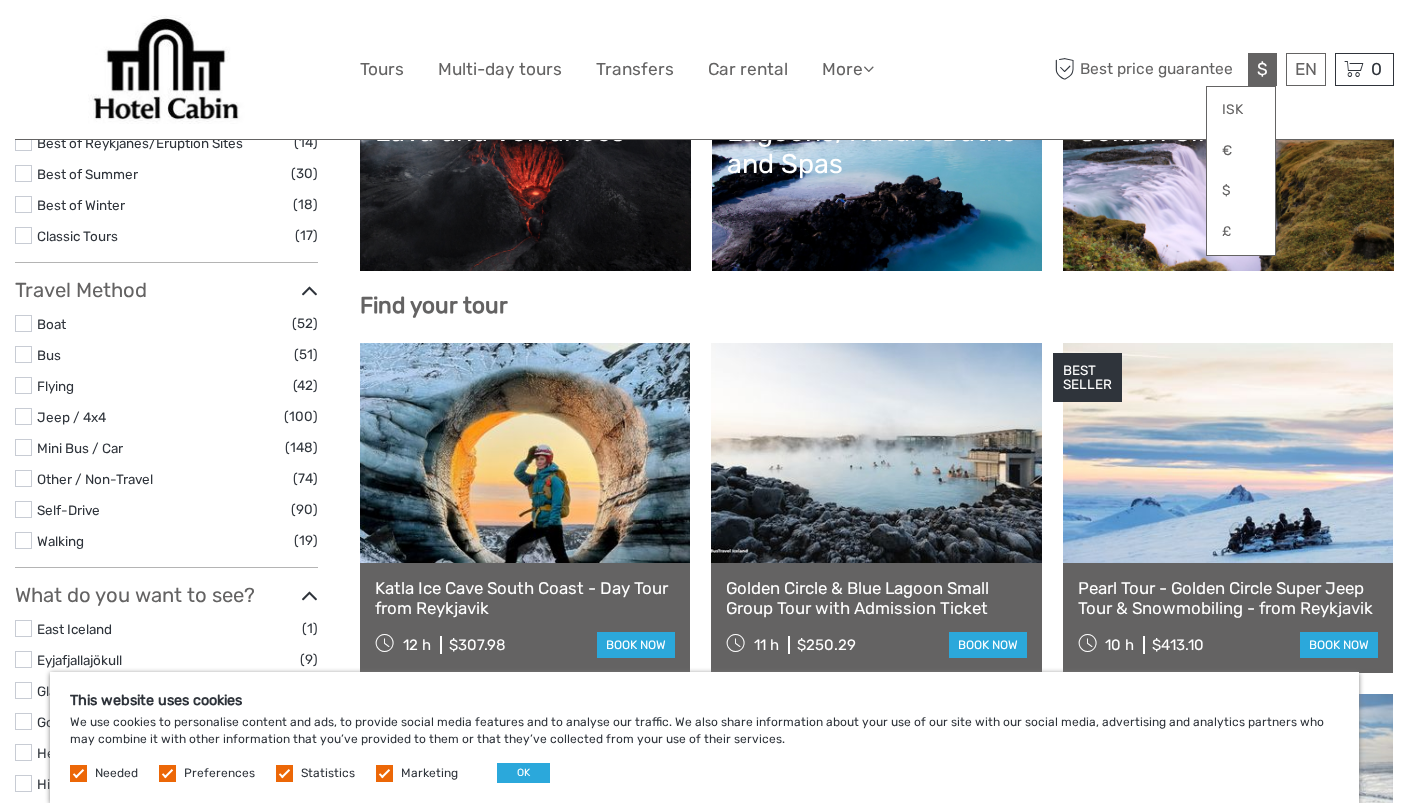 scroll, scrollTop: 0, scrollLeft: 0, axis: both 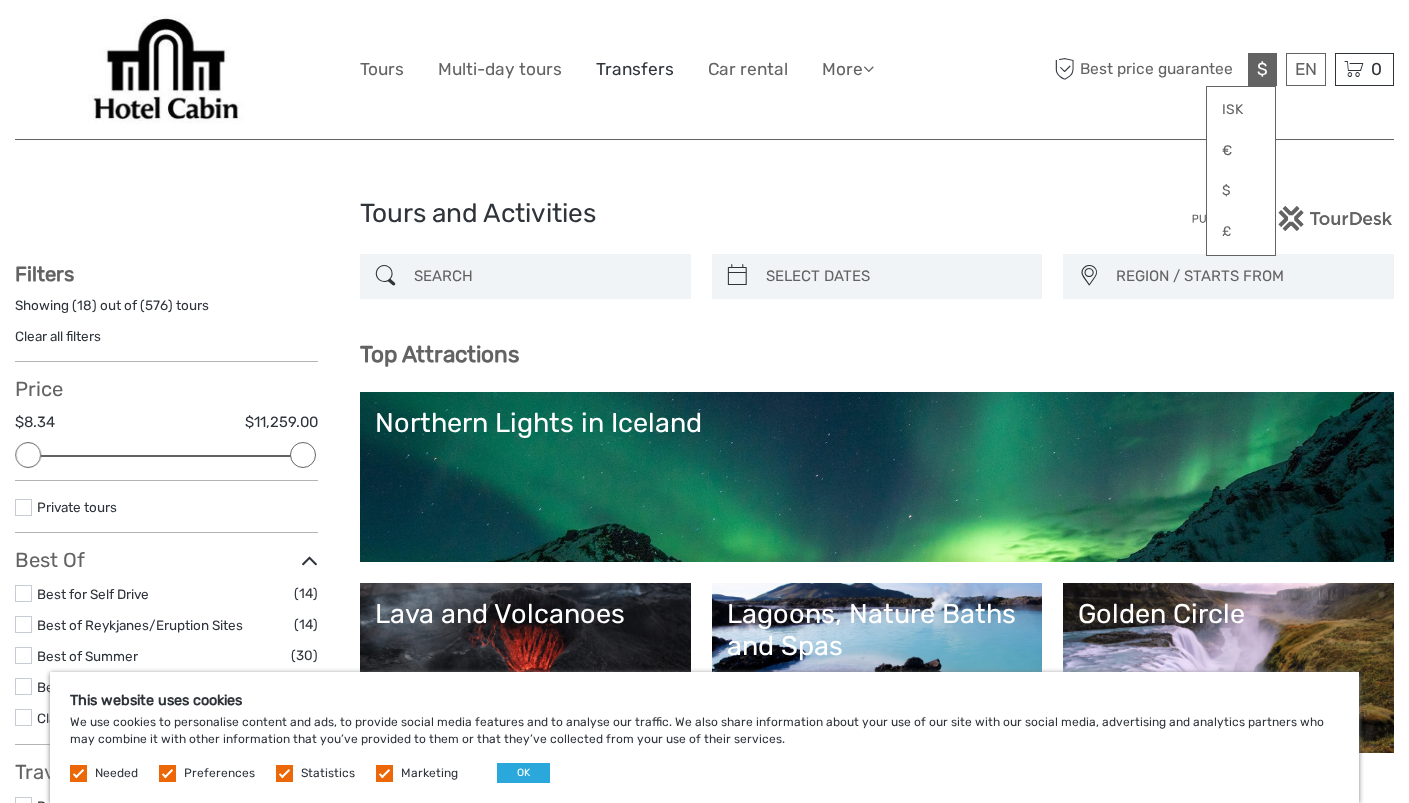 click on "Transfers" at bounding box center (635, 69) 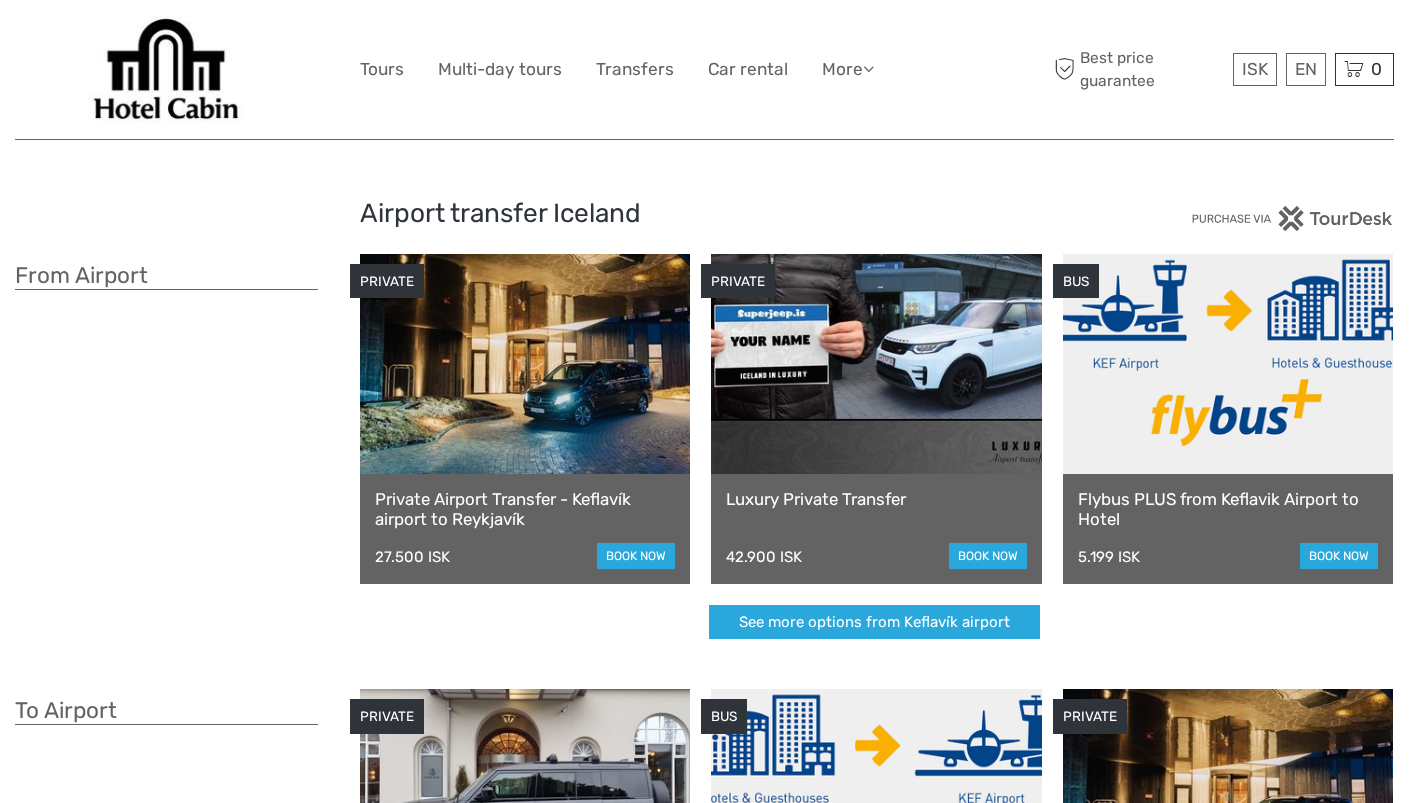 scroll, scrollTop: 0, scrollLeft: 0, axis: both 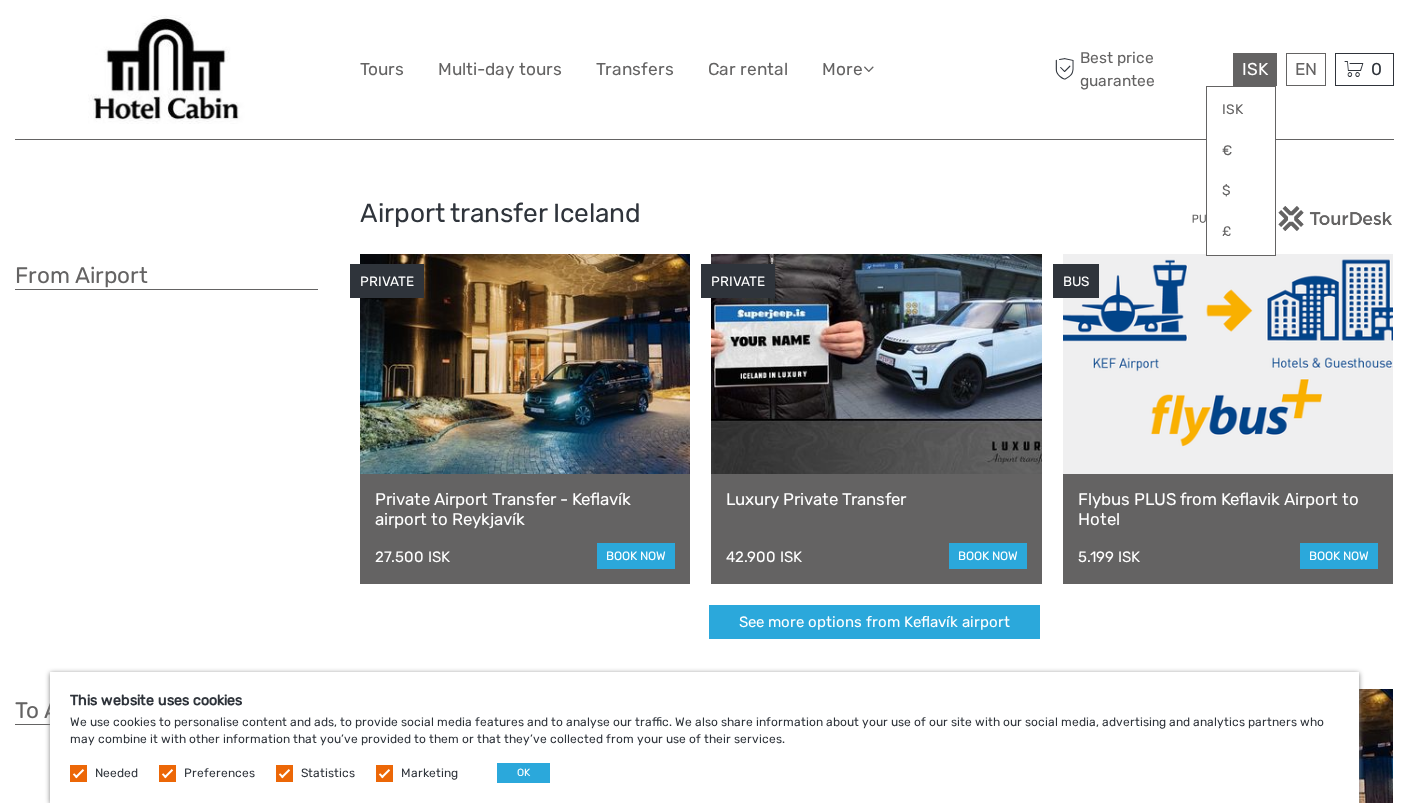 click on "ISK
ISK
€
$
£" at bounding box center (1255, 69) 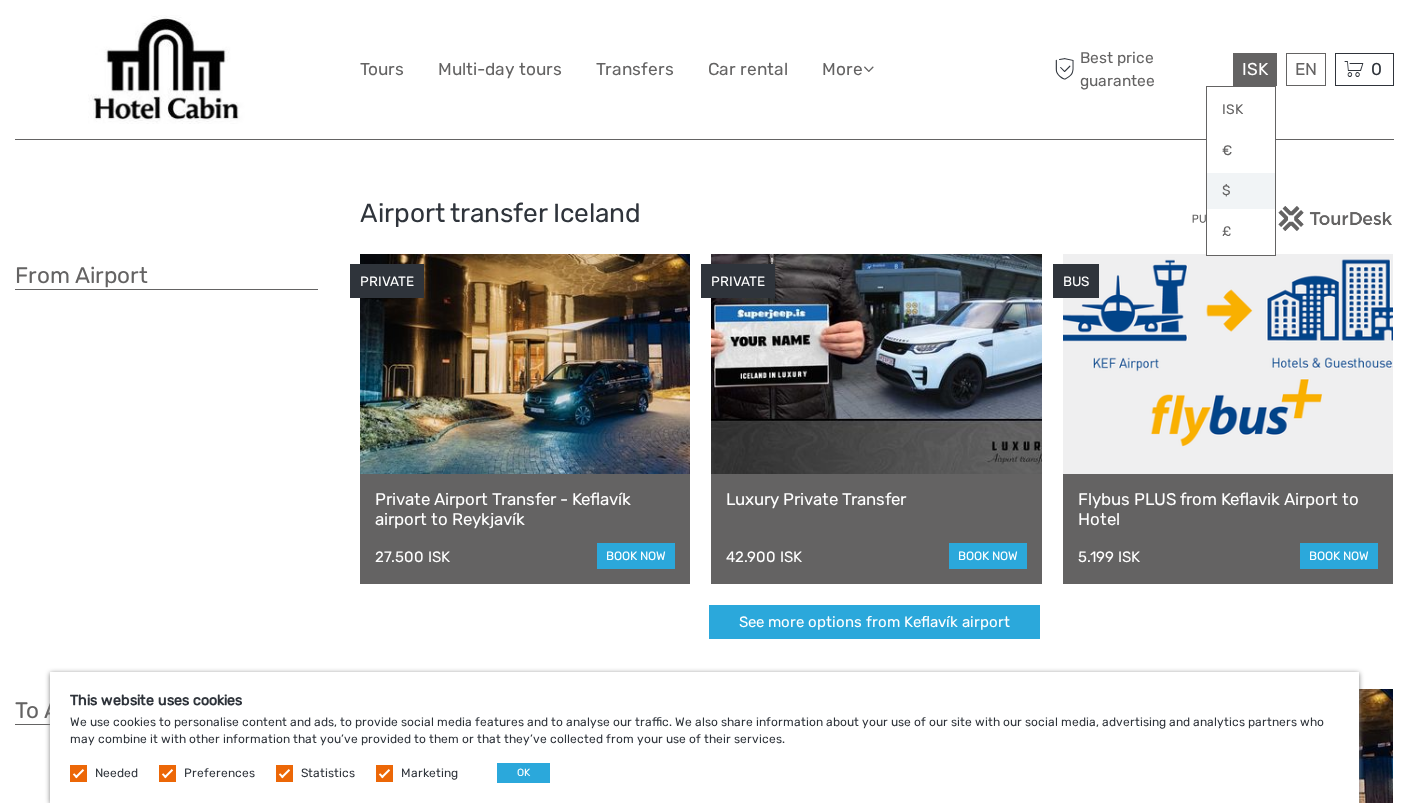 click on "$" at bounding box center (1241, 191) 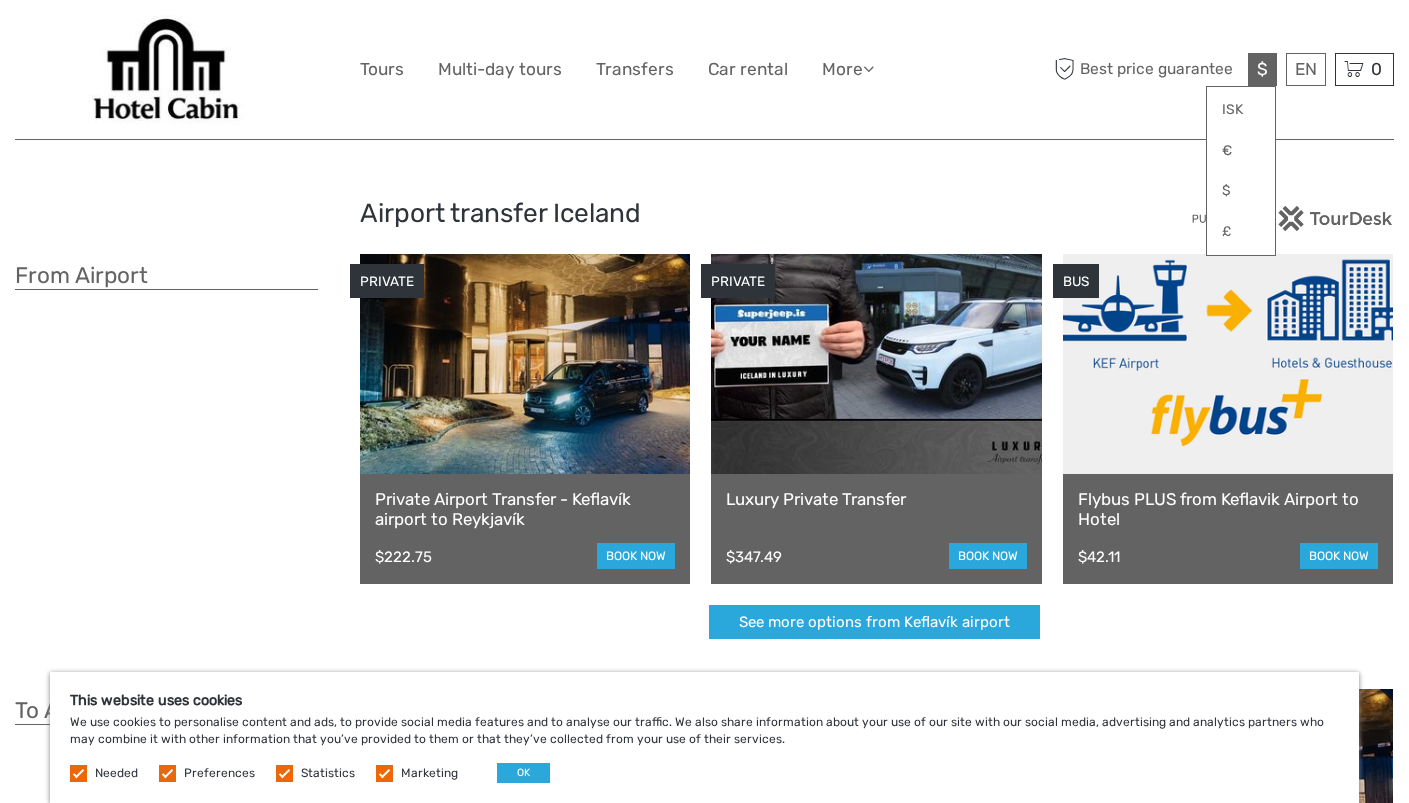 click on "Flybus PLUS from Keflavik Airport to Hotel" at bounding box center (1228, 509) 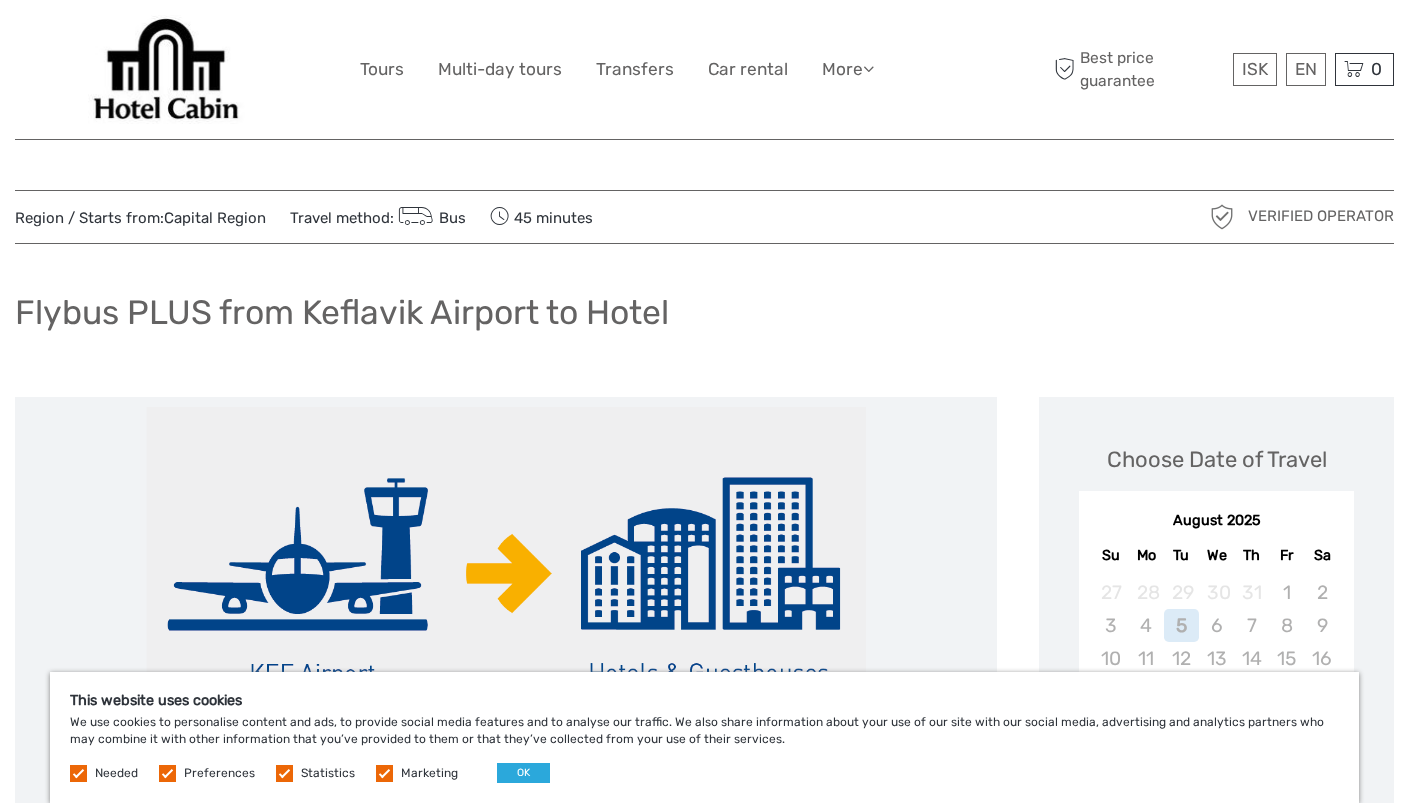 scroll, scrollTop: 0, scrollLeft: 0, axis: both 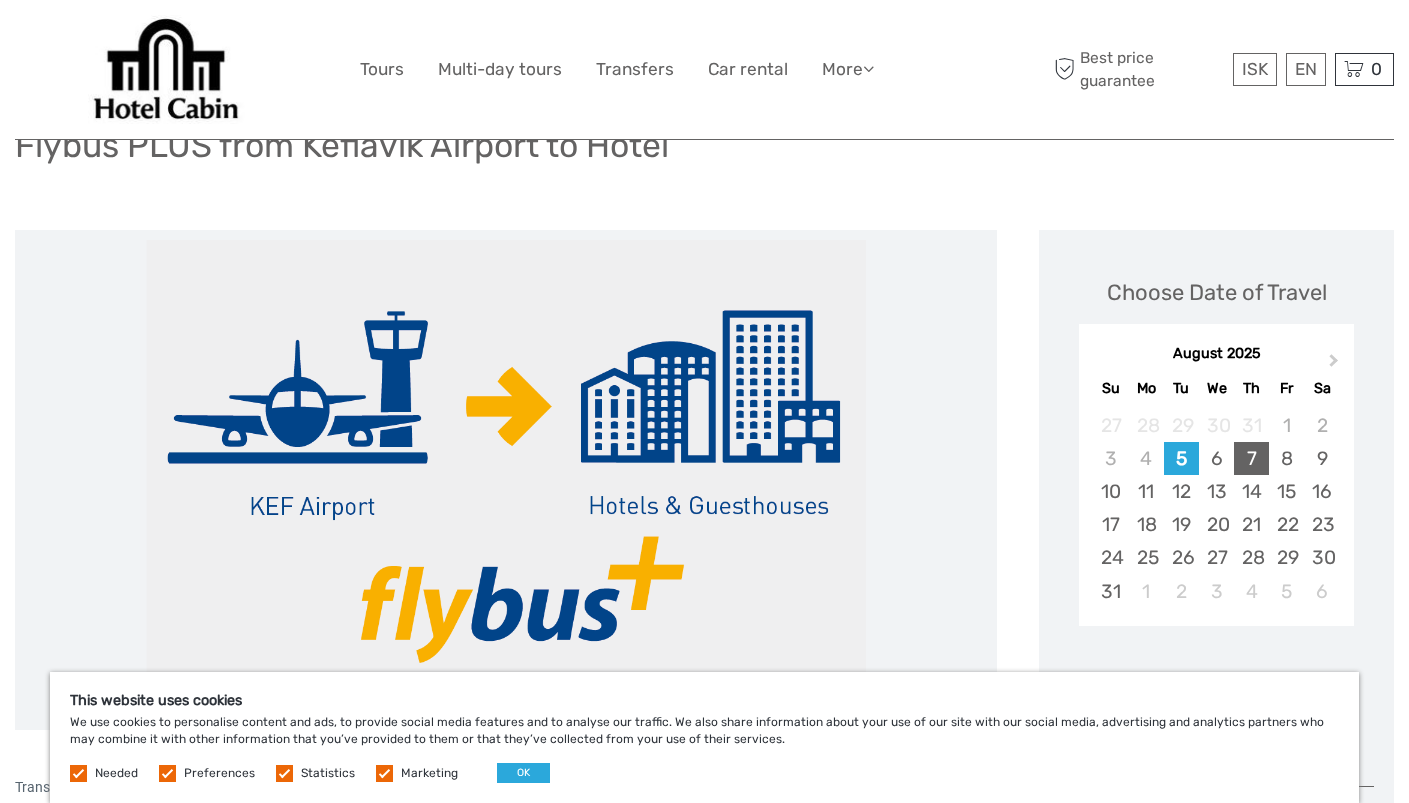 click on "7" at bounding box center (1251, 458) 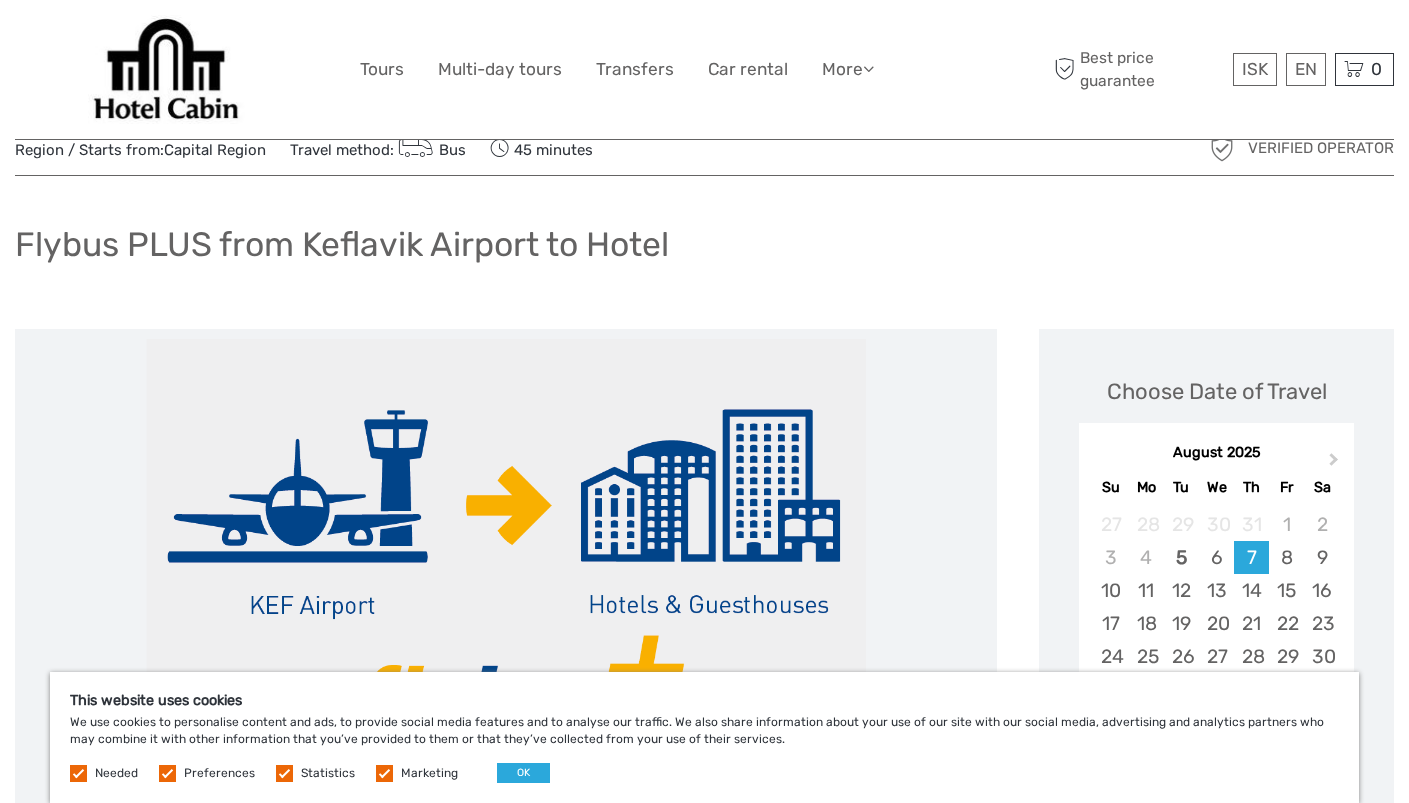 scroll, scrollTop: 0, scrollLeft: 0, axis: both 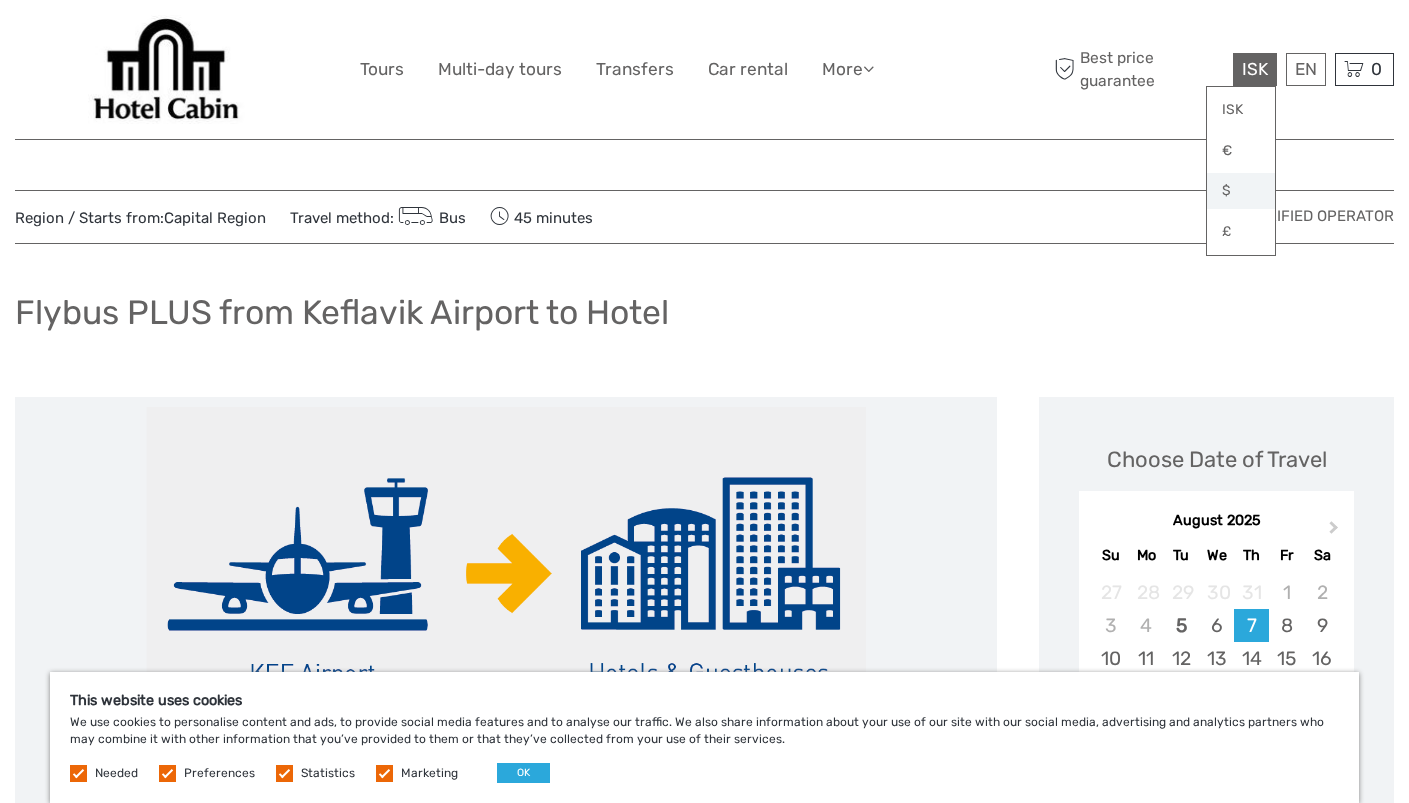 click on "$" at bounding box center [1241, 191] 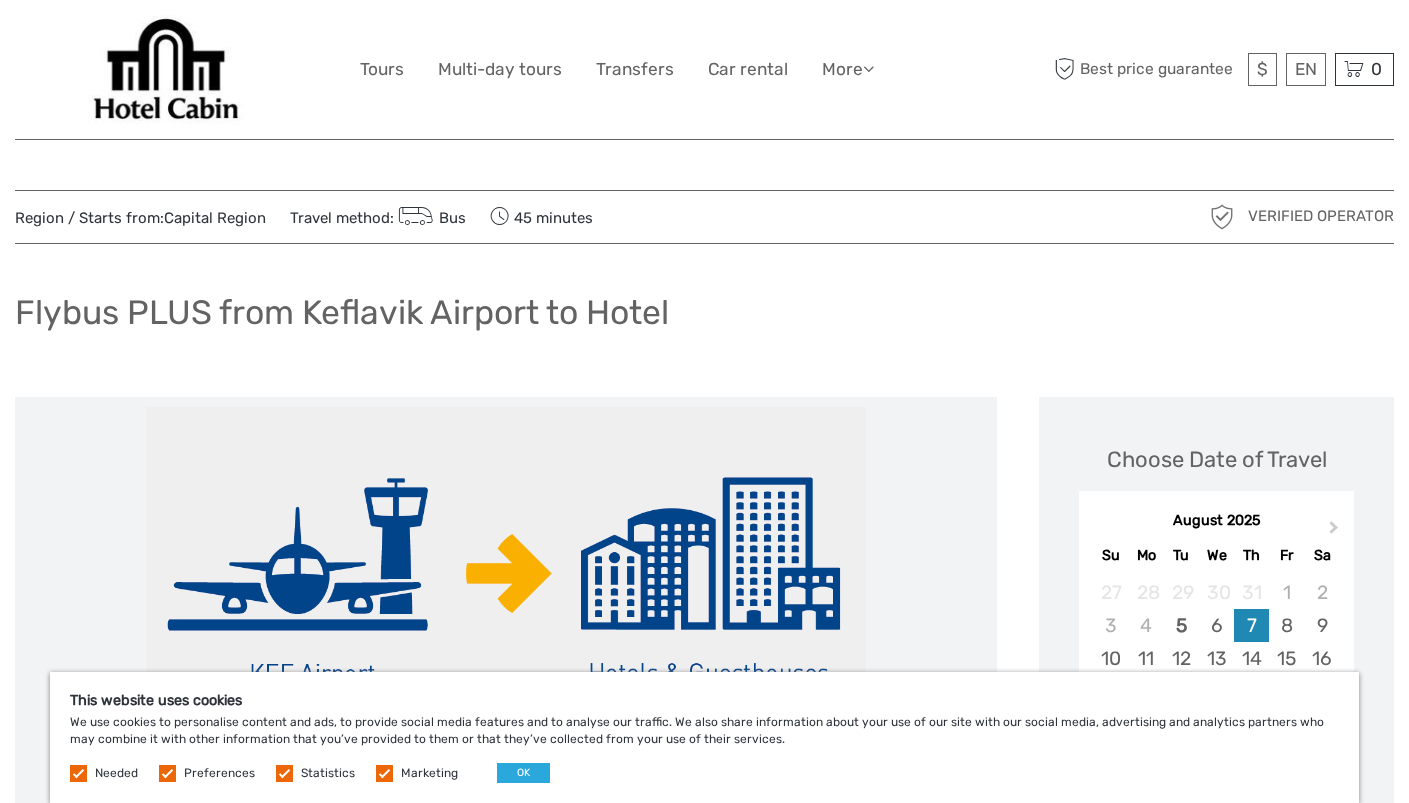 click on "7" at bounding box center [1251, 625] 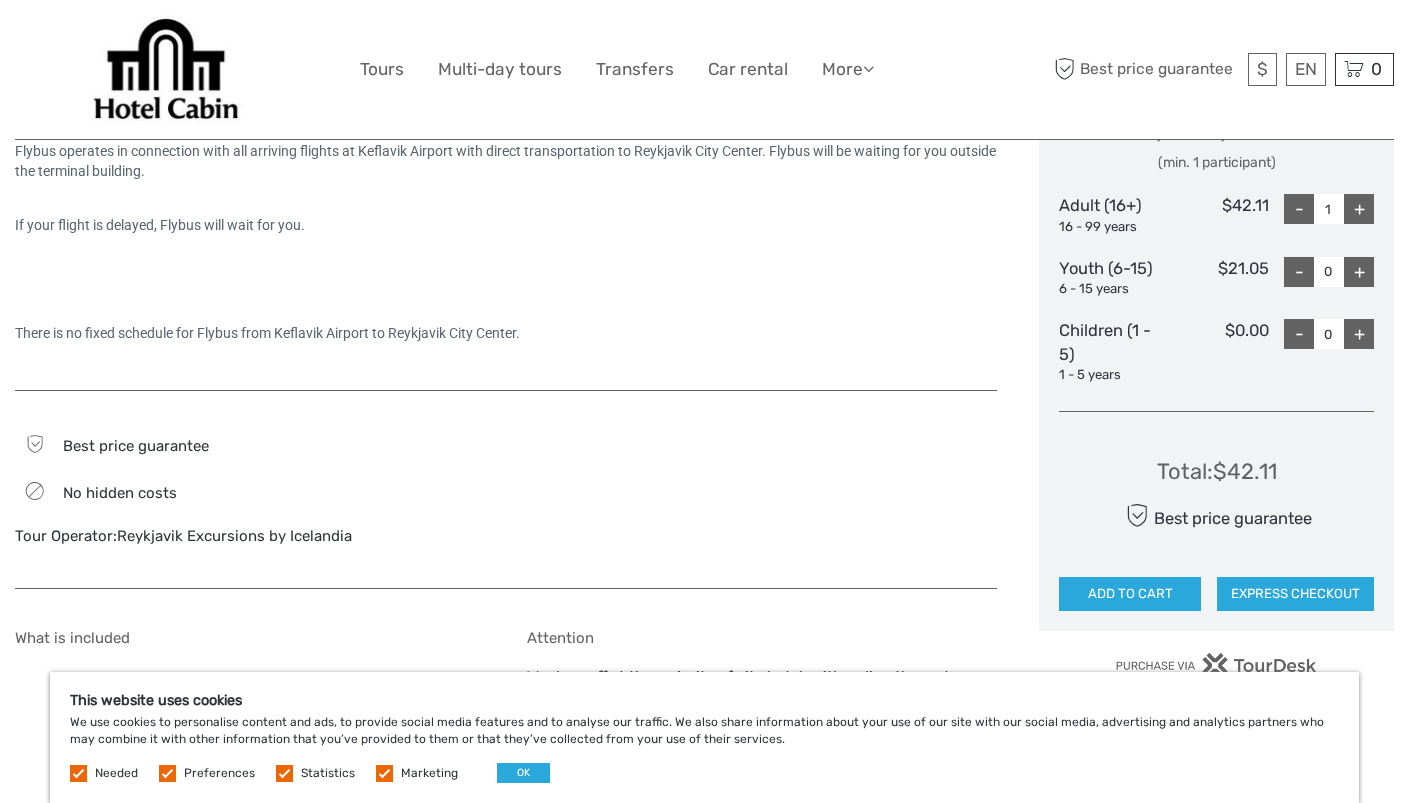 scroll, scrollTop: 933, scrollLeft: 0, axis: vertical 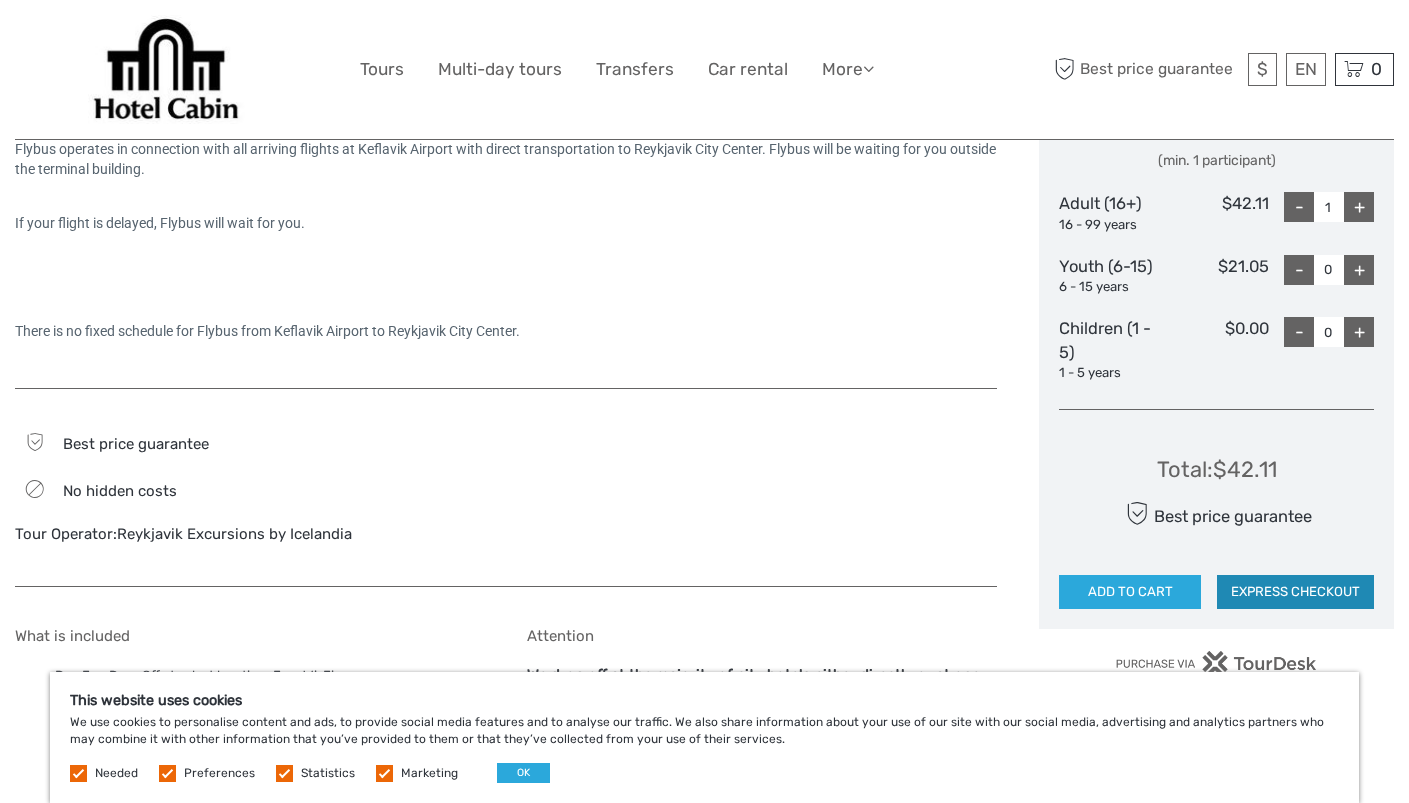 click on "EXPRESS CHECKOUT" at bounding box center [1295, 592] 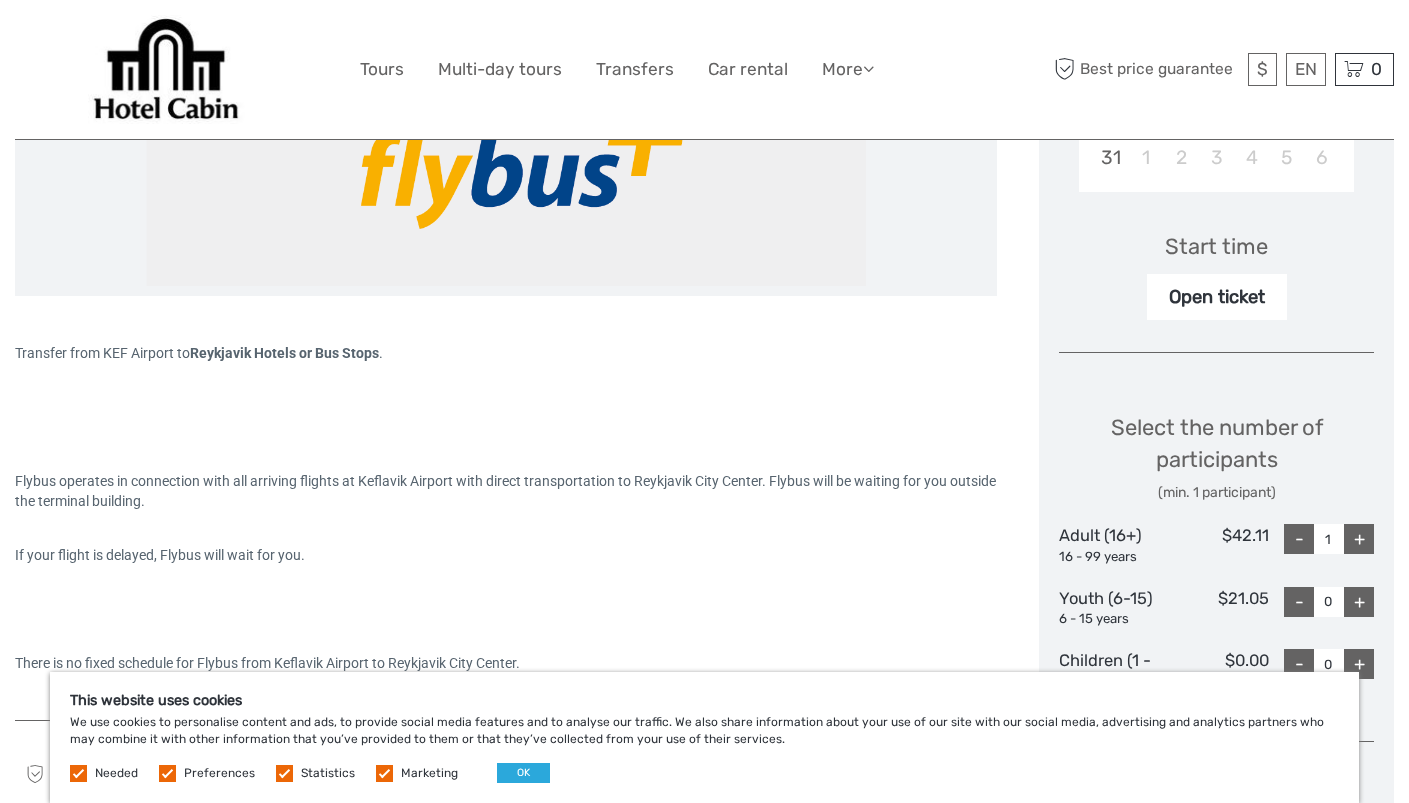 scroll, scrollTop: 590, scrollLeft: 0, axis: vertical 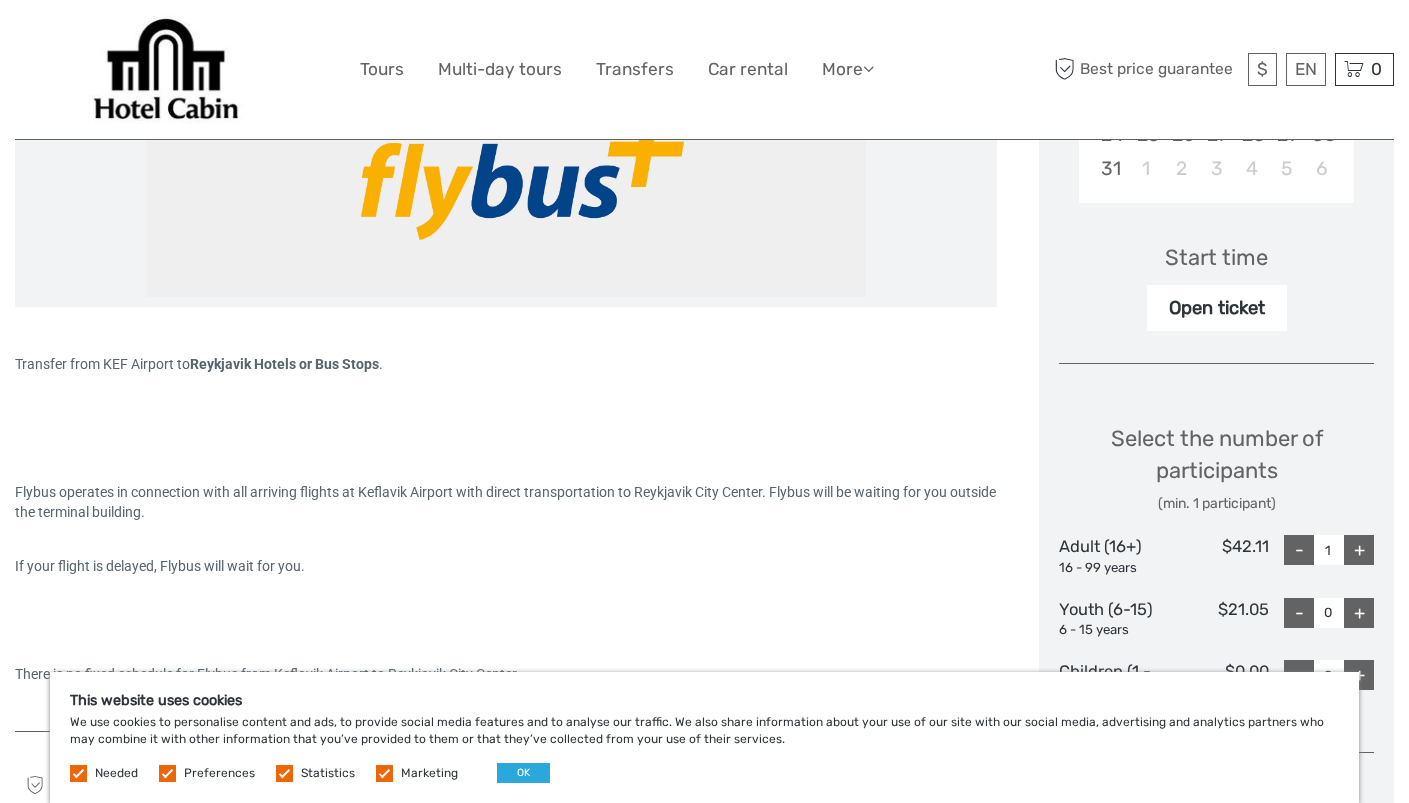 click on "Open ticket" at bounding box center [1217, 308] 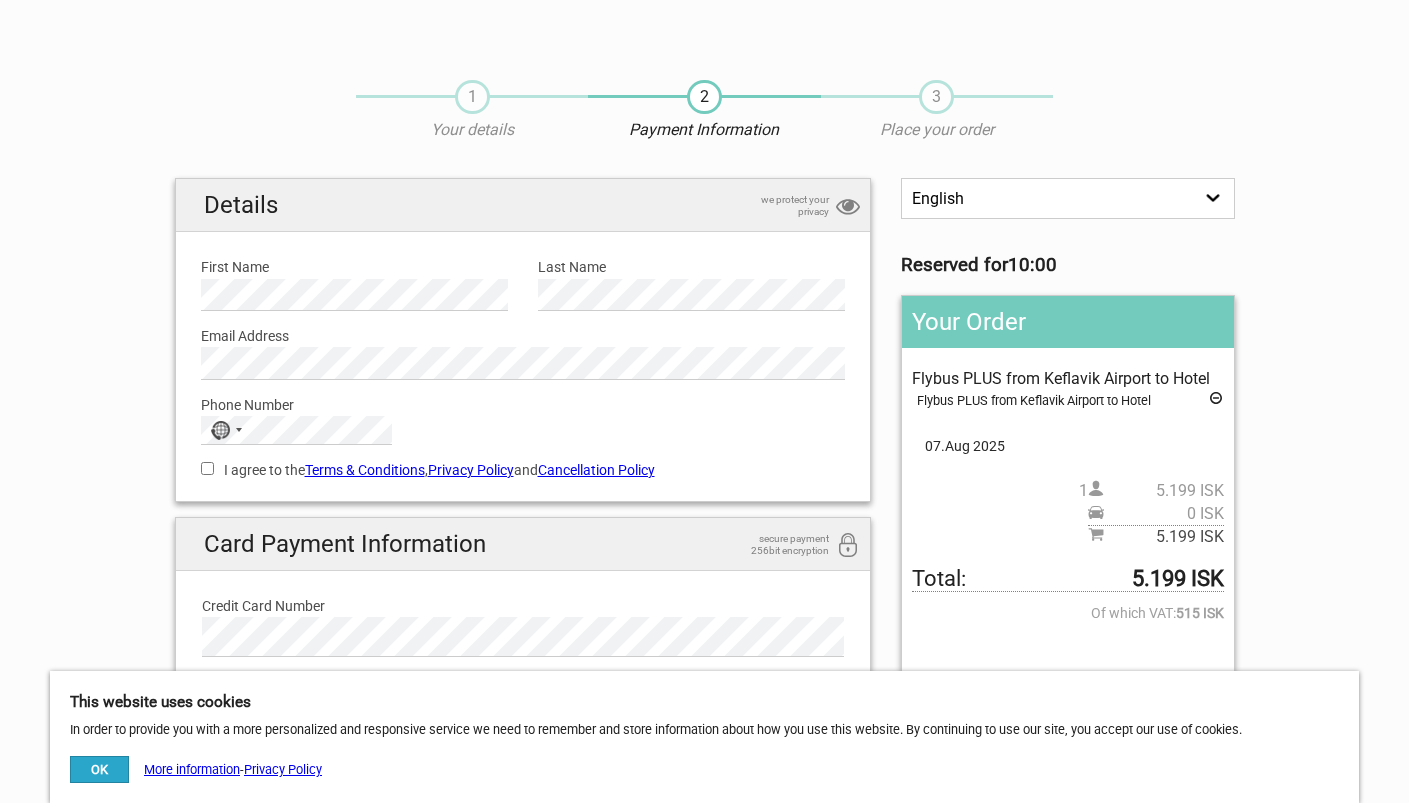 scroll, scrollTop: 0, scrollLeft: 0, axis: both 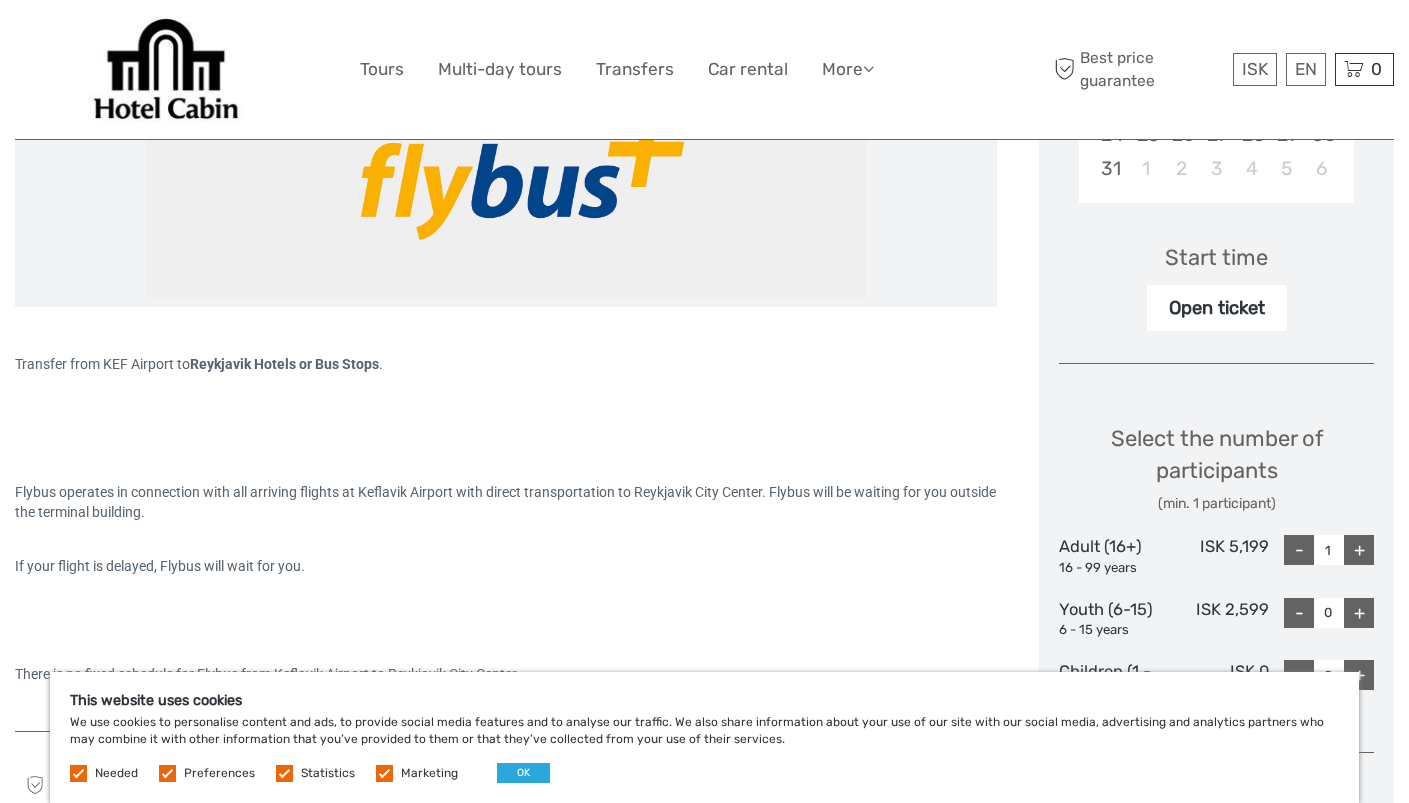click on "Open ticket" at bounding box center [1217, 308] 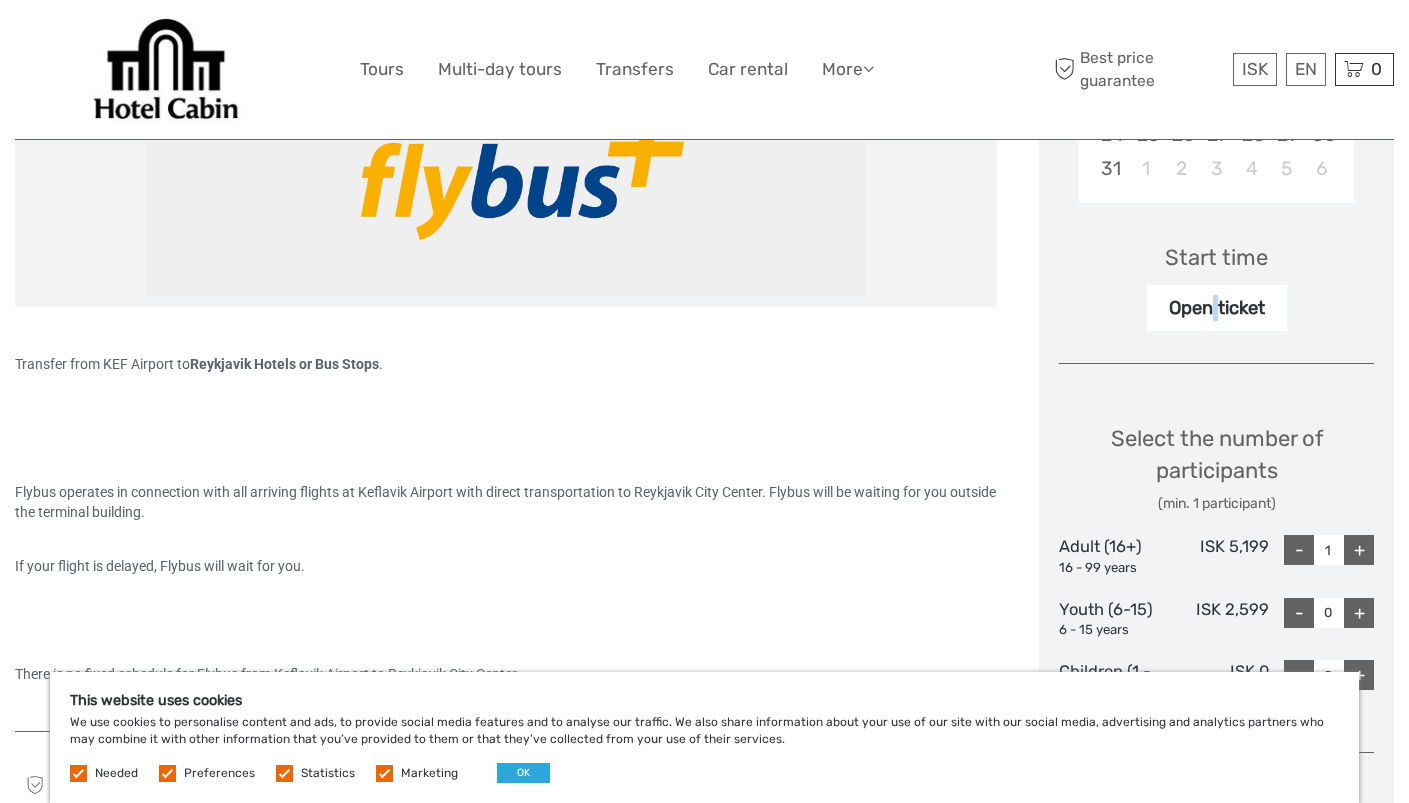 click on "Open ticket" at bounding box center (1217, 308) 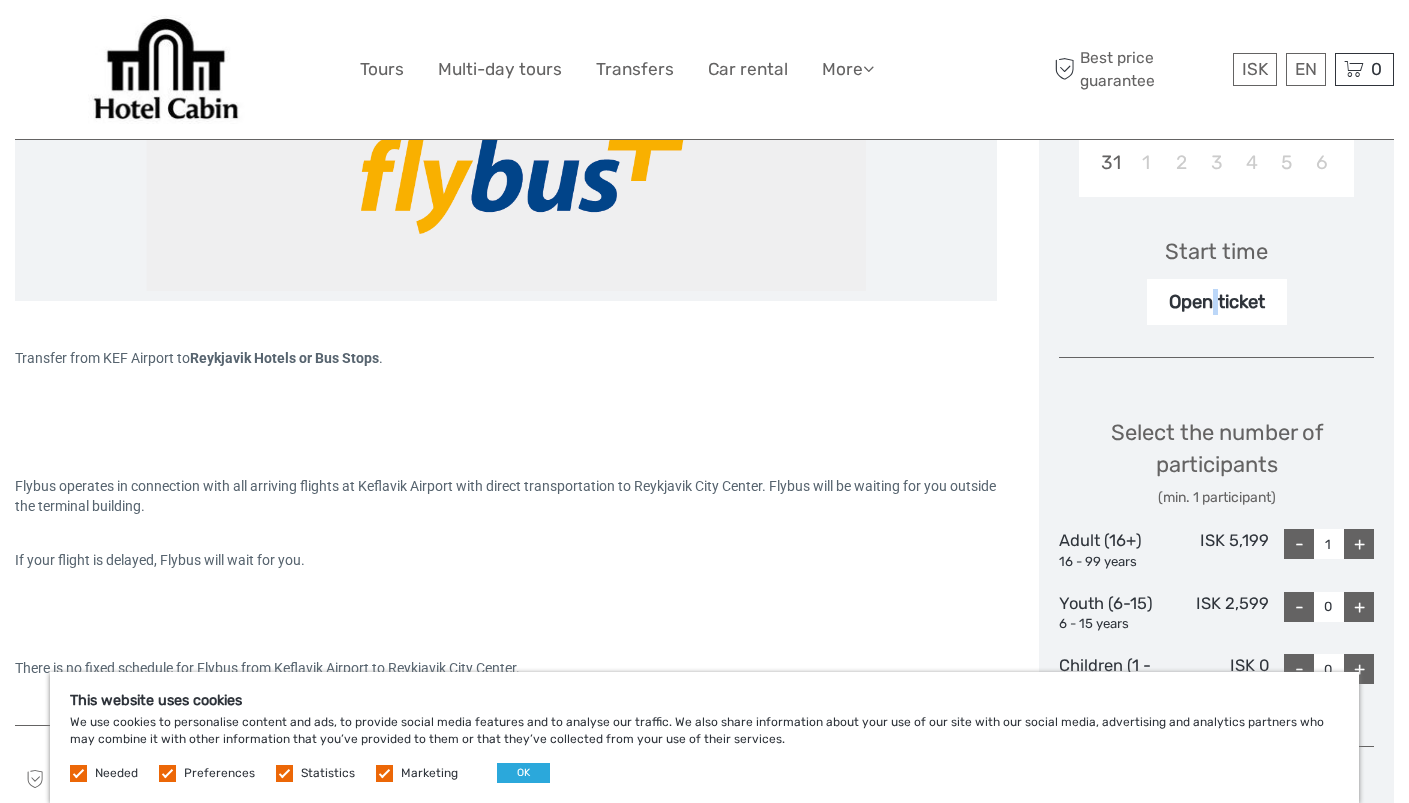 scroll, scrollTop: 406, scrollLeft: 0, axis: vertical 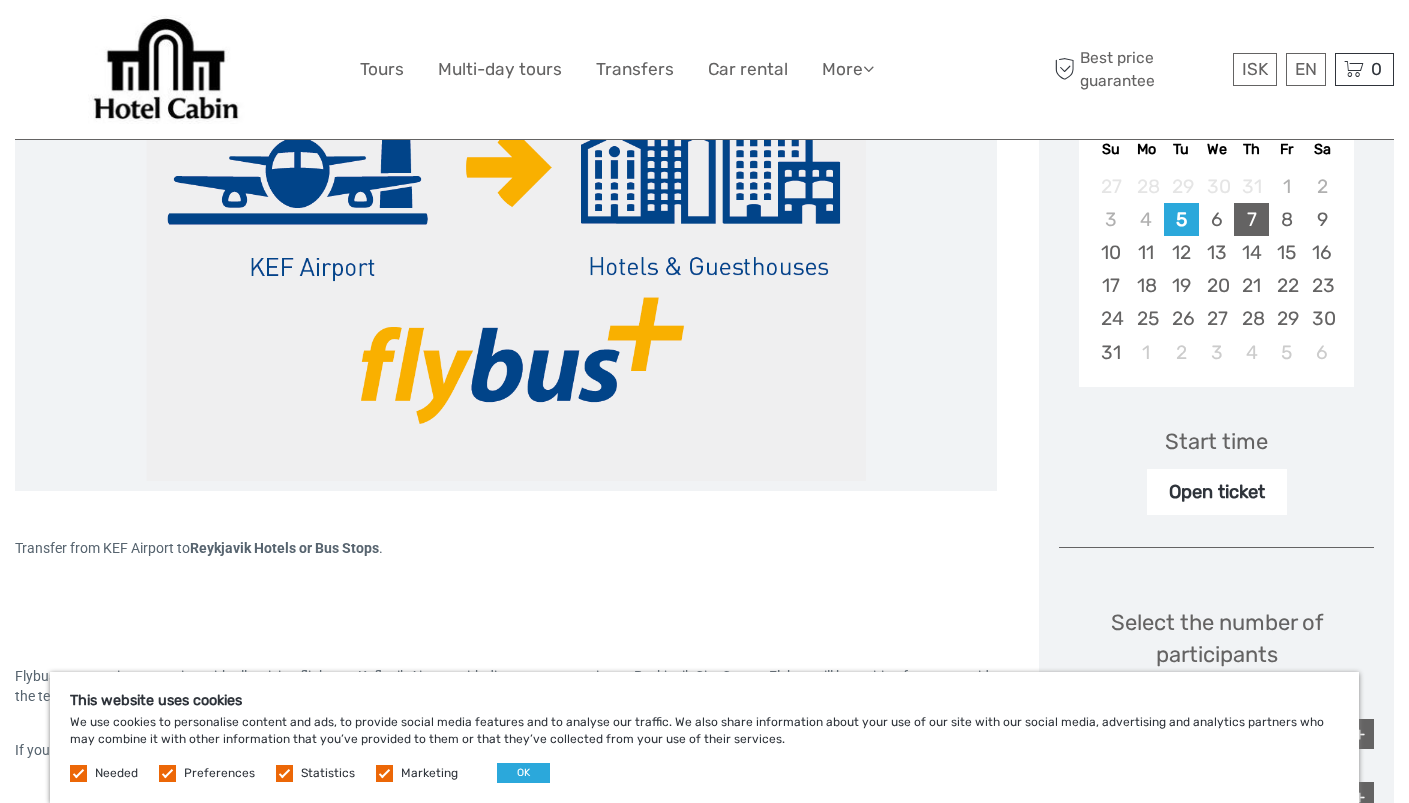 click on "7" at bounding box center [1251, 219] 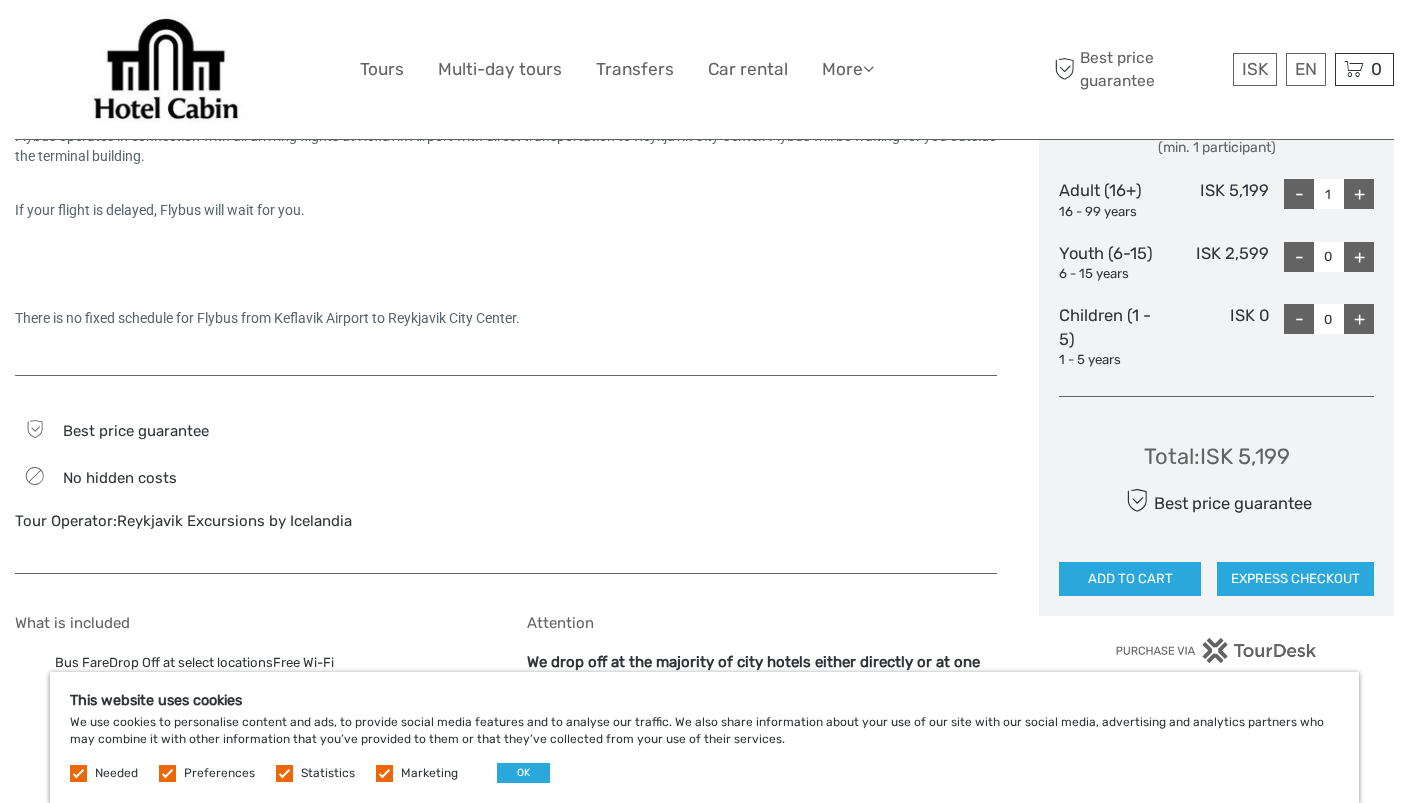 scroll, scrollTop: 950, scrollLeft: 0, axis: vertical 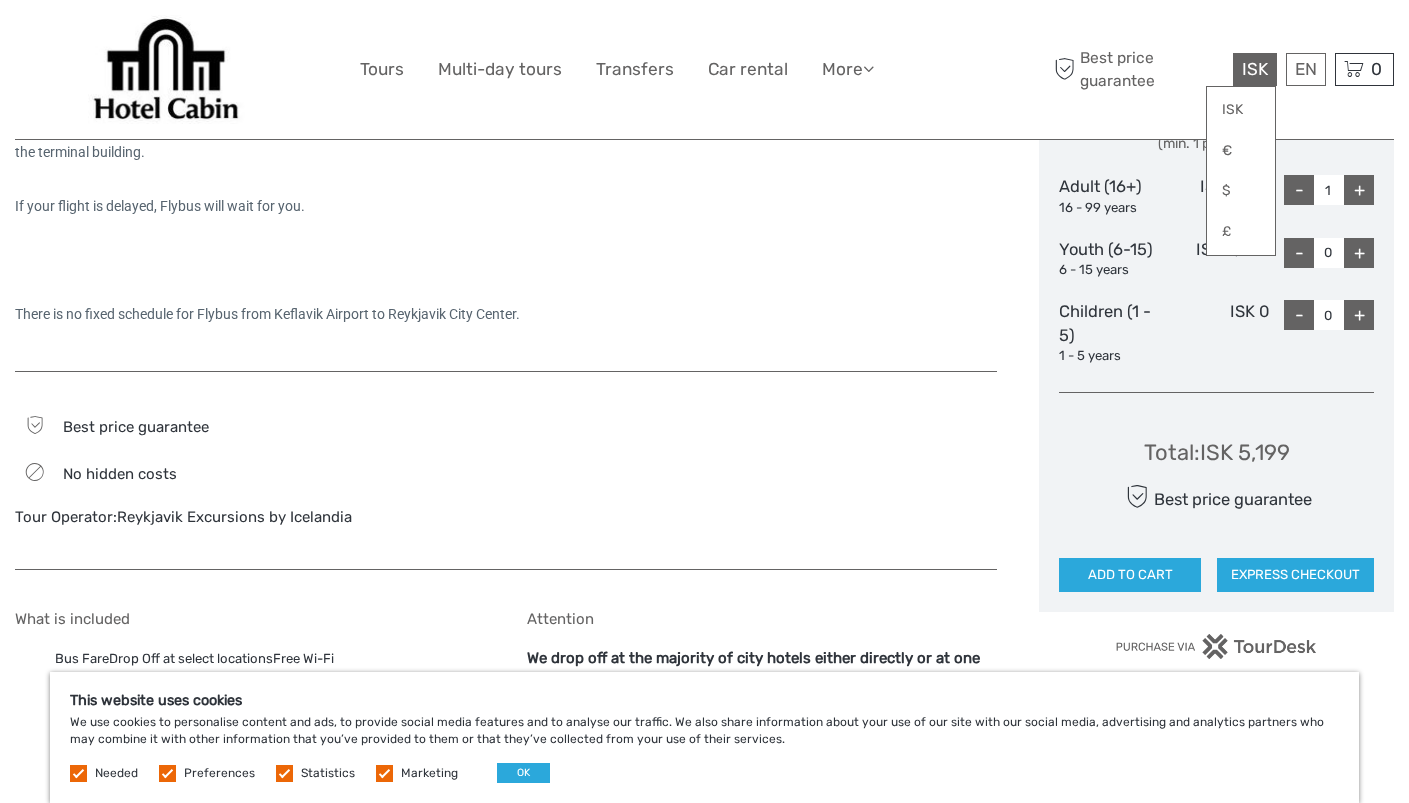 click on "ISK" at bounding box center (1255, 69) 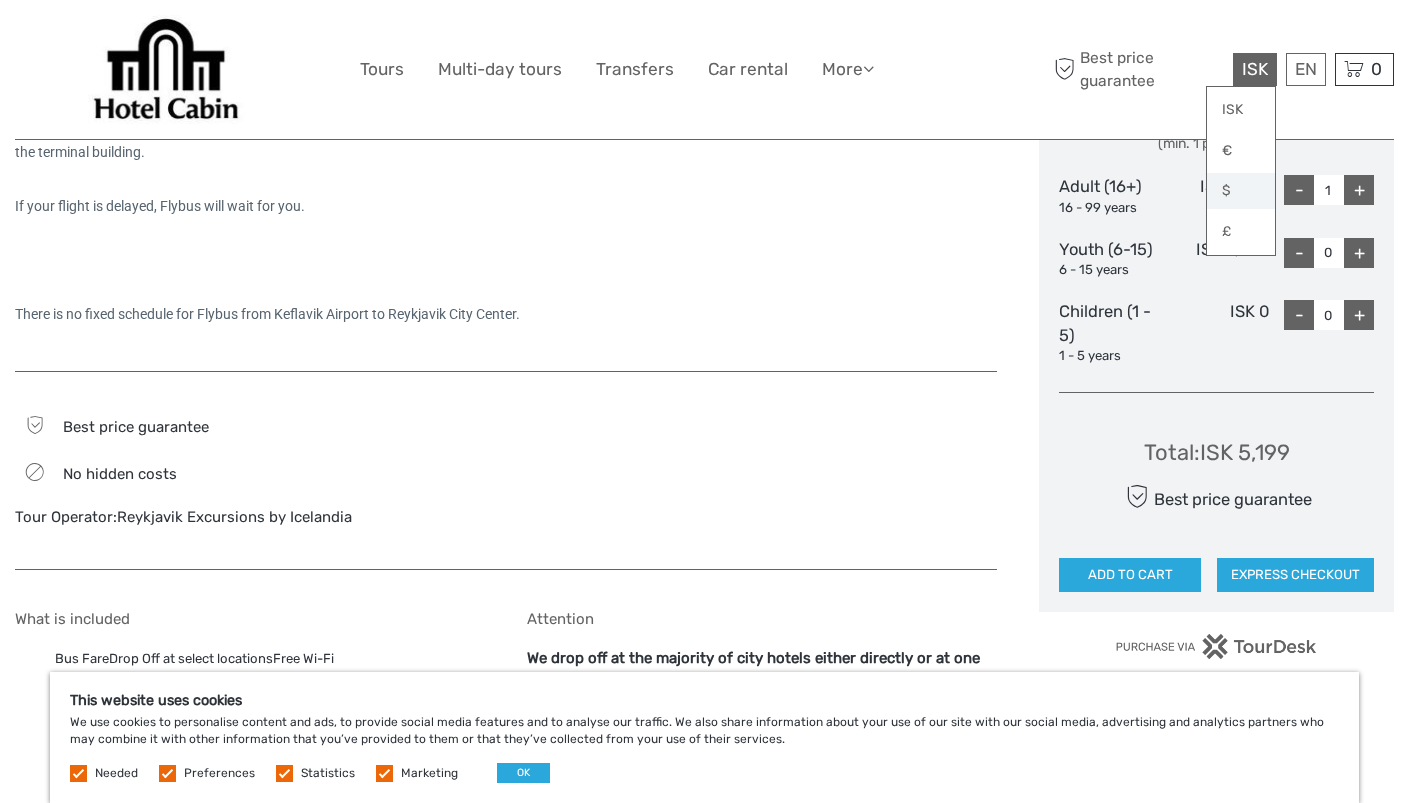 click on "$" at bounding box center [1241, 191] 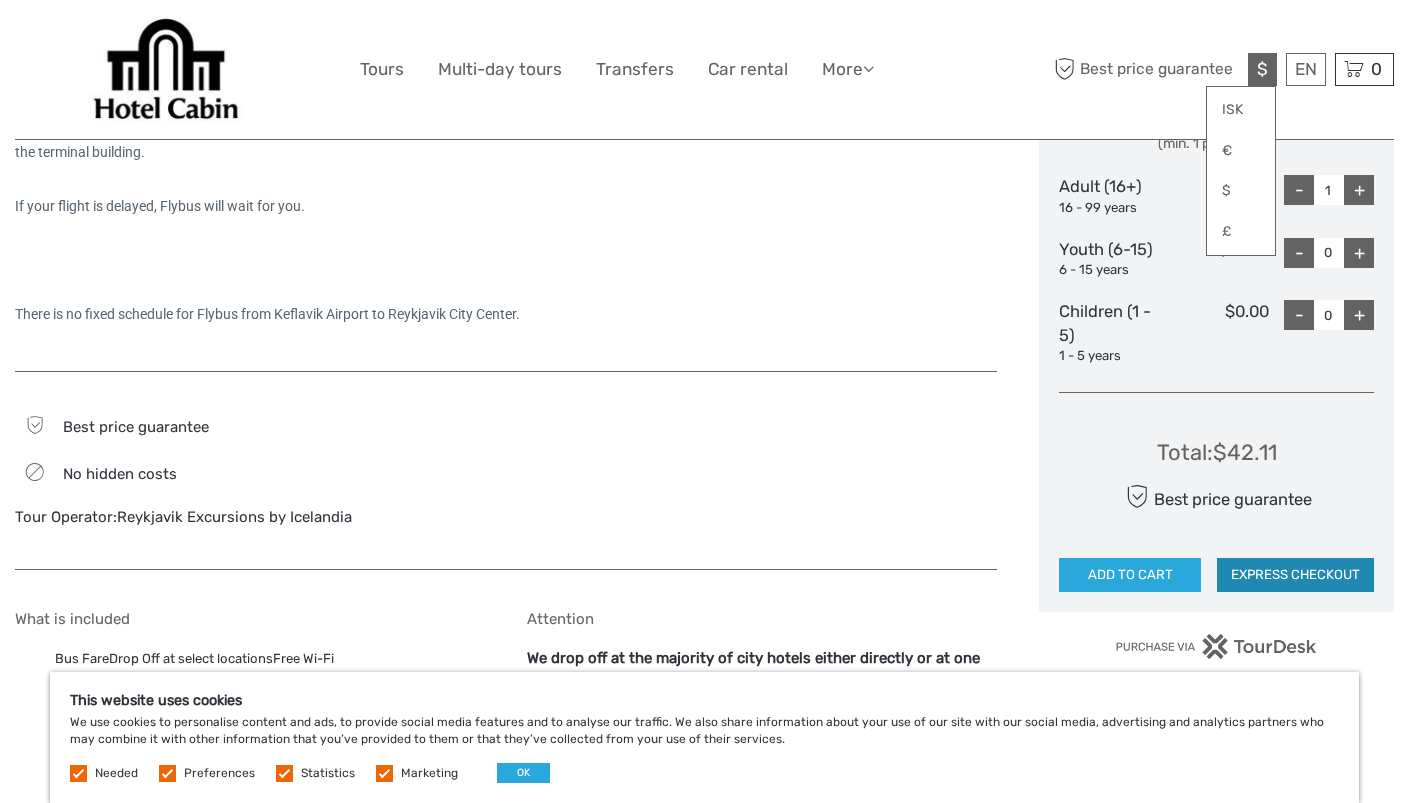 click on "EXPRESS CHECKOUT" at bounding box center (1295, 575) 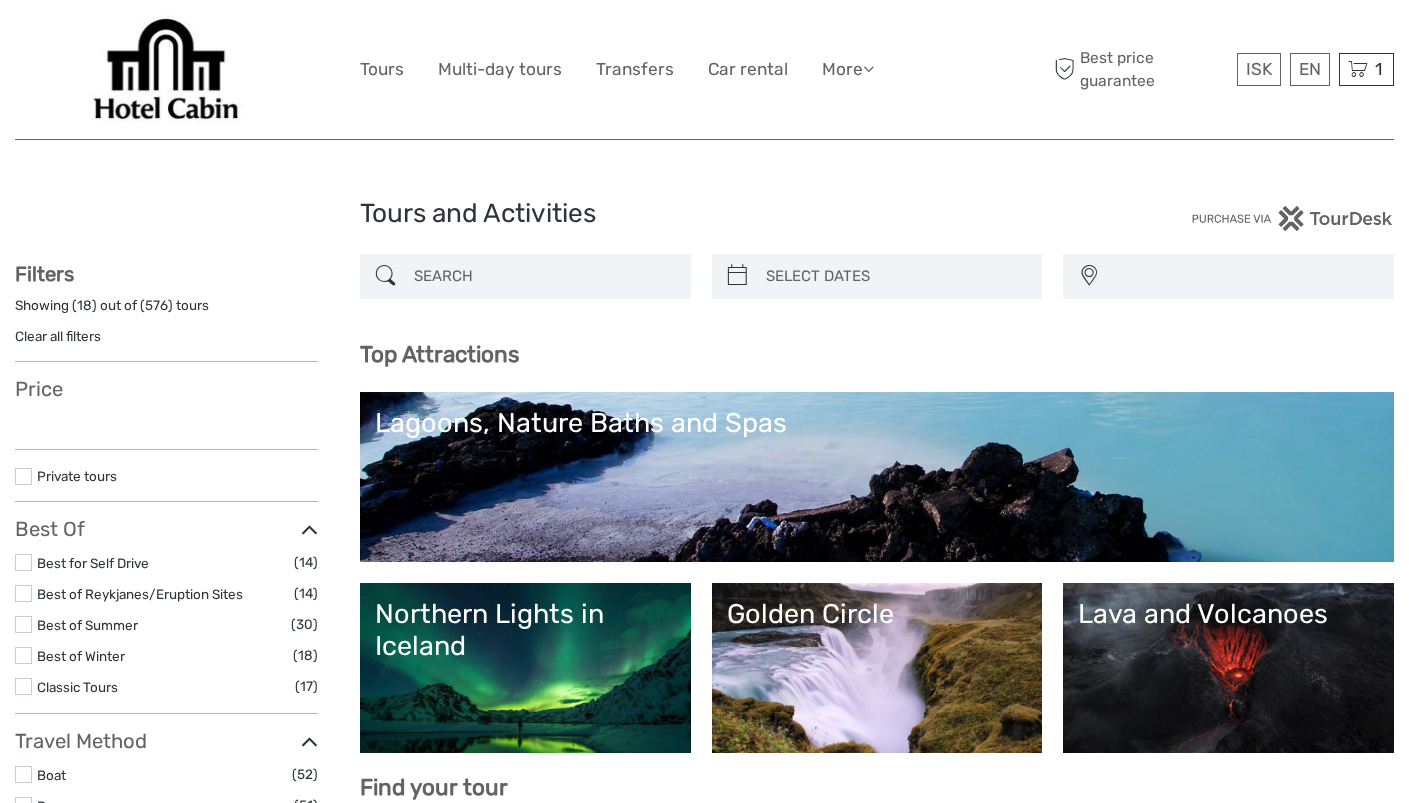select 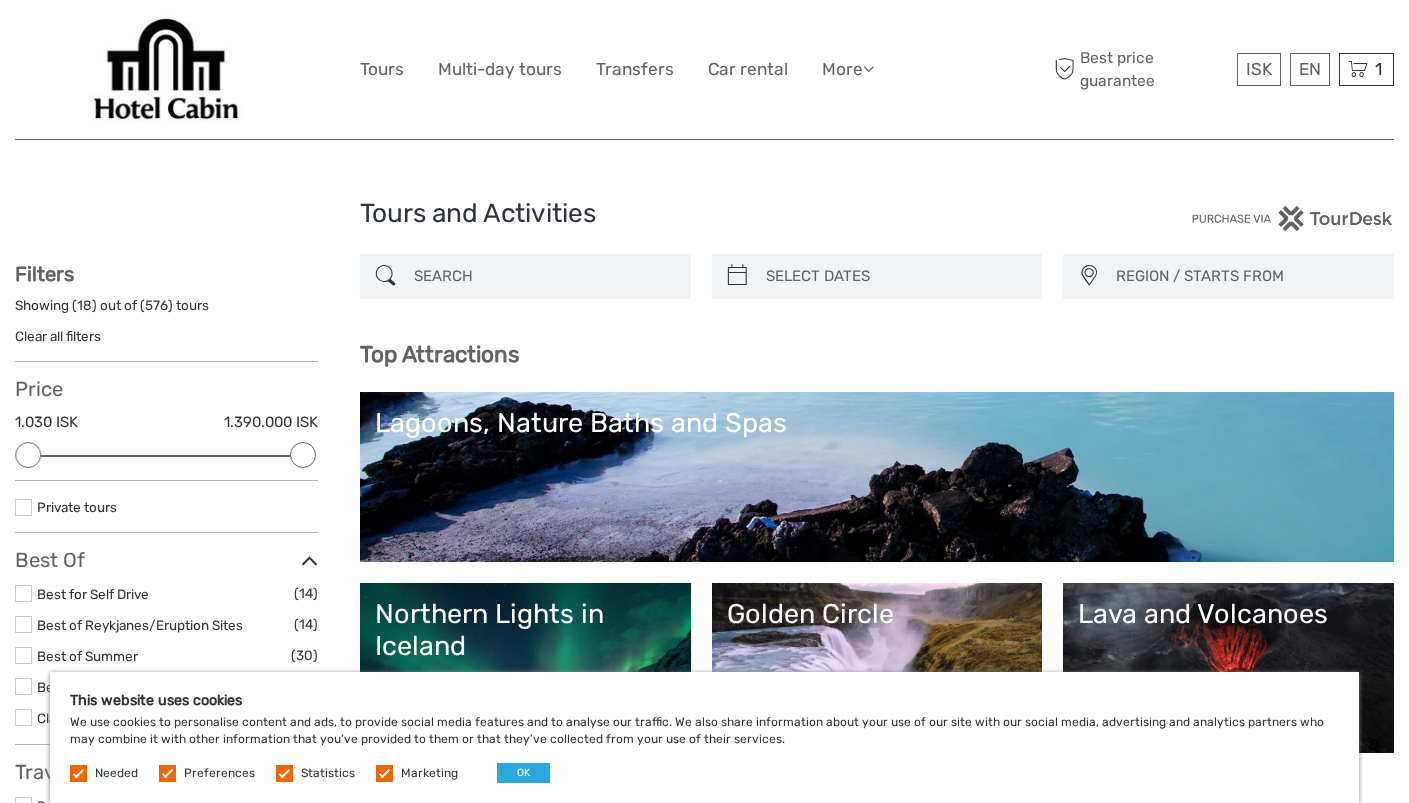 scroll, scrollTop: 0, scrollLeft: 0, axis: both 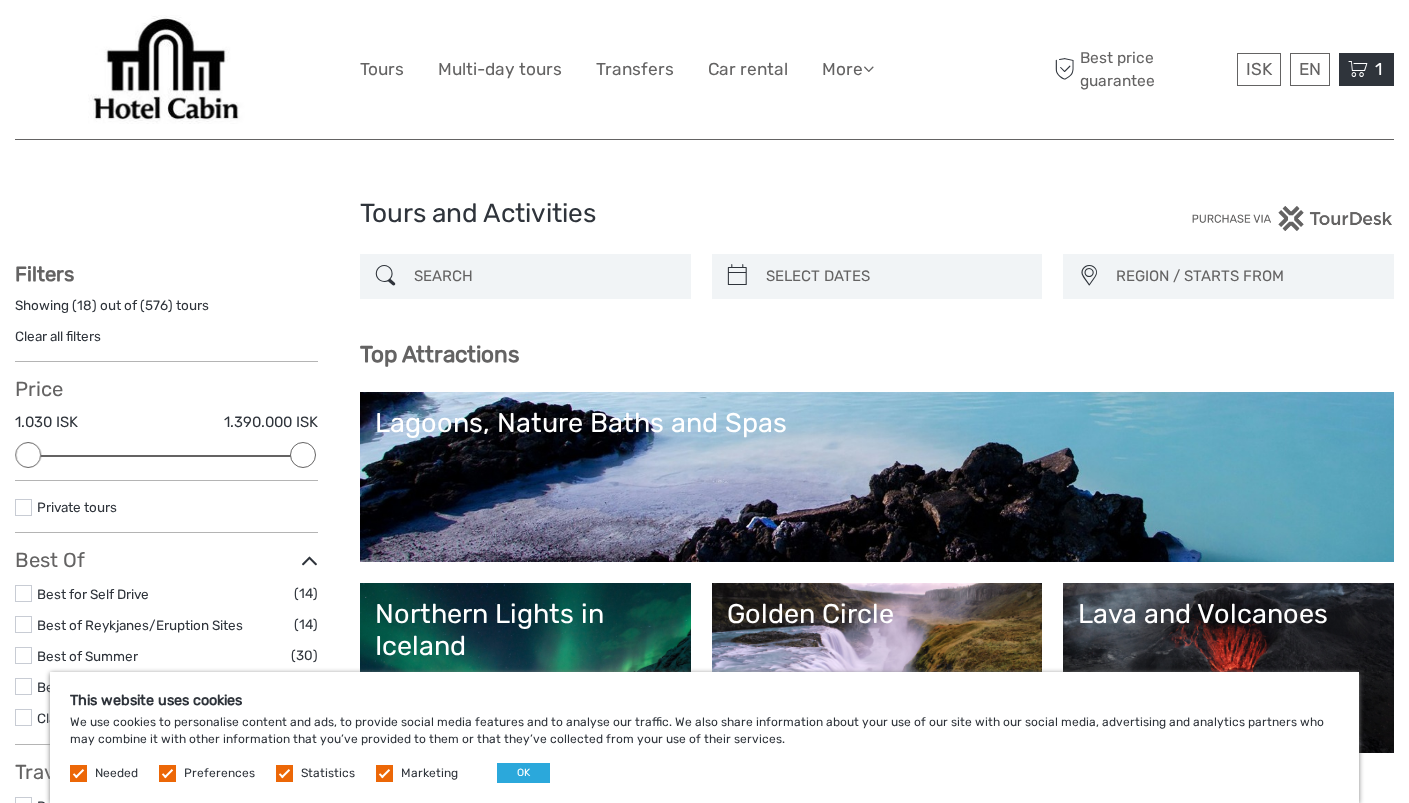 click at bounding box center [1358, 69] 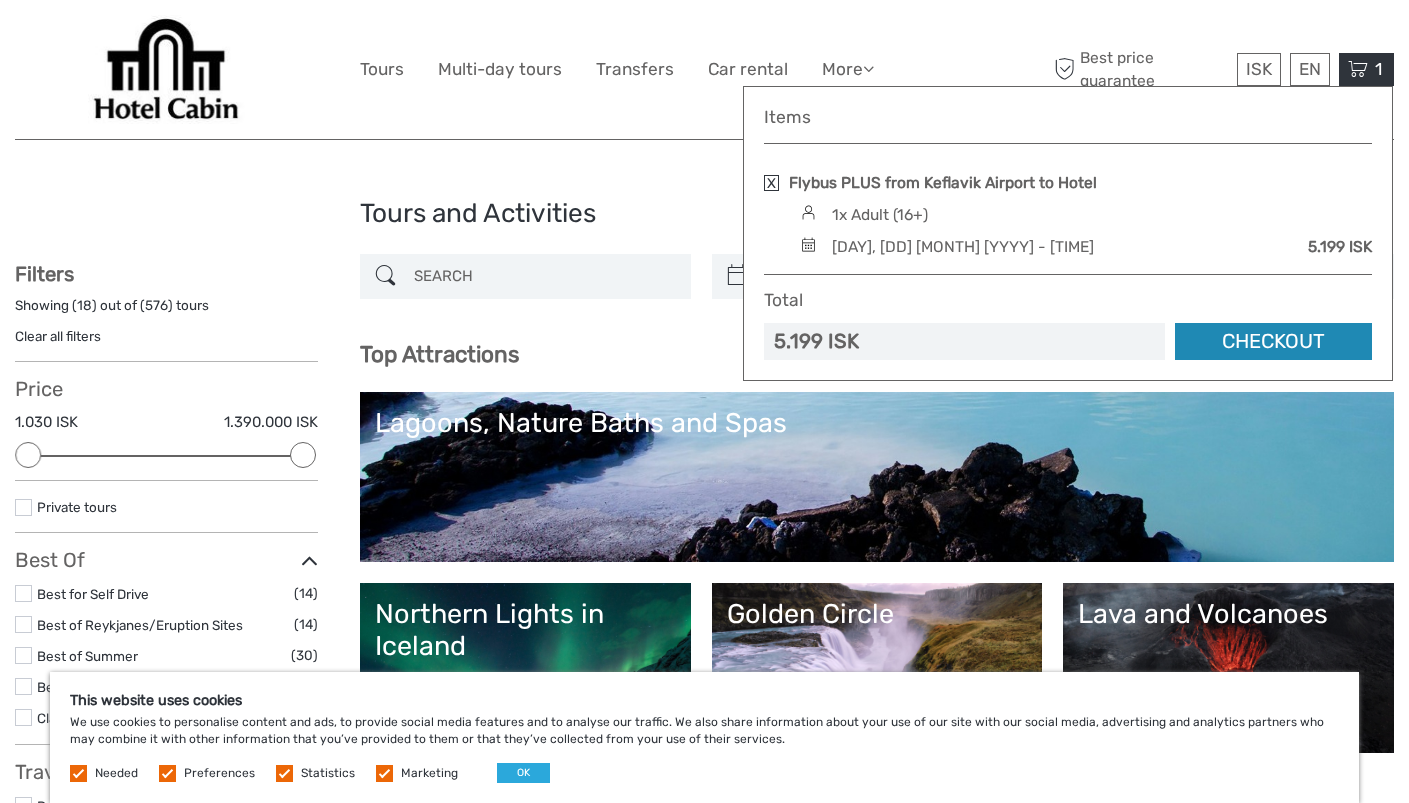 click on "Checkout" at bounding box center [1273, 341] 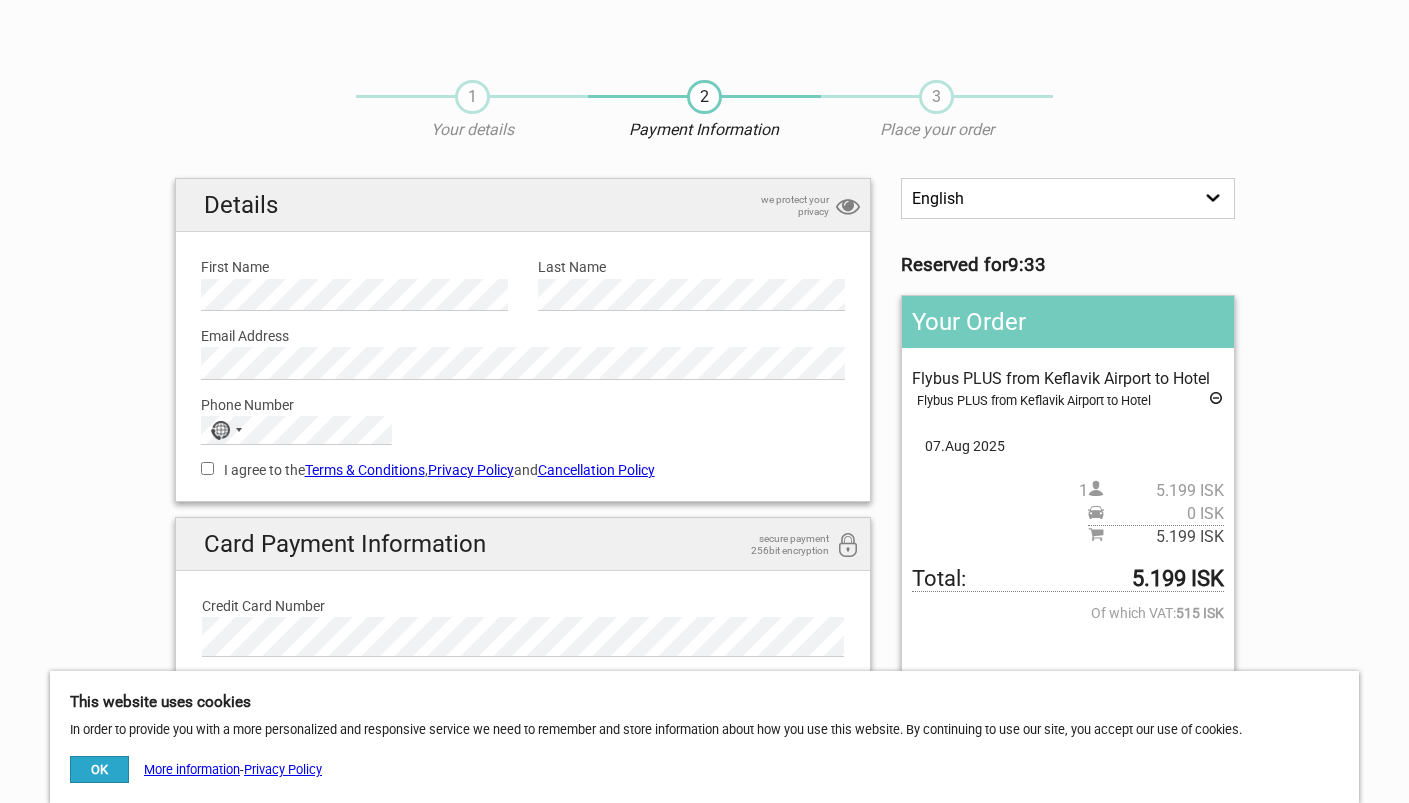 scroll, scrollTop: 0, scrollLeft: 0, axis: both 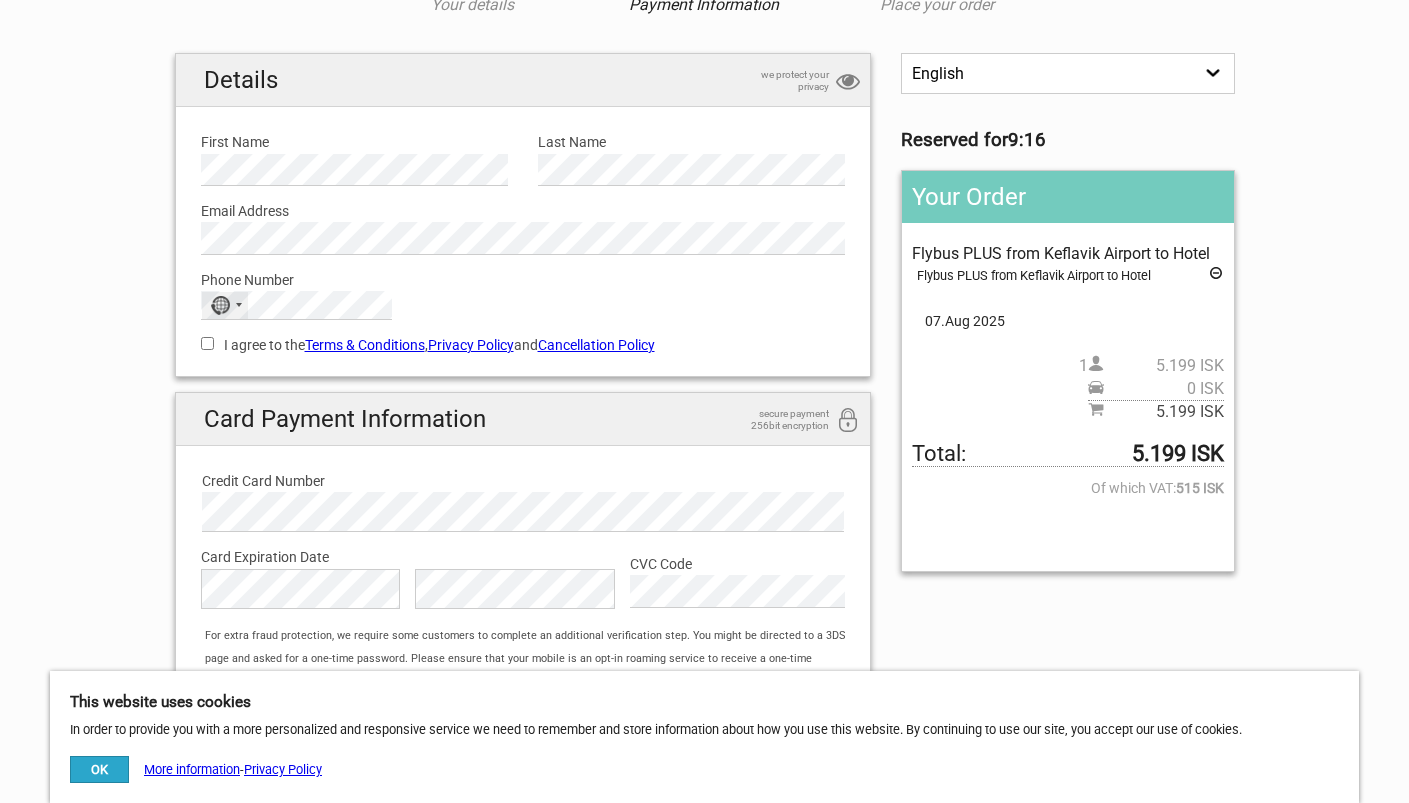 click on "No country selected" at bounding box center [225, 305] 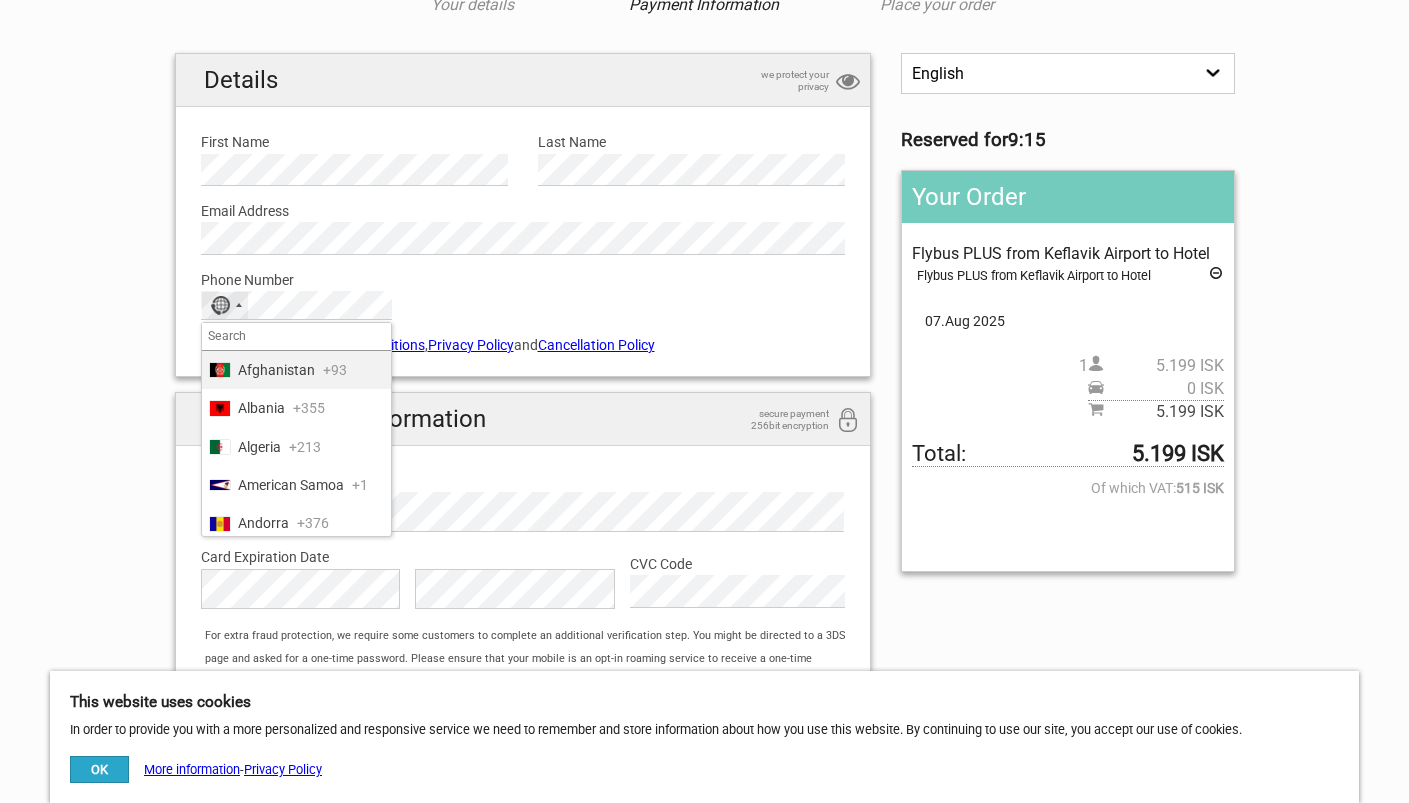 click at bounding box center [296, 337] 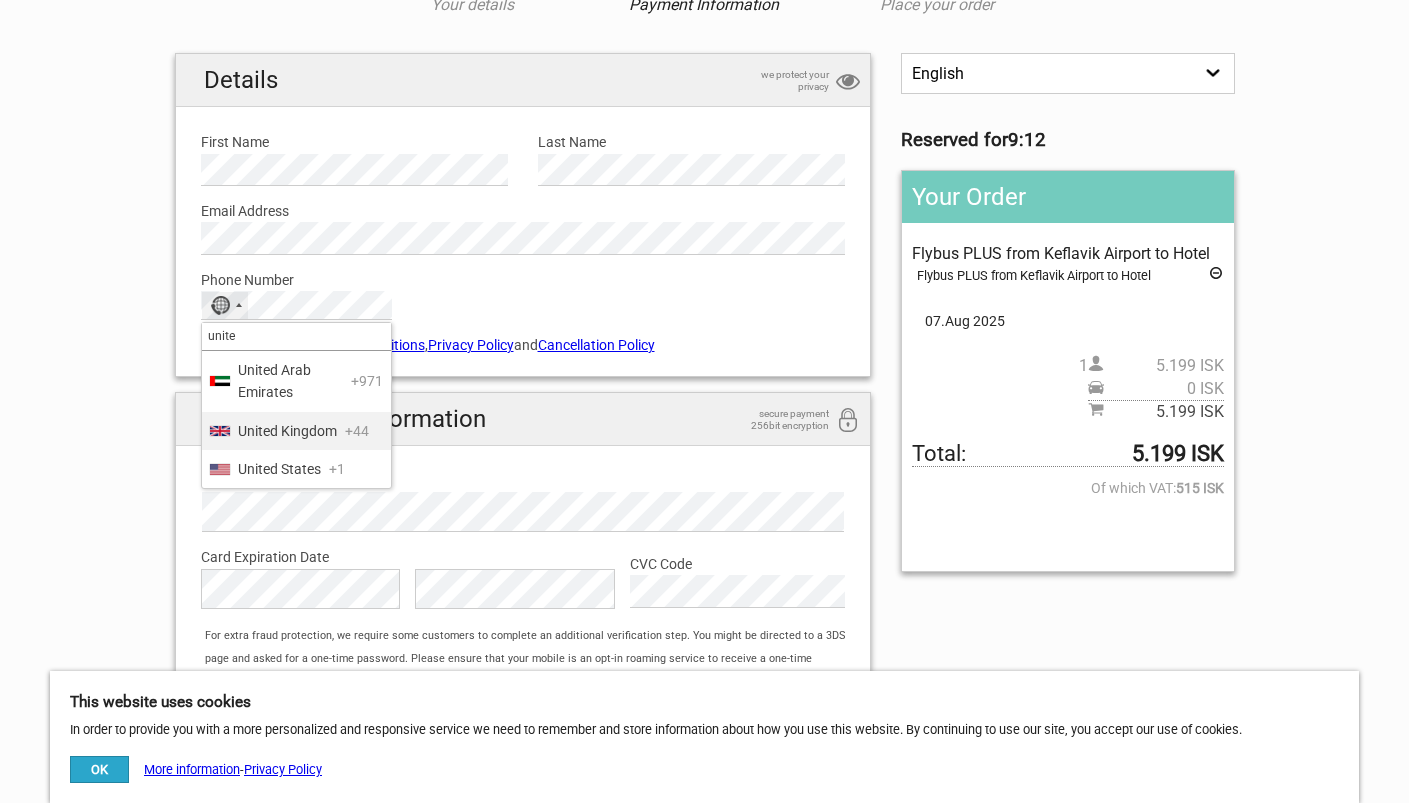 type on "unite" 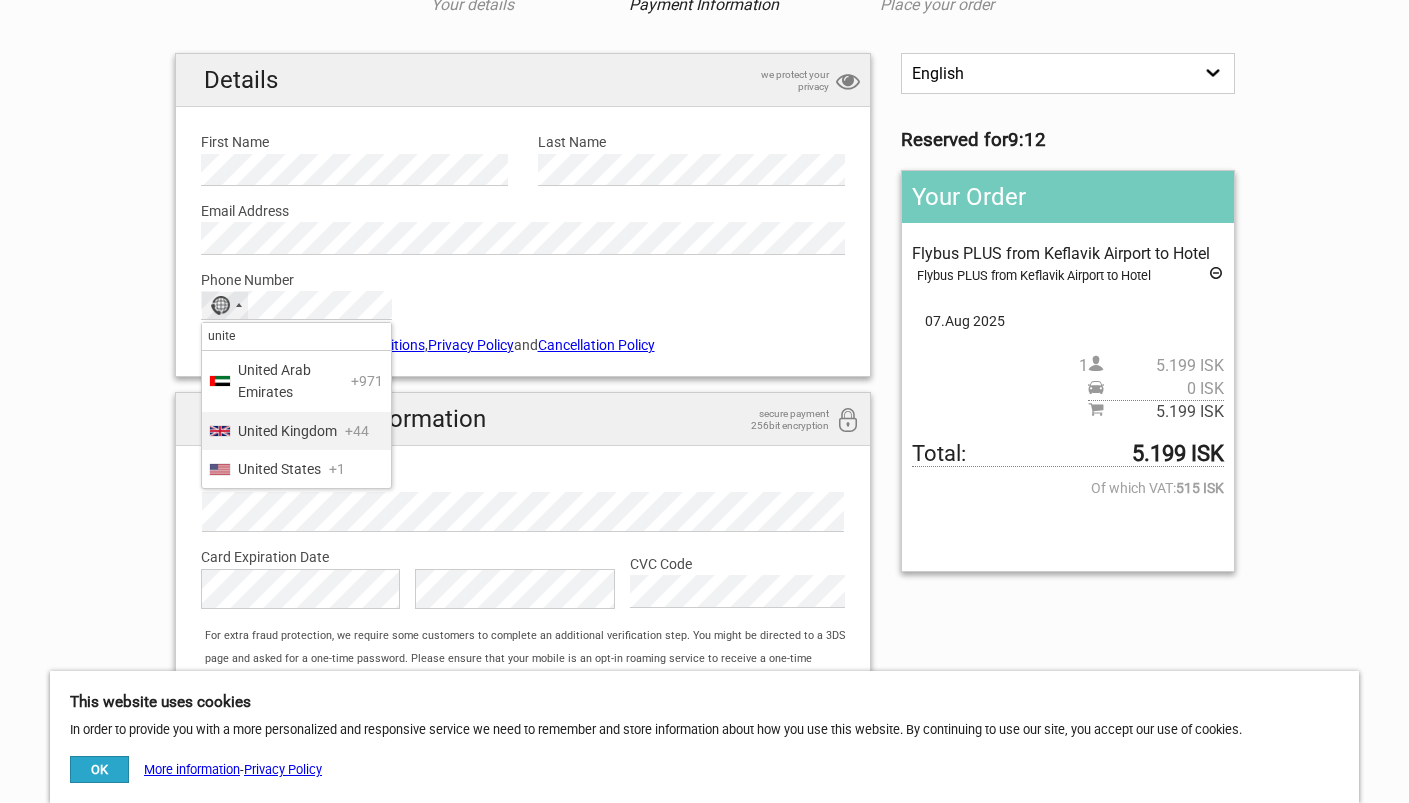 click on "United States" at bounding box center [279, 469] 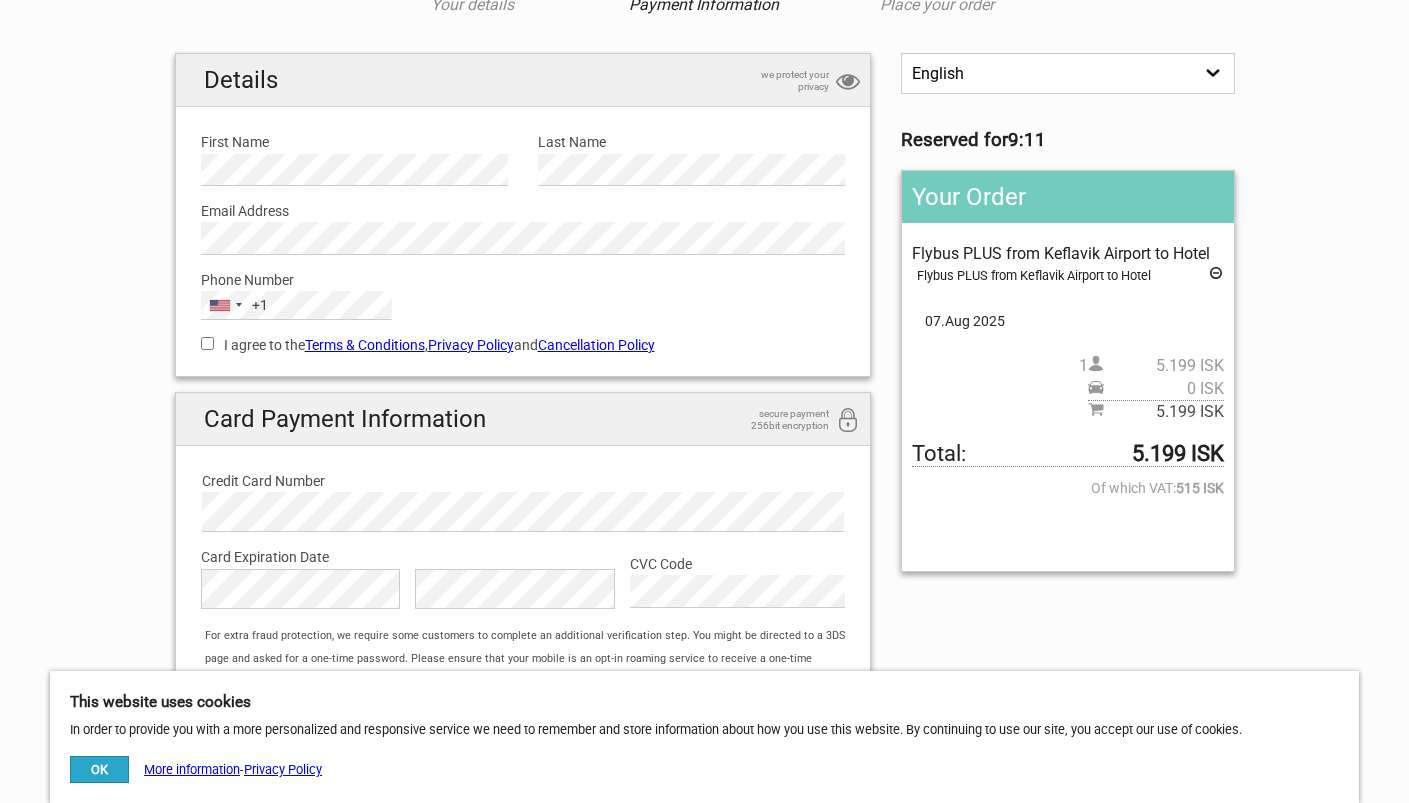 click on "I agree to the  Terms & Conditions ,  Privacy Policy  and  Cancellation Policy" at bounding box center [207, 343] 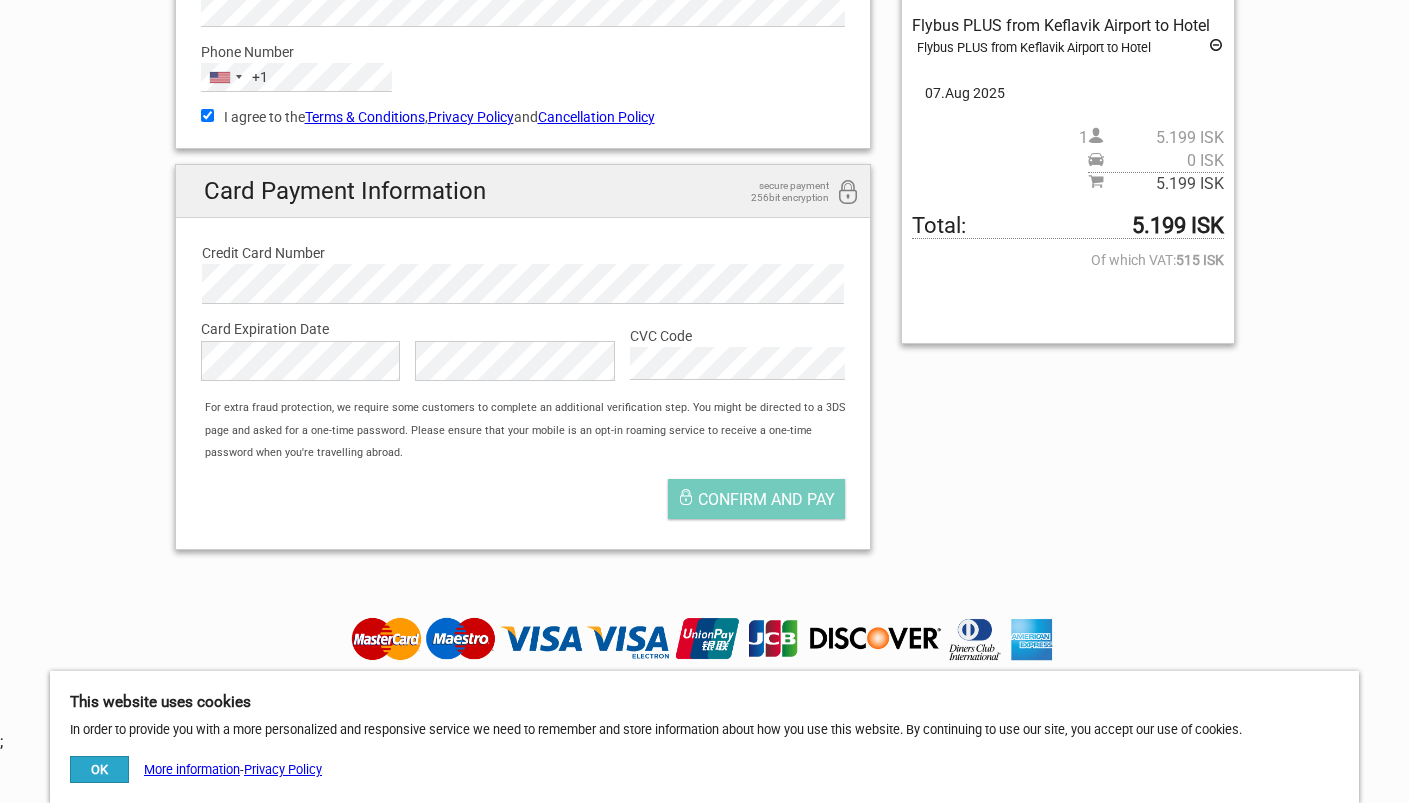 scroll, scrollTop: 370, scrollLeft: 0, axis: vertical 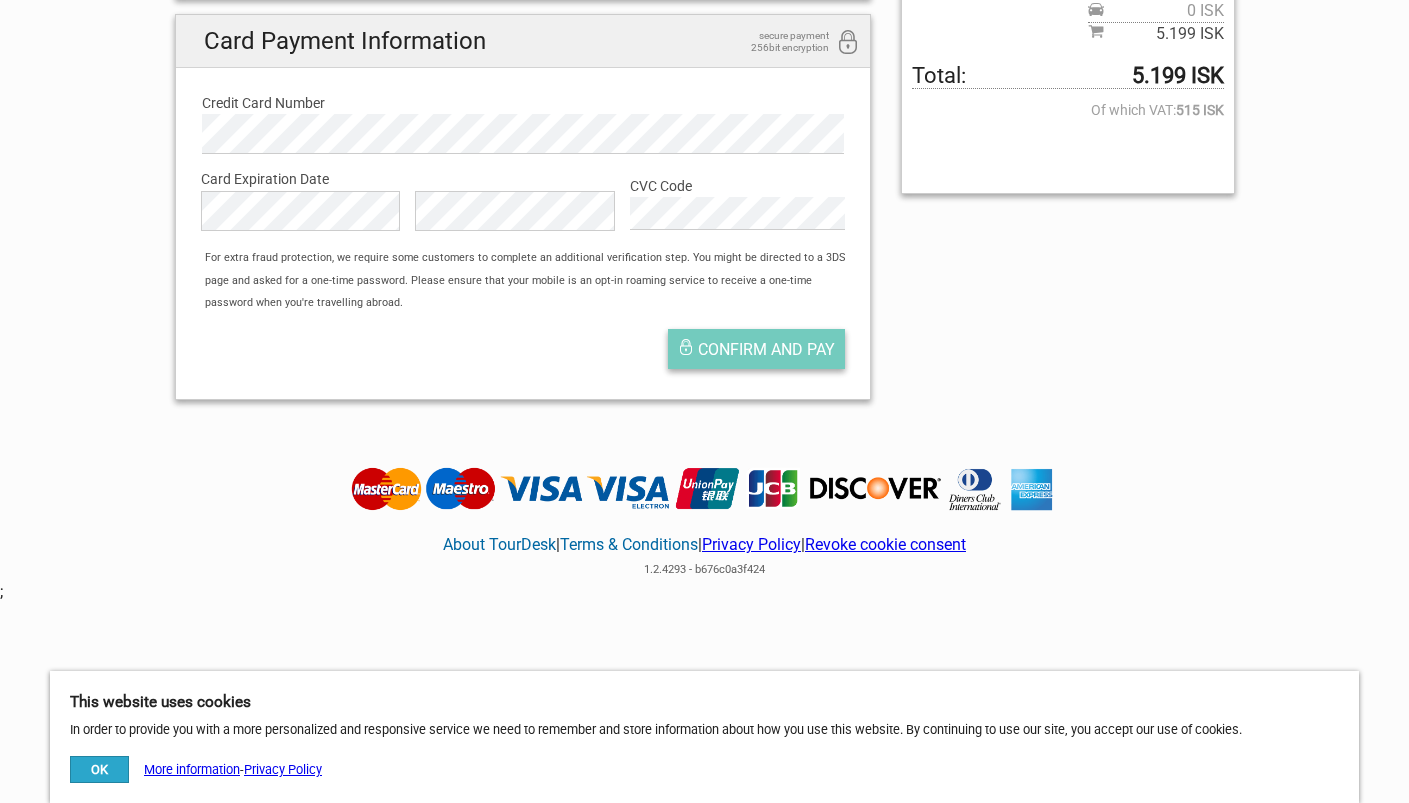 click on "Confirm and pay" at bounding box center [766, 349] 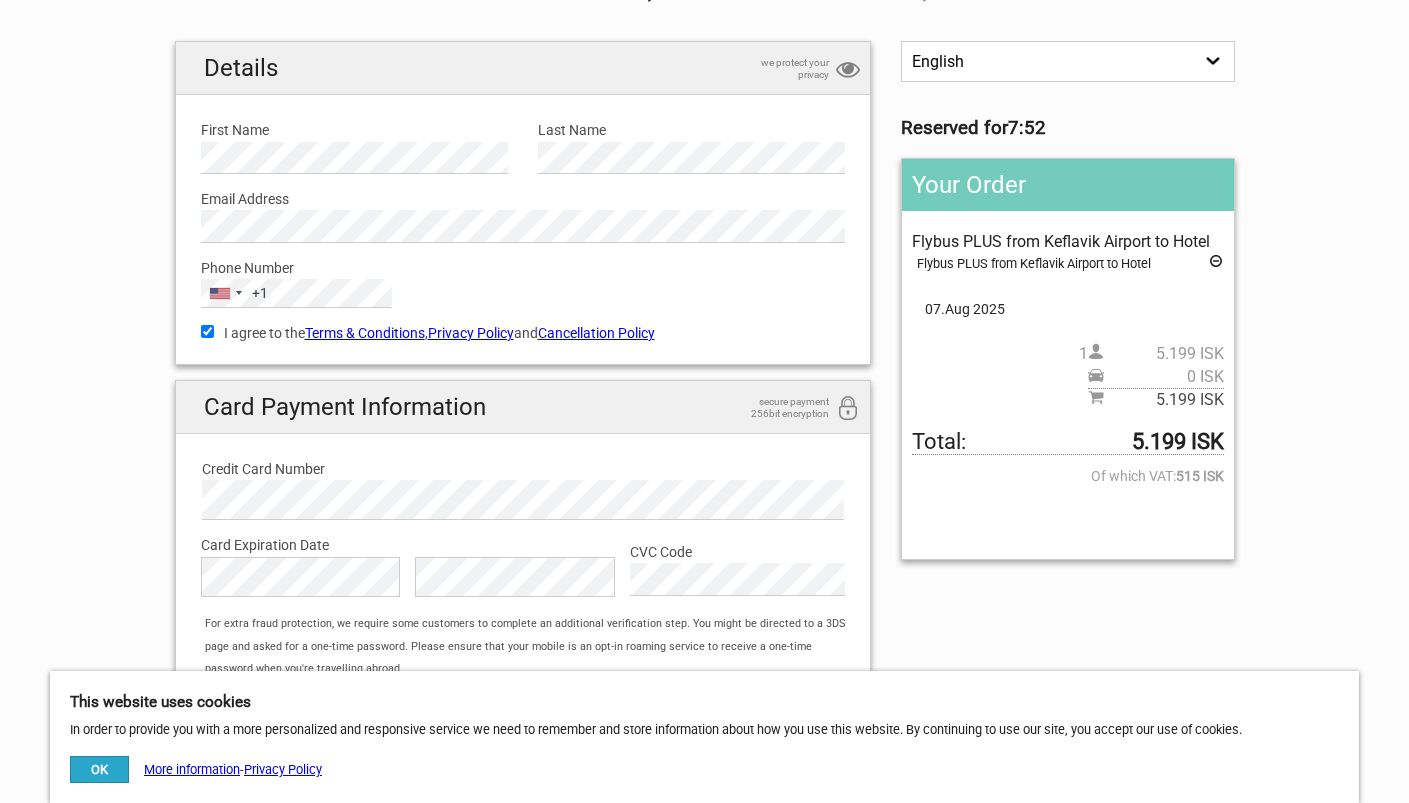 scroll, scrollTop: 0, scrollLeft: 0, axis: both 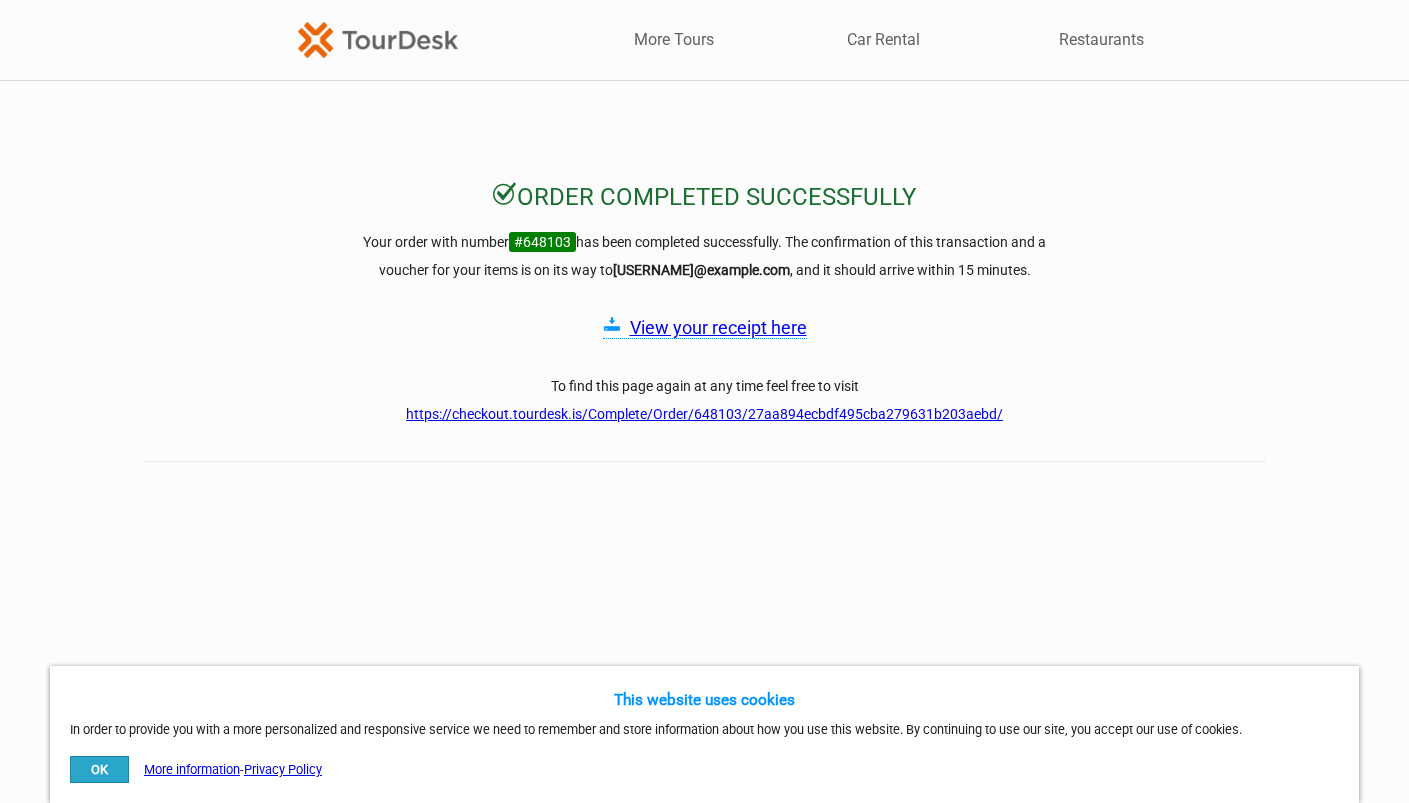 click on "OK" at bounding box center [99, 769] 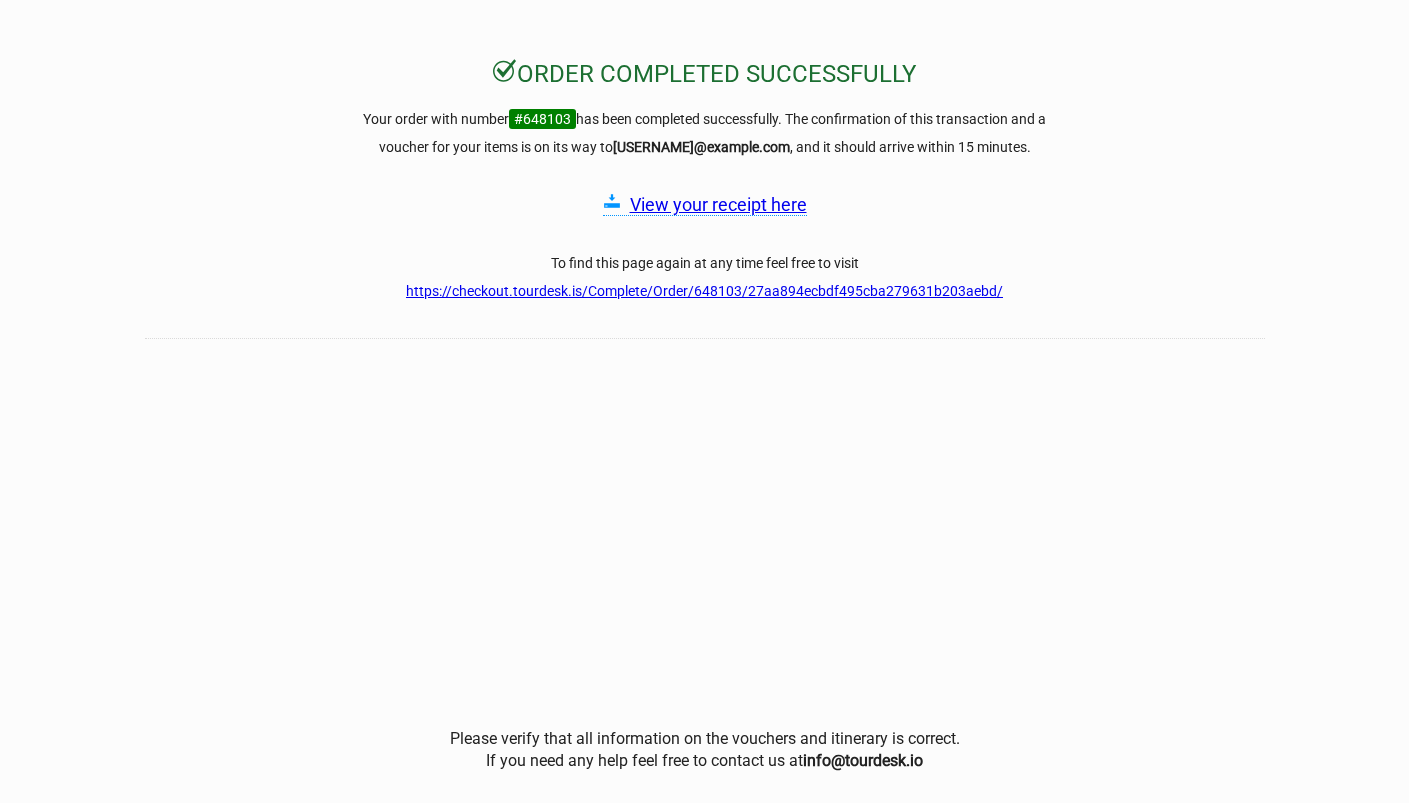 scroll, scrollTop: 96, scrollLeft: 0, axis: vertical 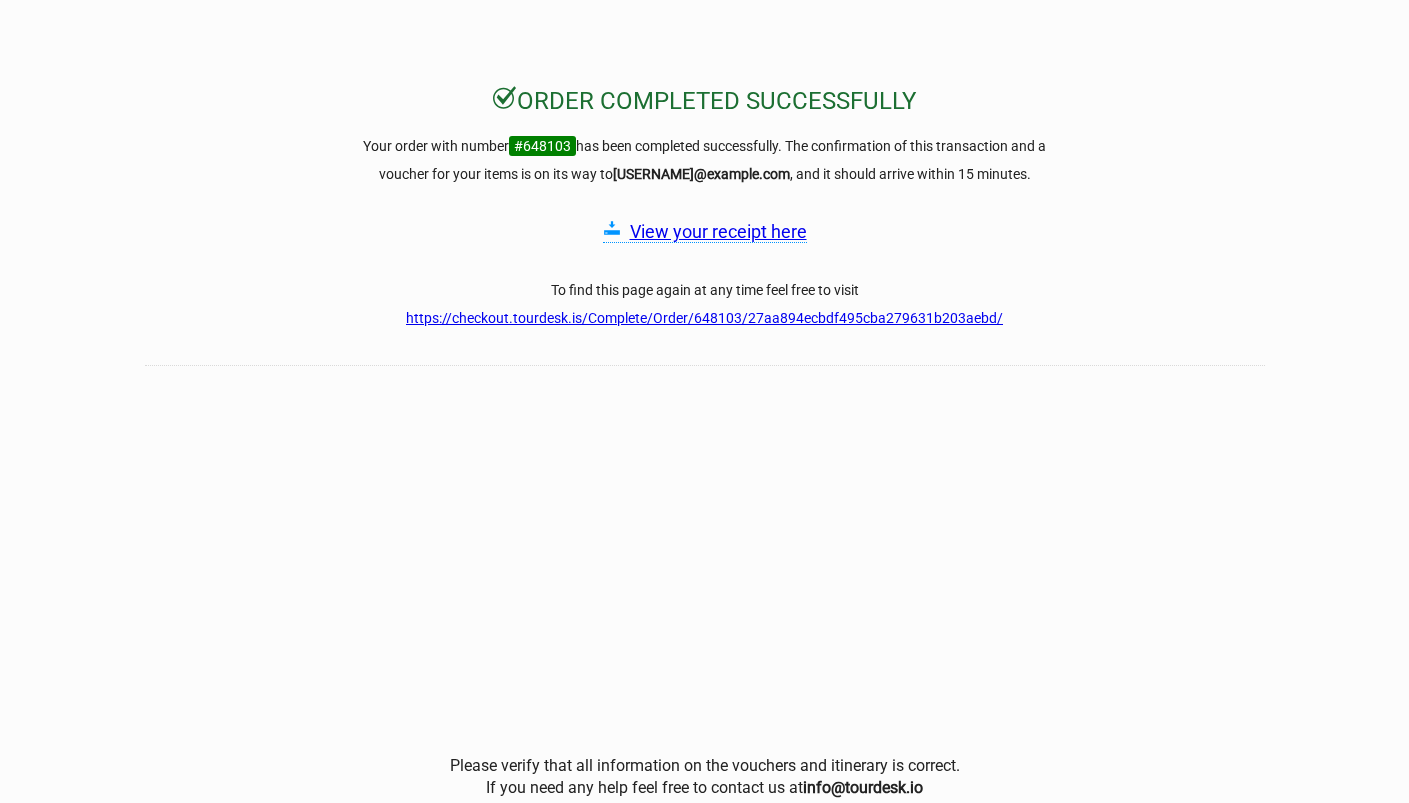 click on "View your receipt here" at bounding box center (718, 231) 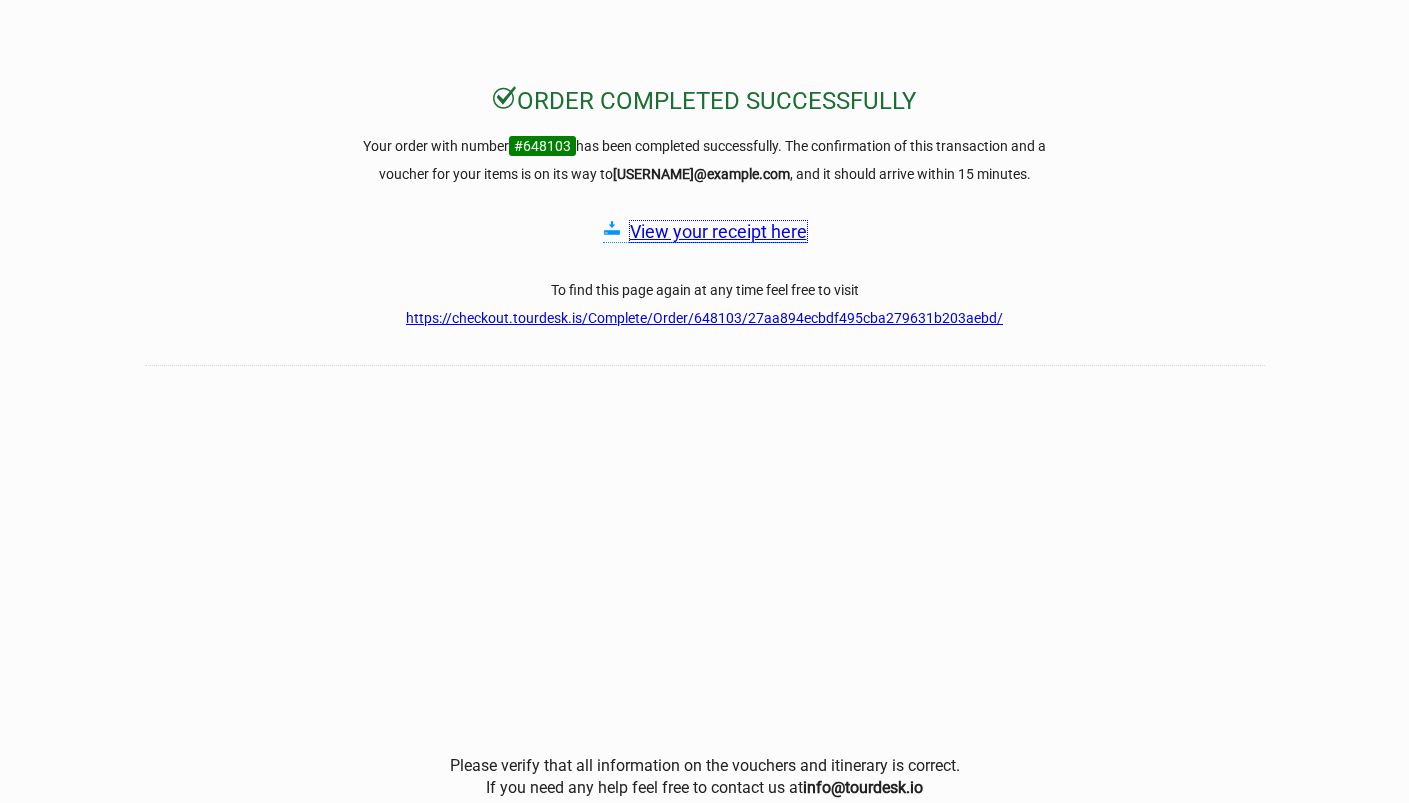 scroll, scrollTop: 0, scrollLeft: 0, axis: both 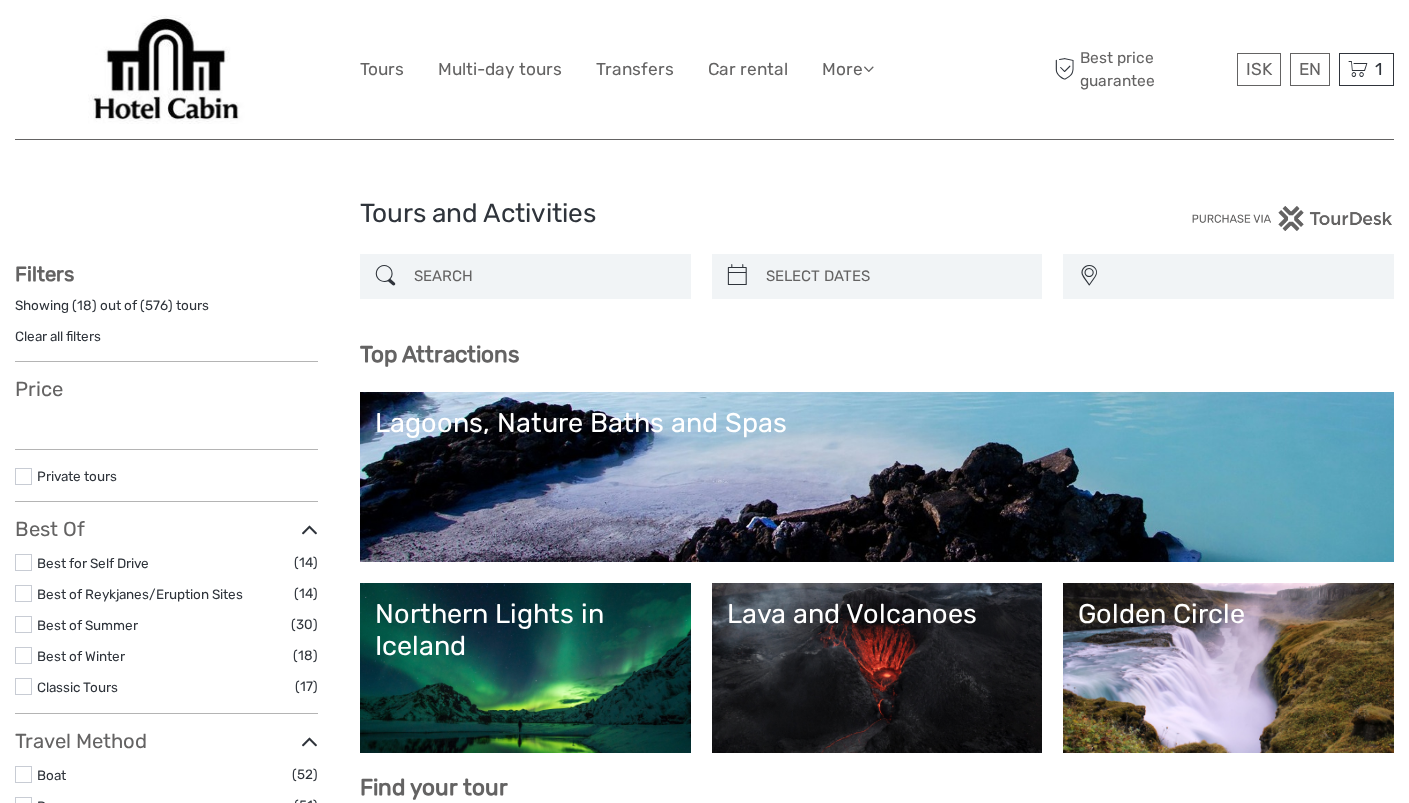 select 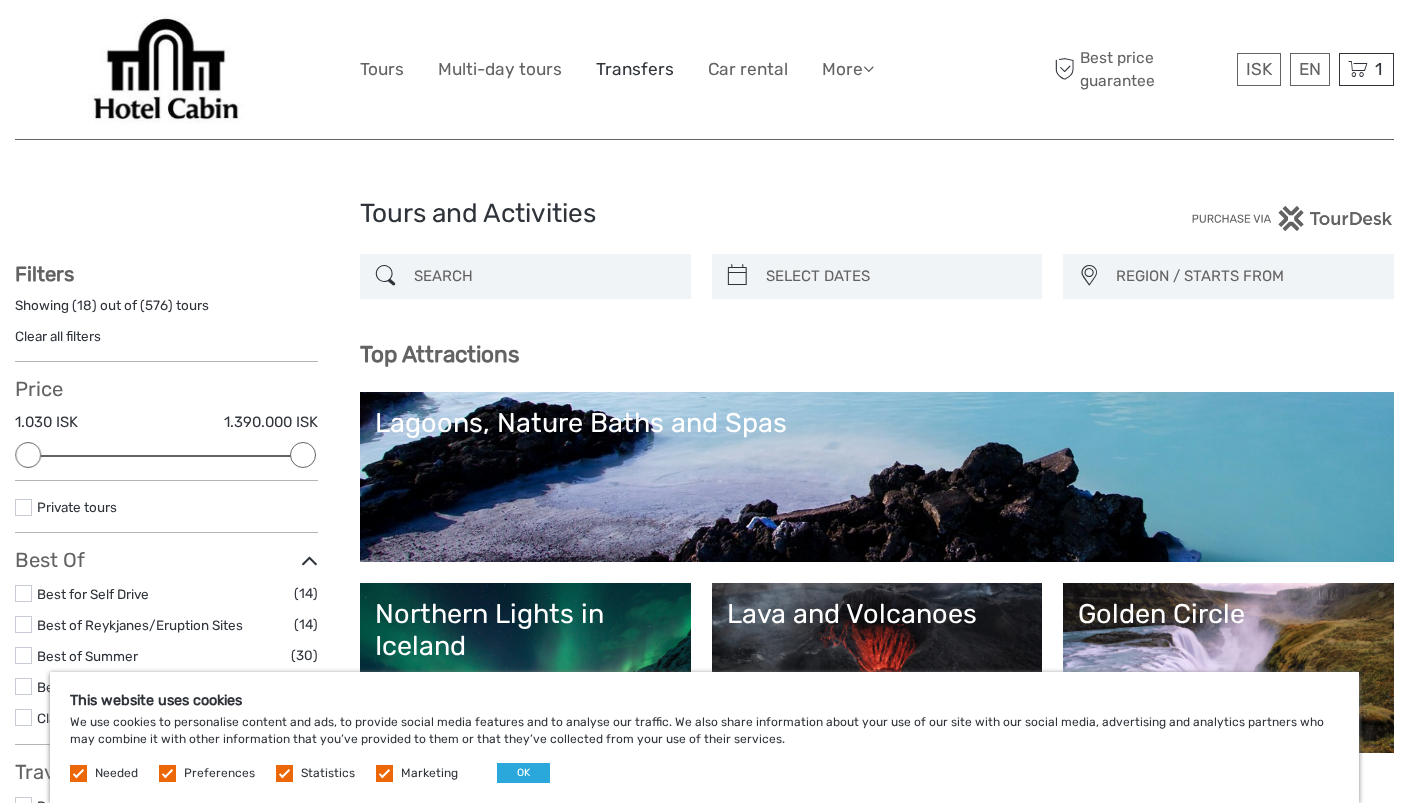 scroll, scrollTop: 0, scrollLeft: 0, axis: both 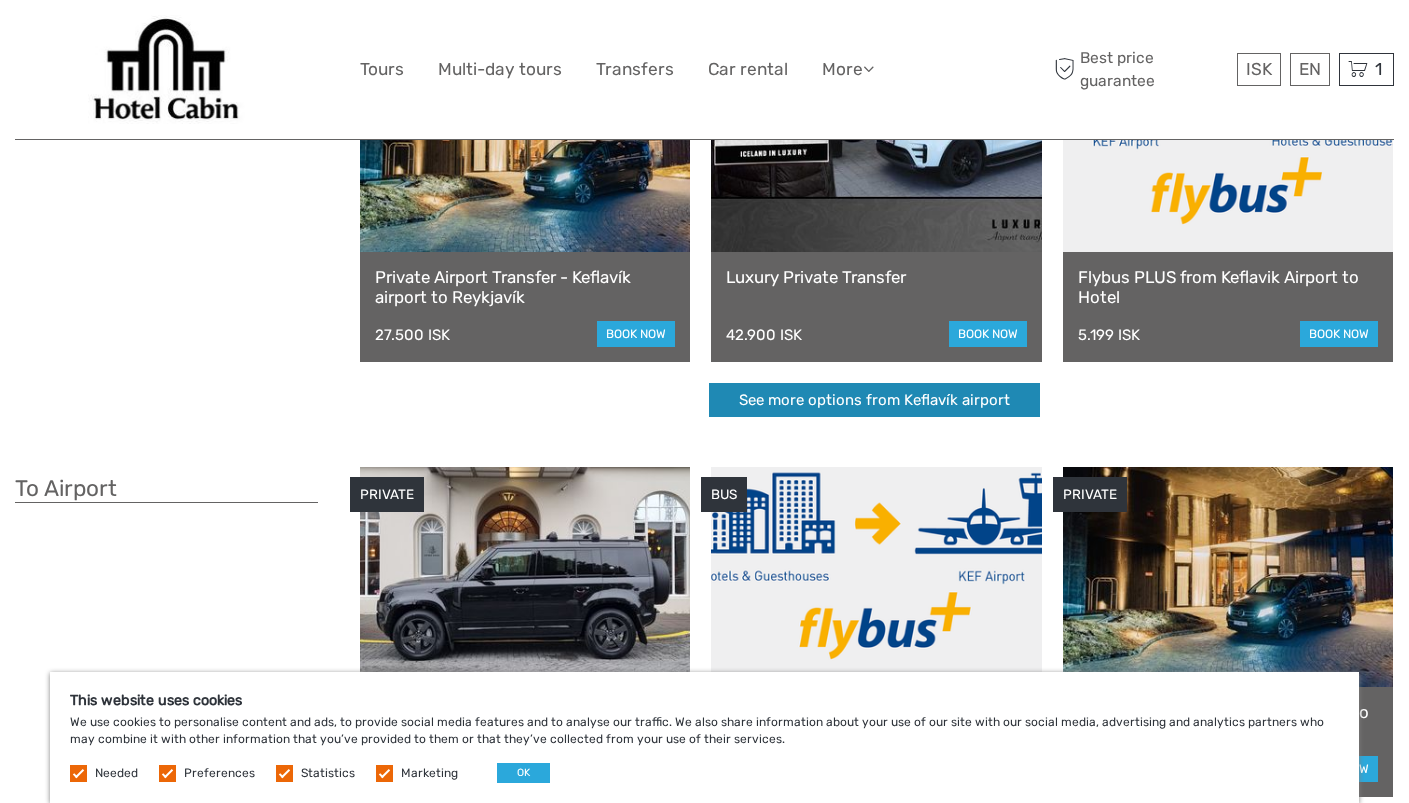 click on "See more options from Keflavík airport" at bounding box center [874, 400] 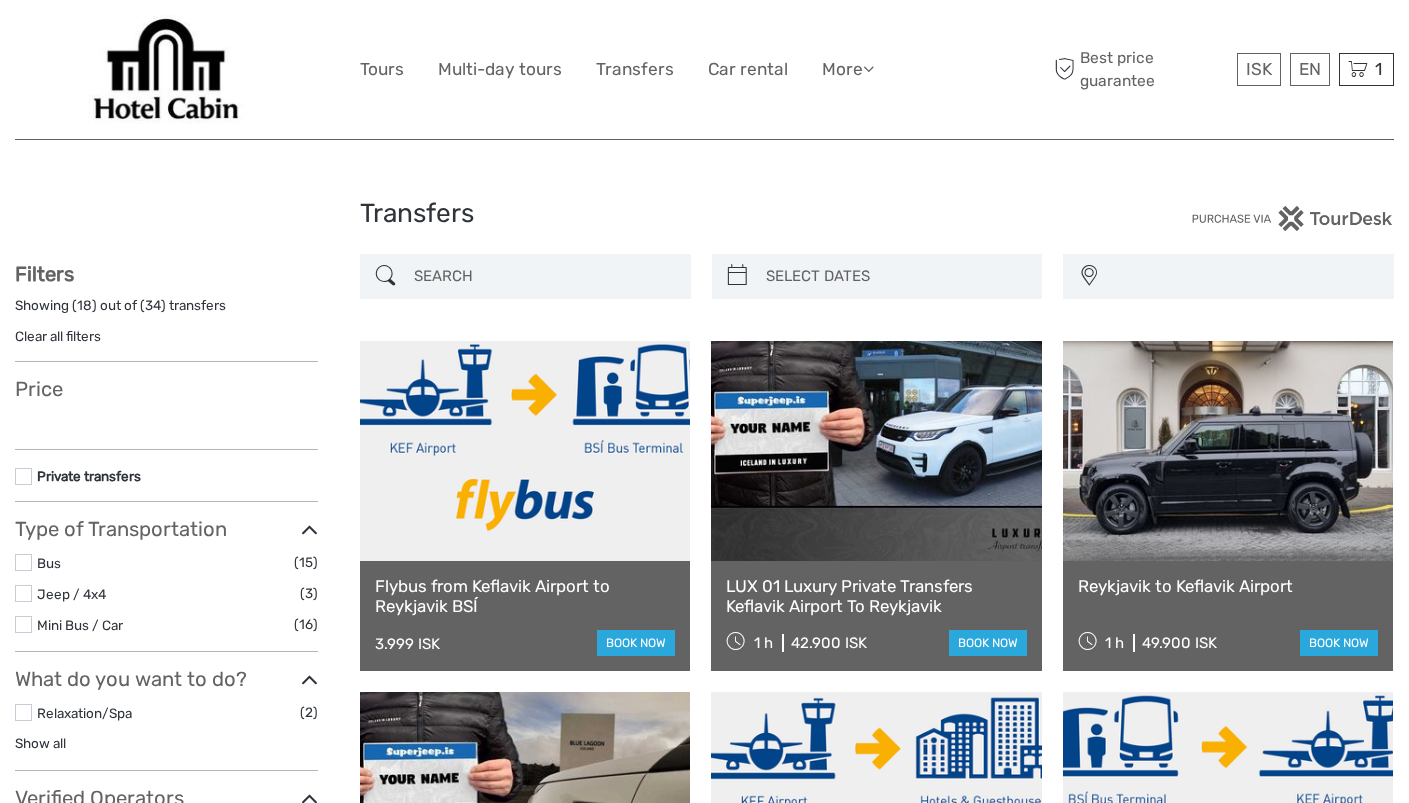 select 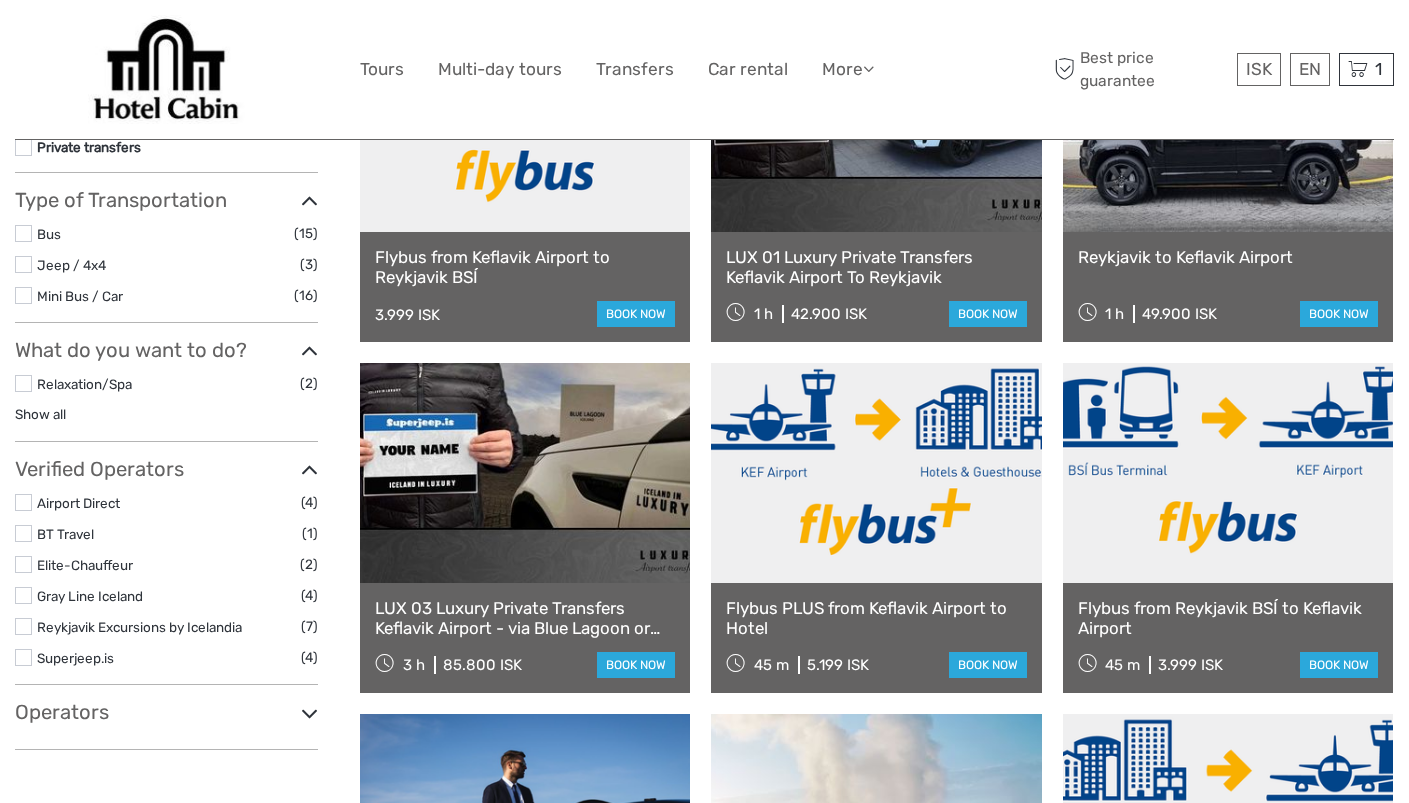 select 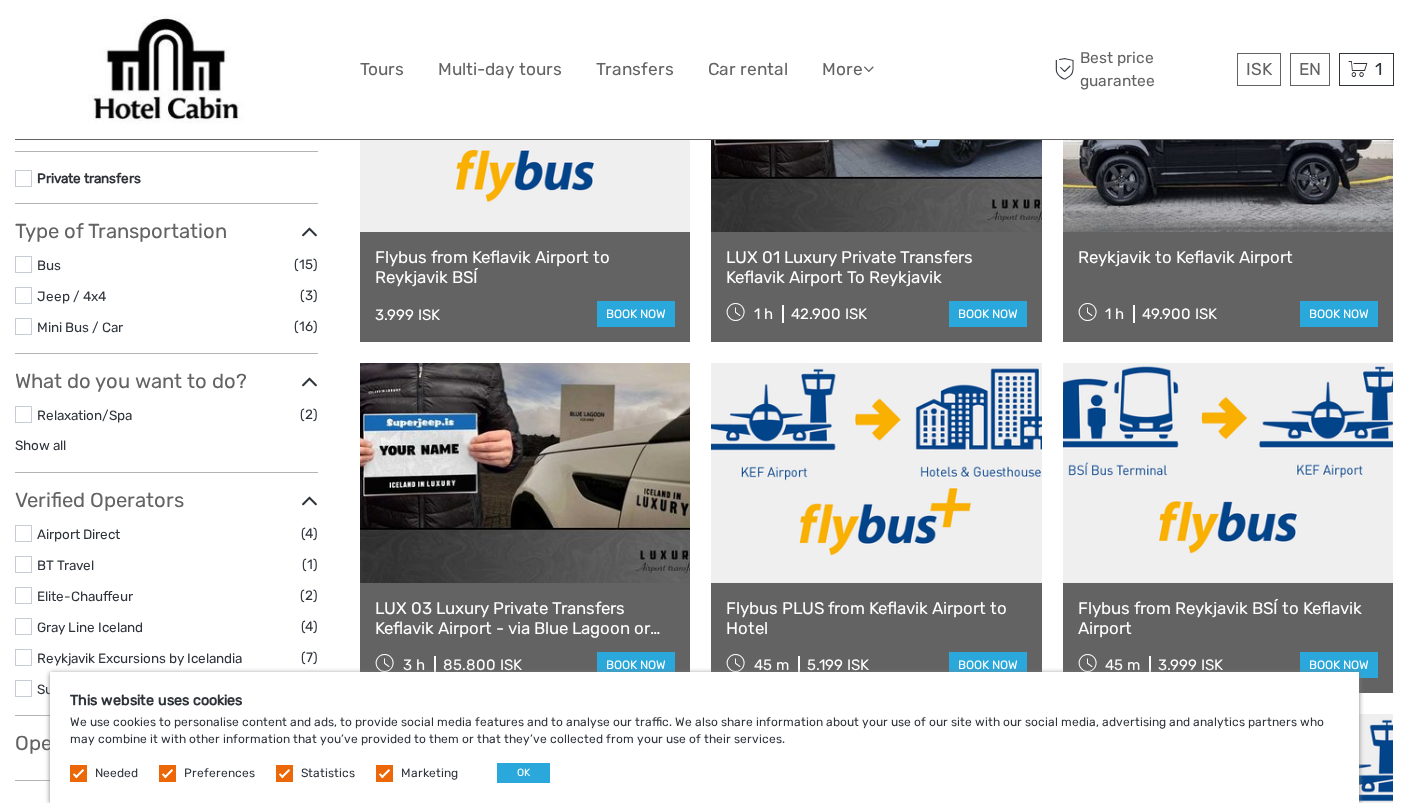 scroll, scrollTop: 0, scrollLeft: 0, axis: both 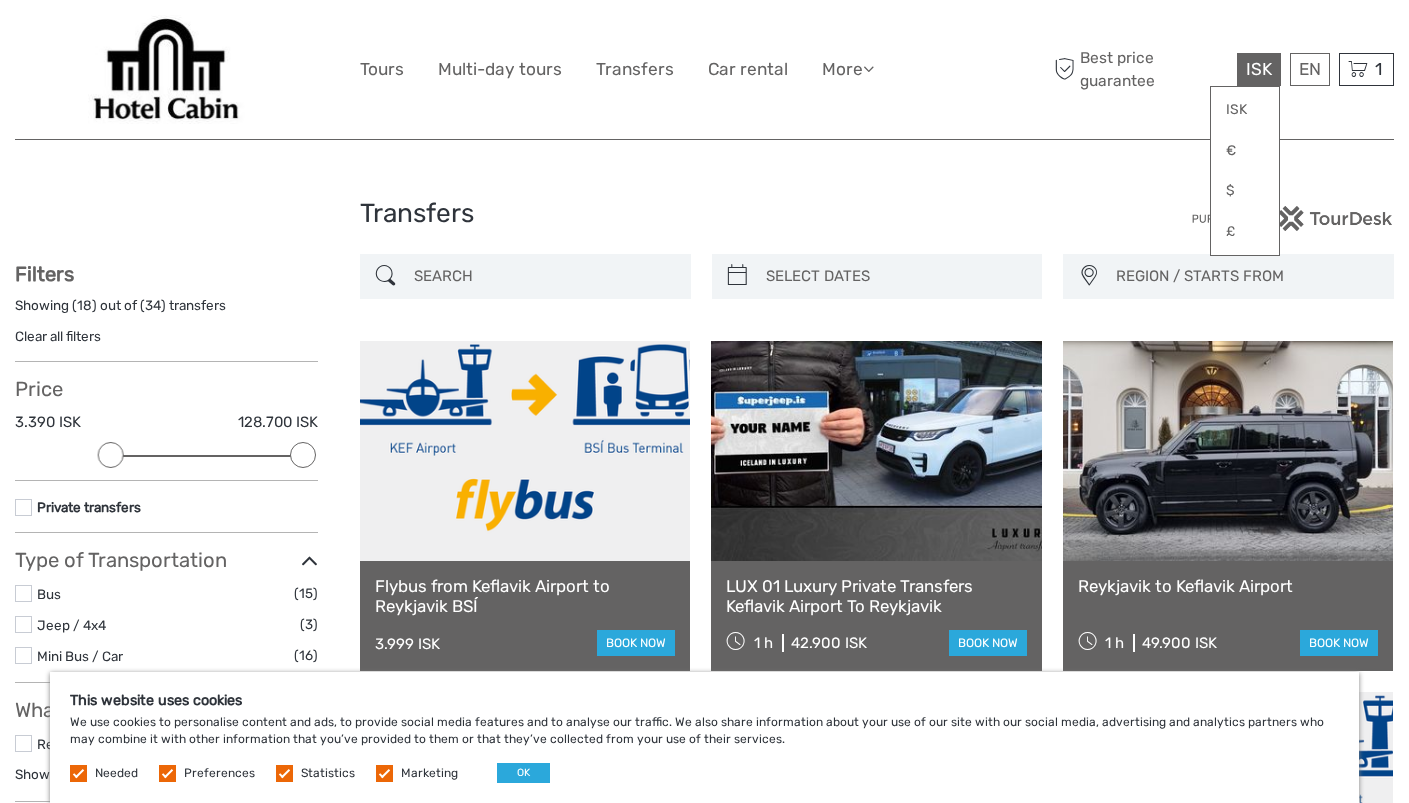 click on "ISK" at bounding box center (1259, 69) 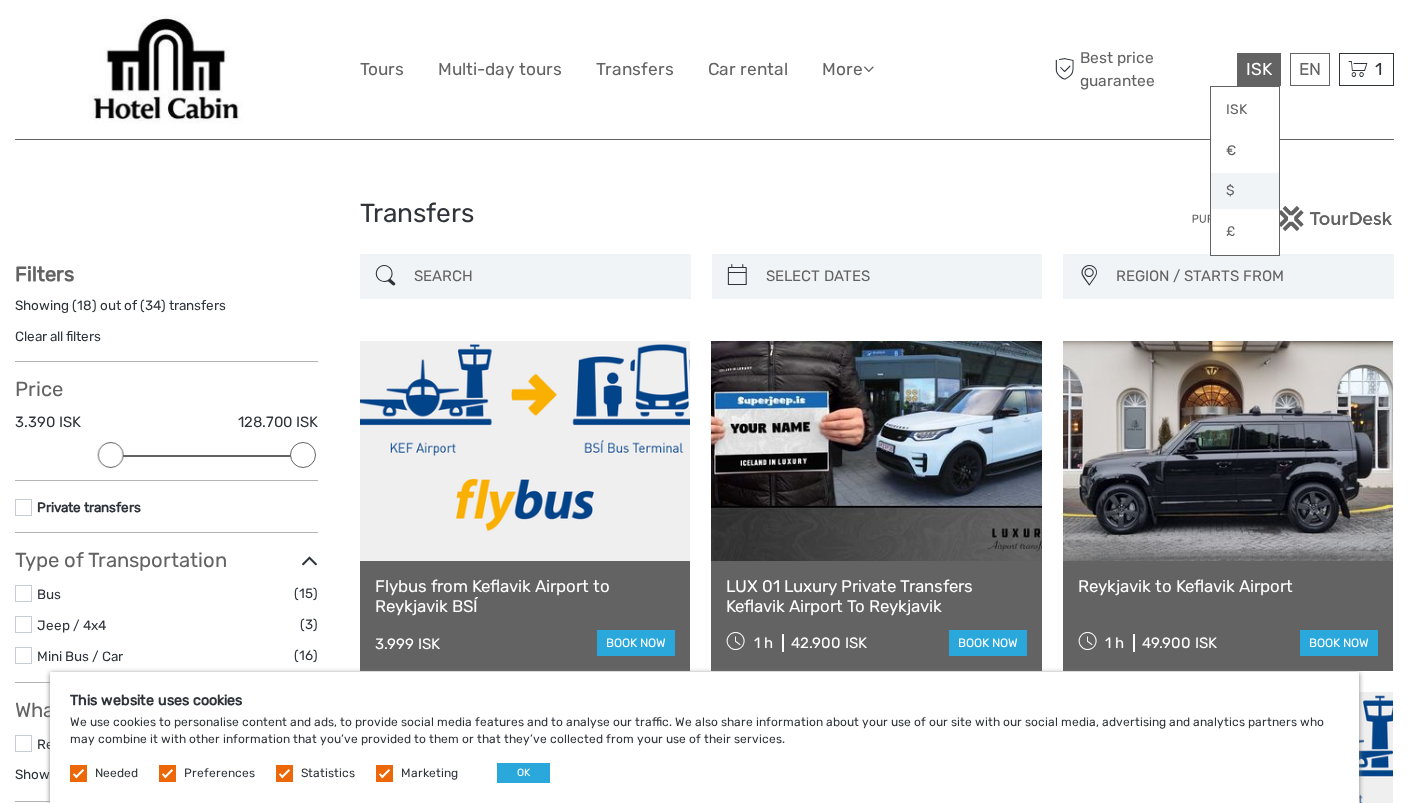click on "$" at bounding box center (1245, 191) 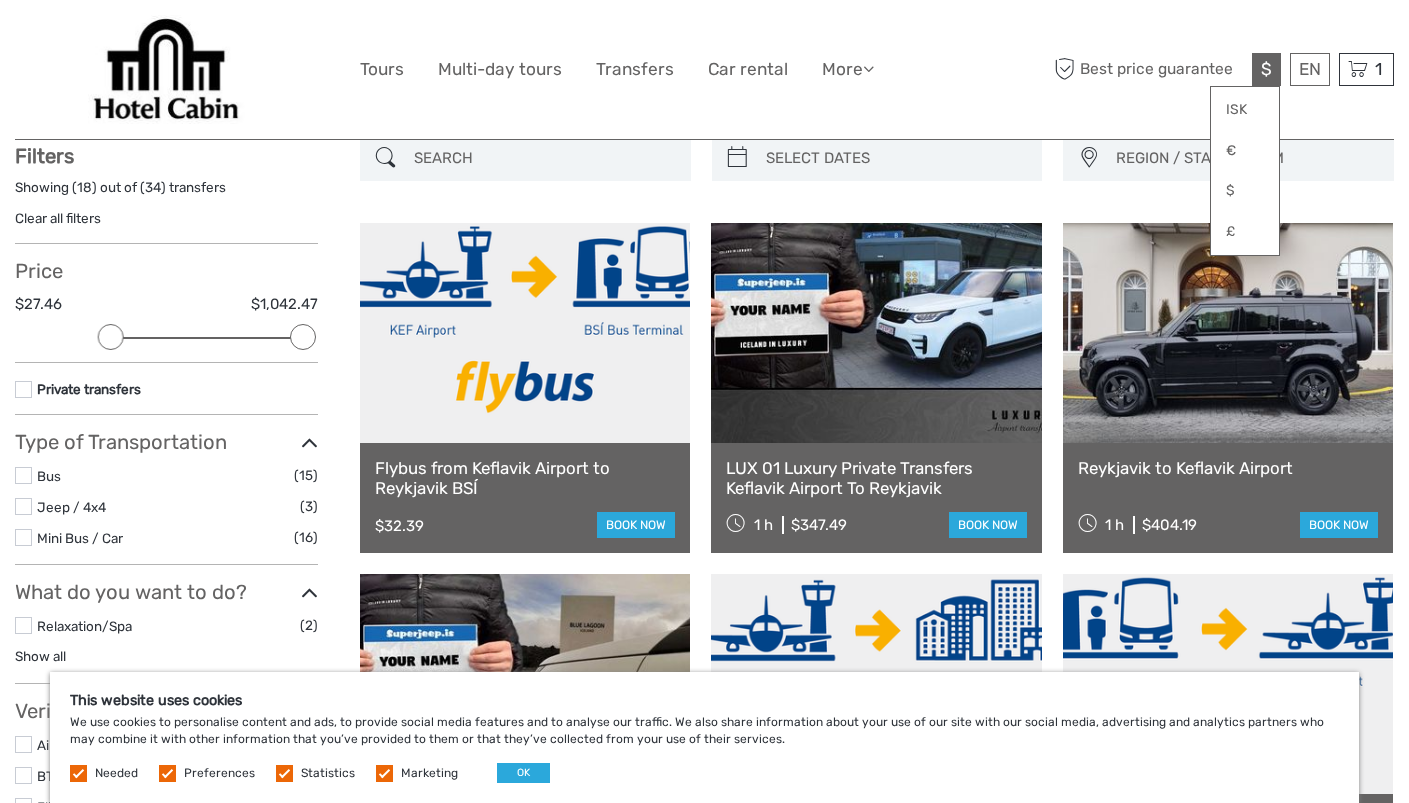 scroll, scrollTop: 97, scrollLeft: 0, axis: vertical 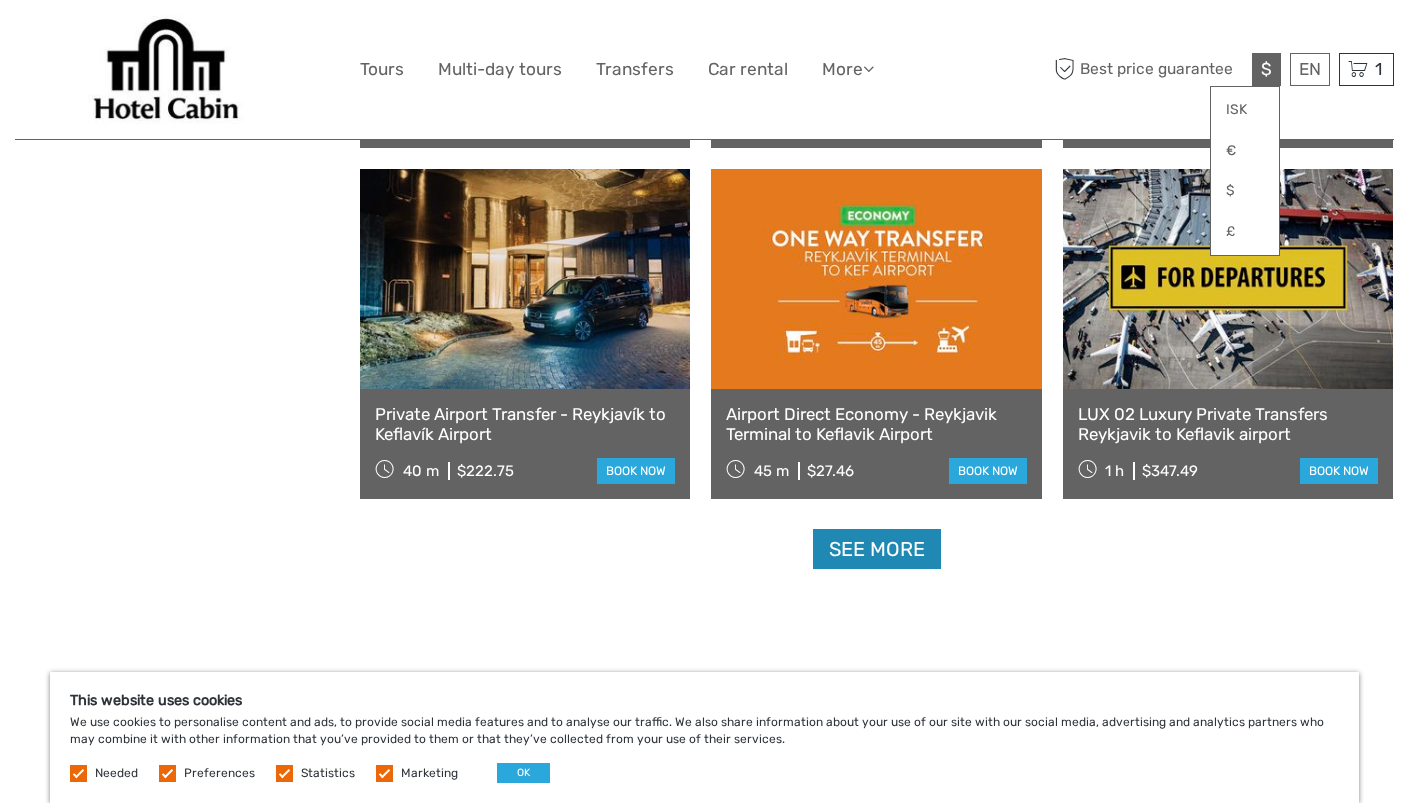 click on "See more" at bounding box center [877, 549] 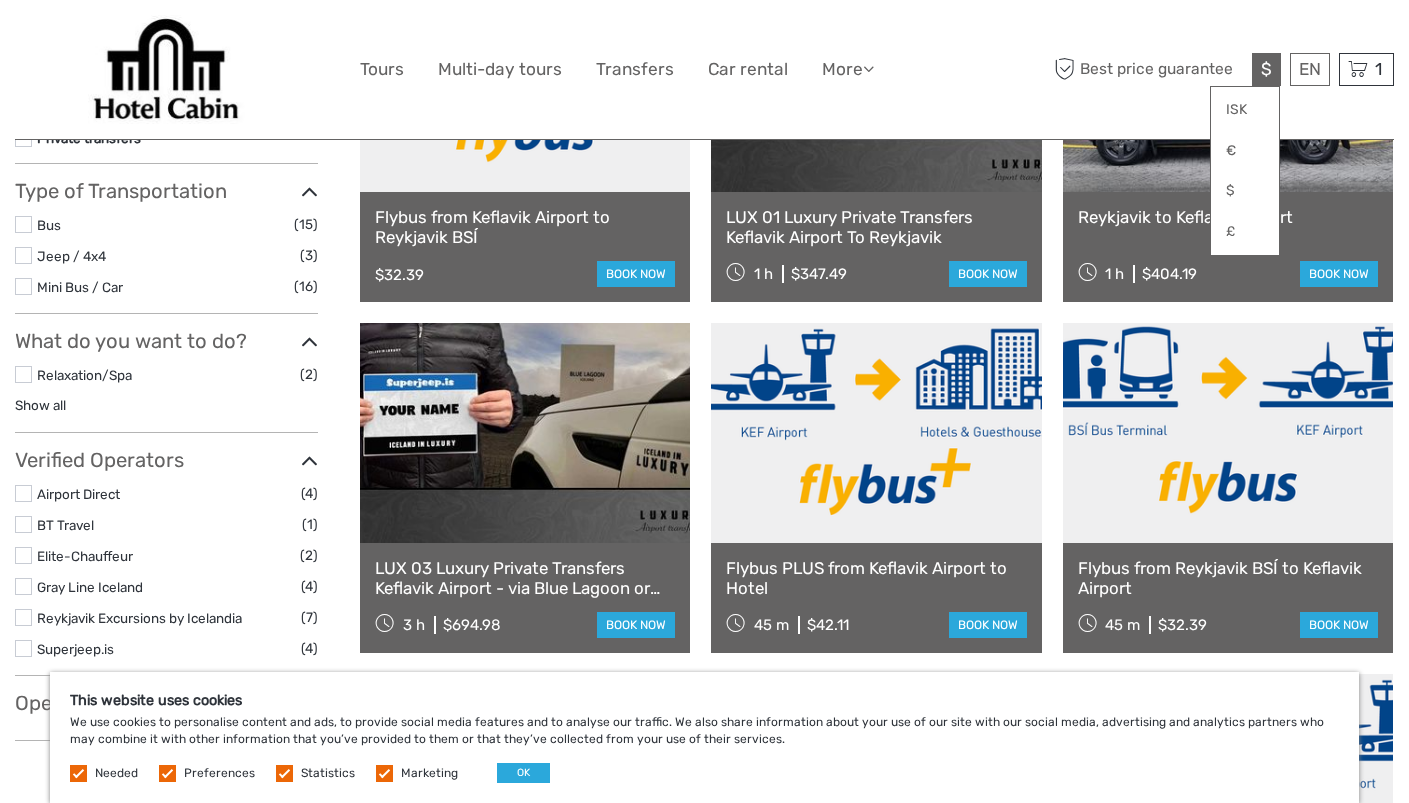 scroll, scrollTop: 370, scrollLeft: 0, axis: vertical 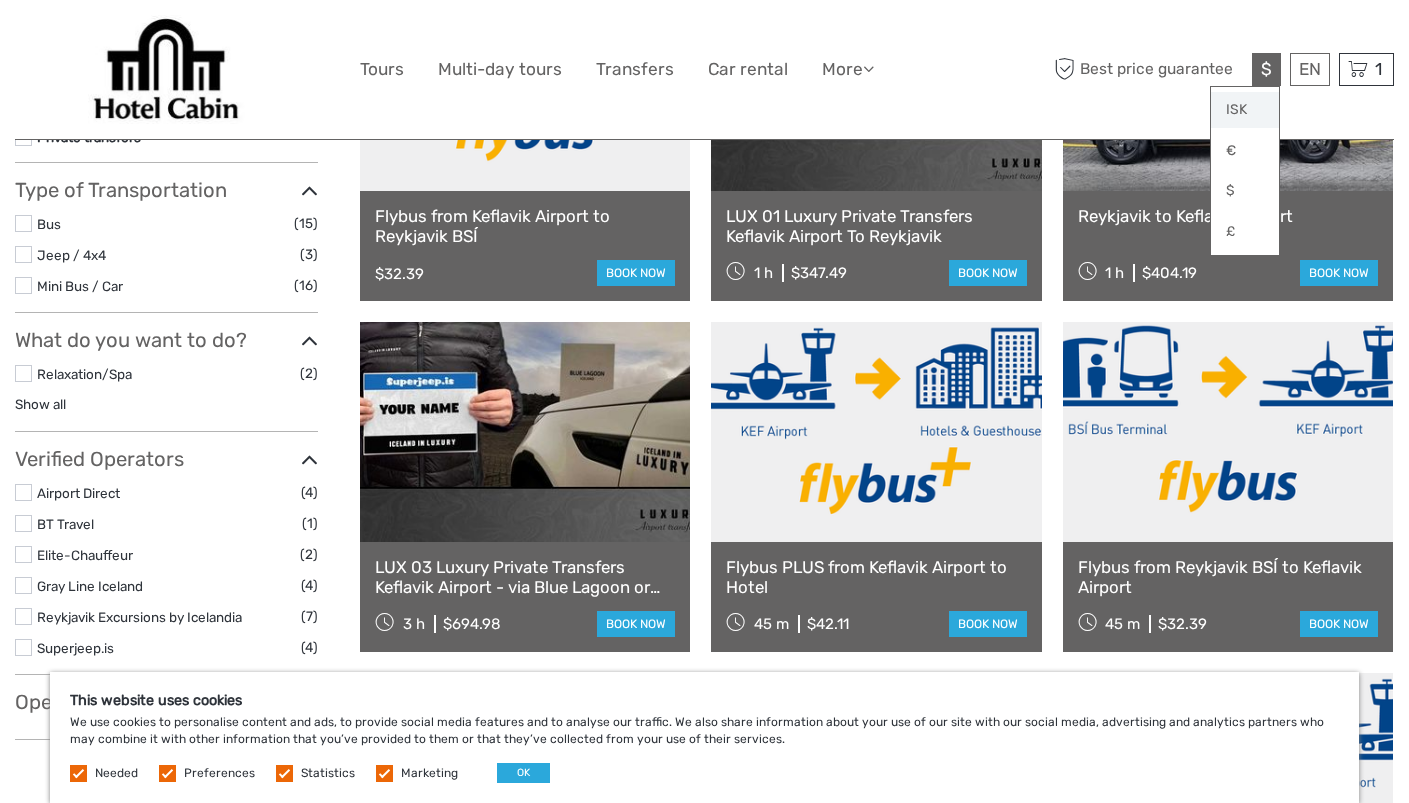 click on "ISK" at bounding box center (1245, 110) 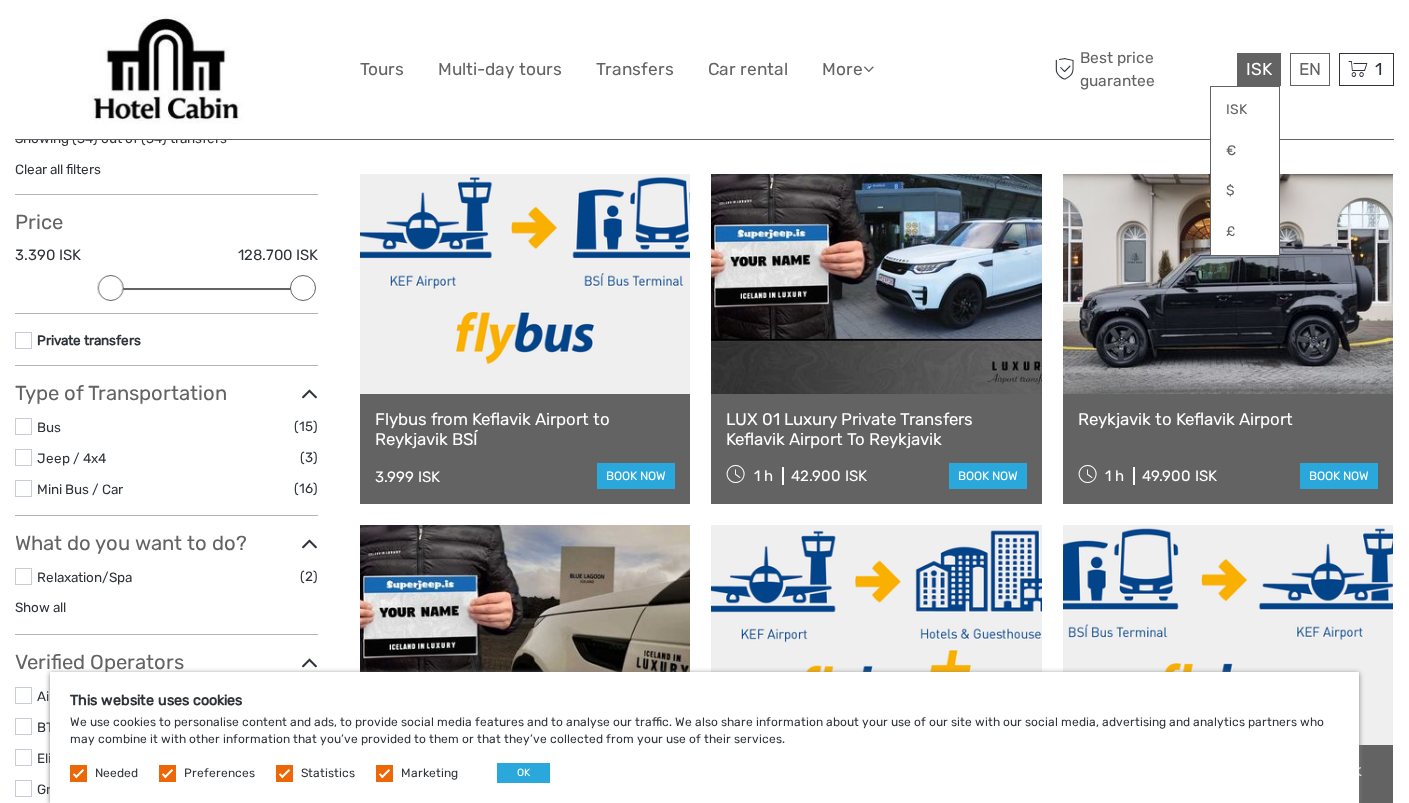 scroll, scrollTop: 150, scrollLeft: 0, axis: vertical 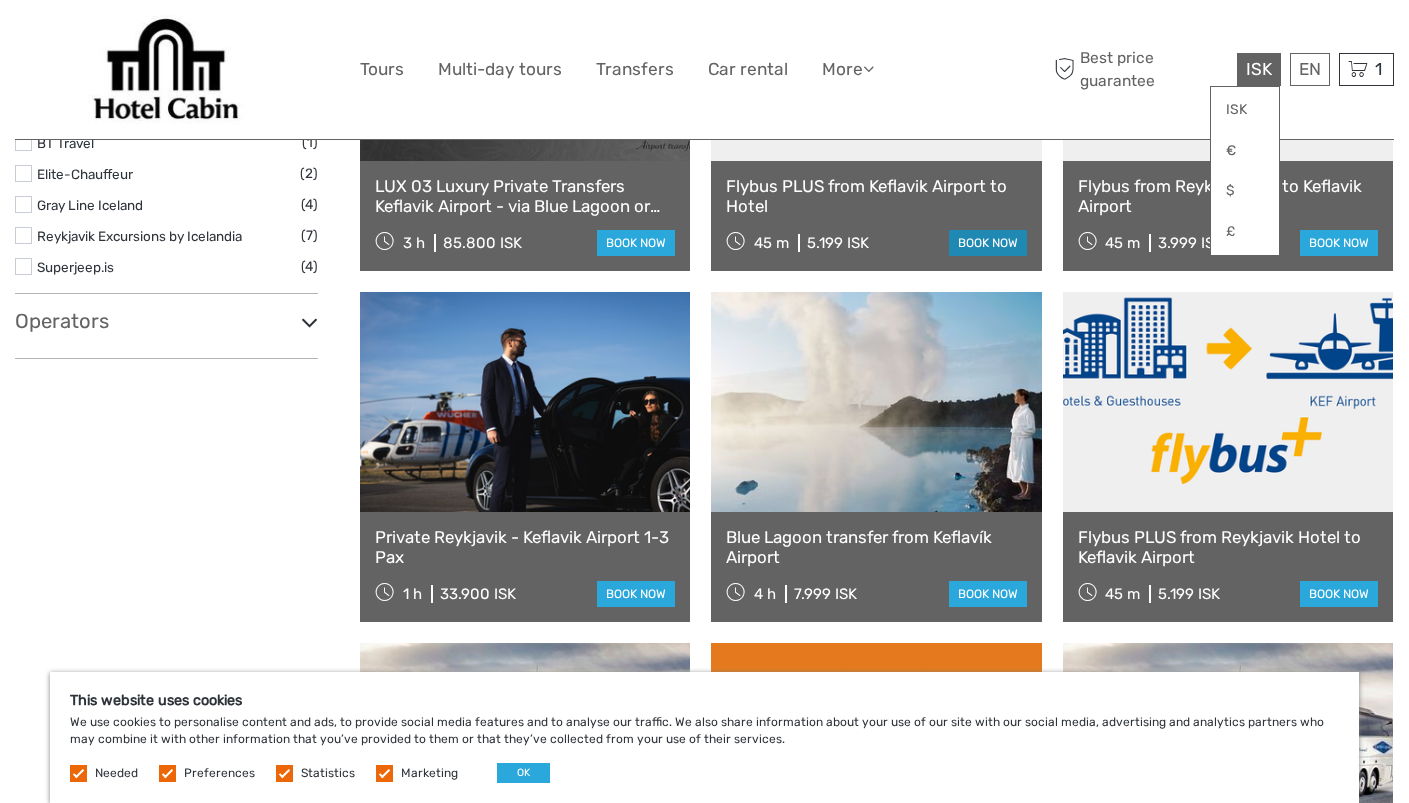 click on "book now" at bounding box center [988, 243] 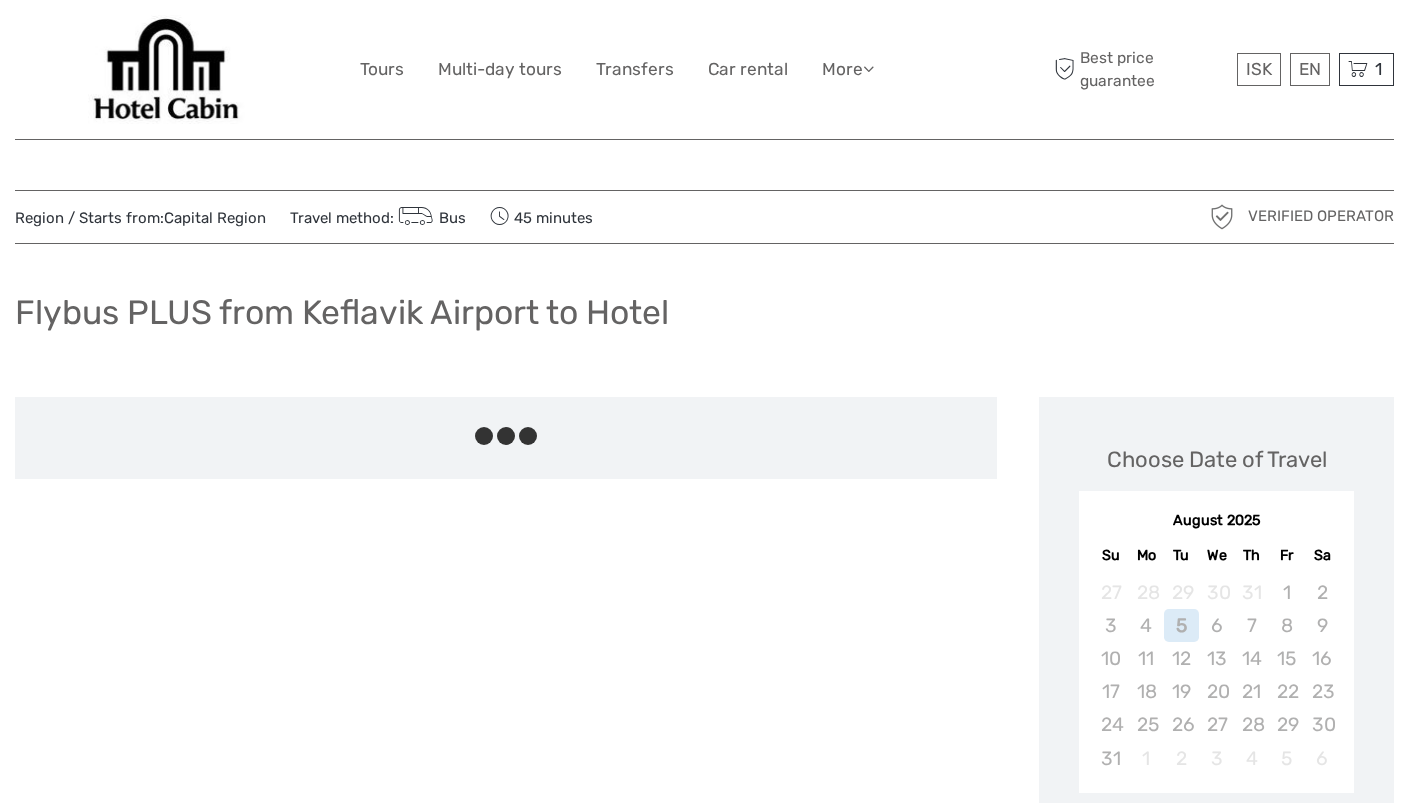 scroll, scrollTop: 0, scrollLeft: 0, axis: both 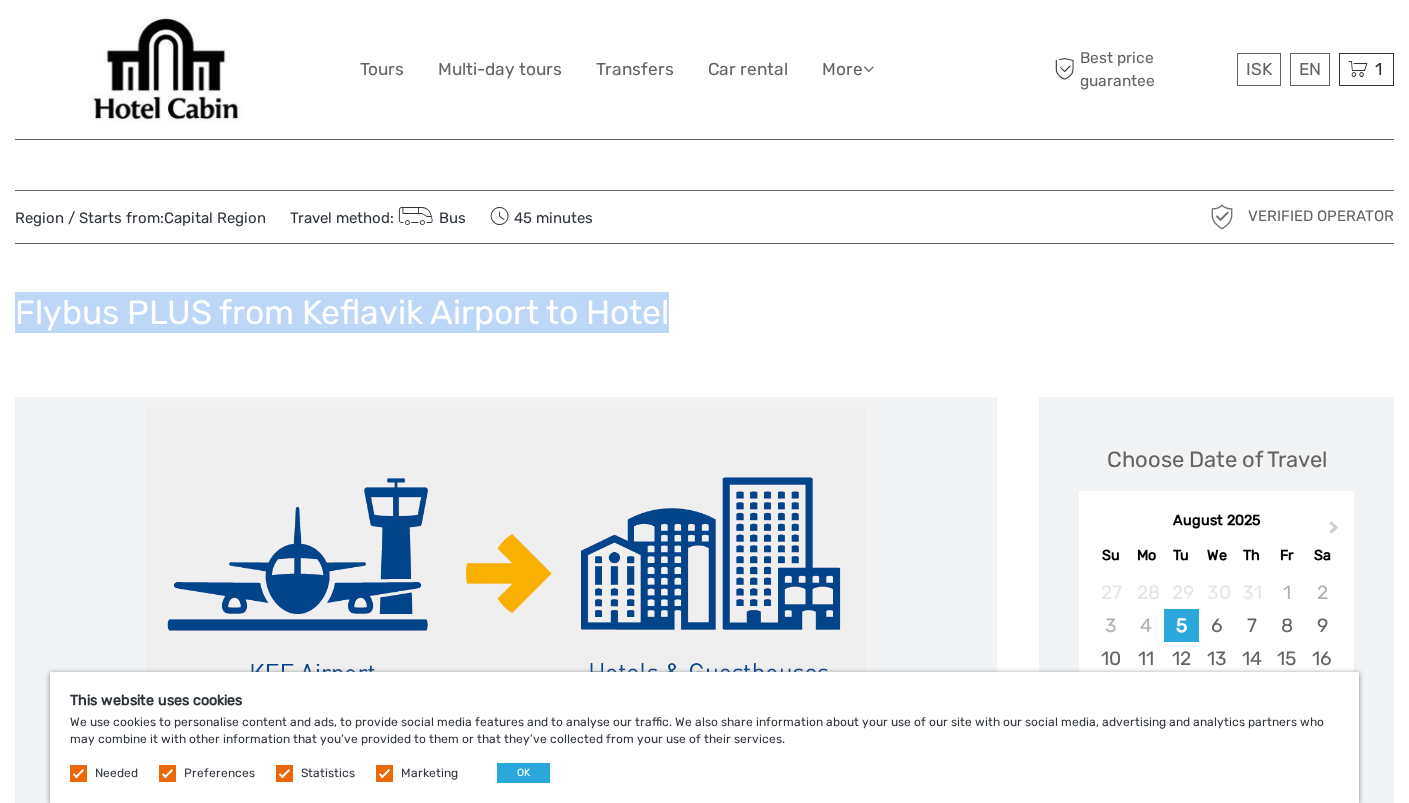 drag, startPoint x: 671, startPoint y: 317, endPoint x: 12, endPoint y: 314, distance: 659.00684 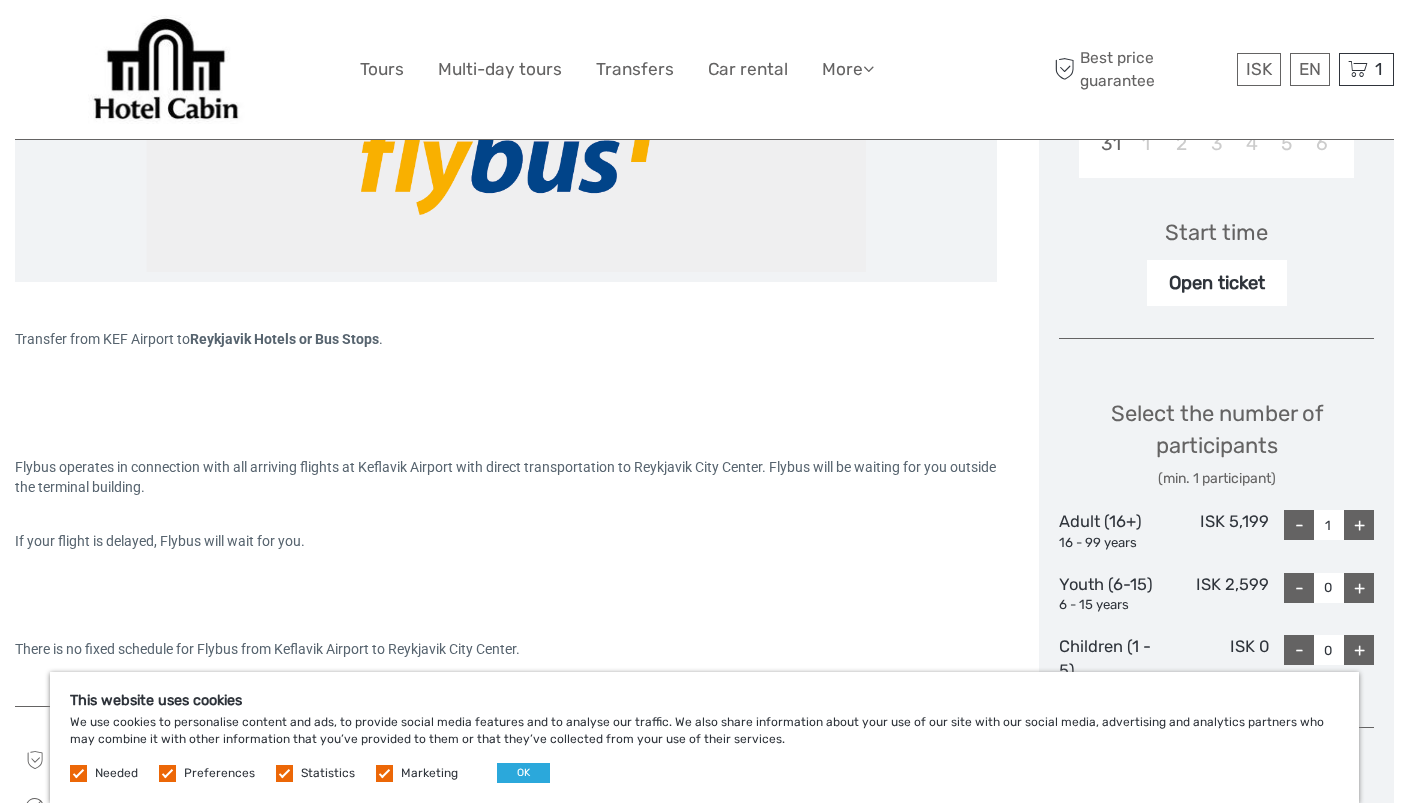 scroll, scrollTop: 0, scrollLeft: 0, axis: both 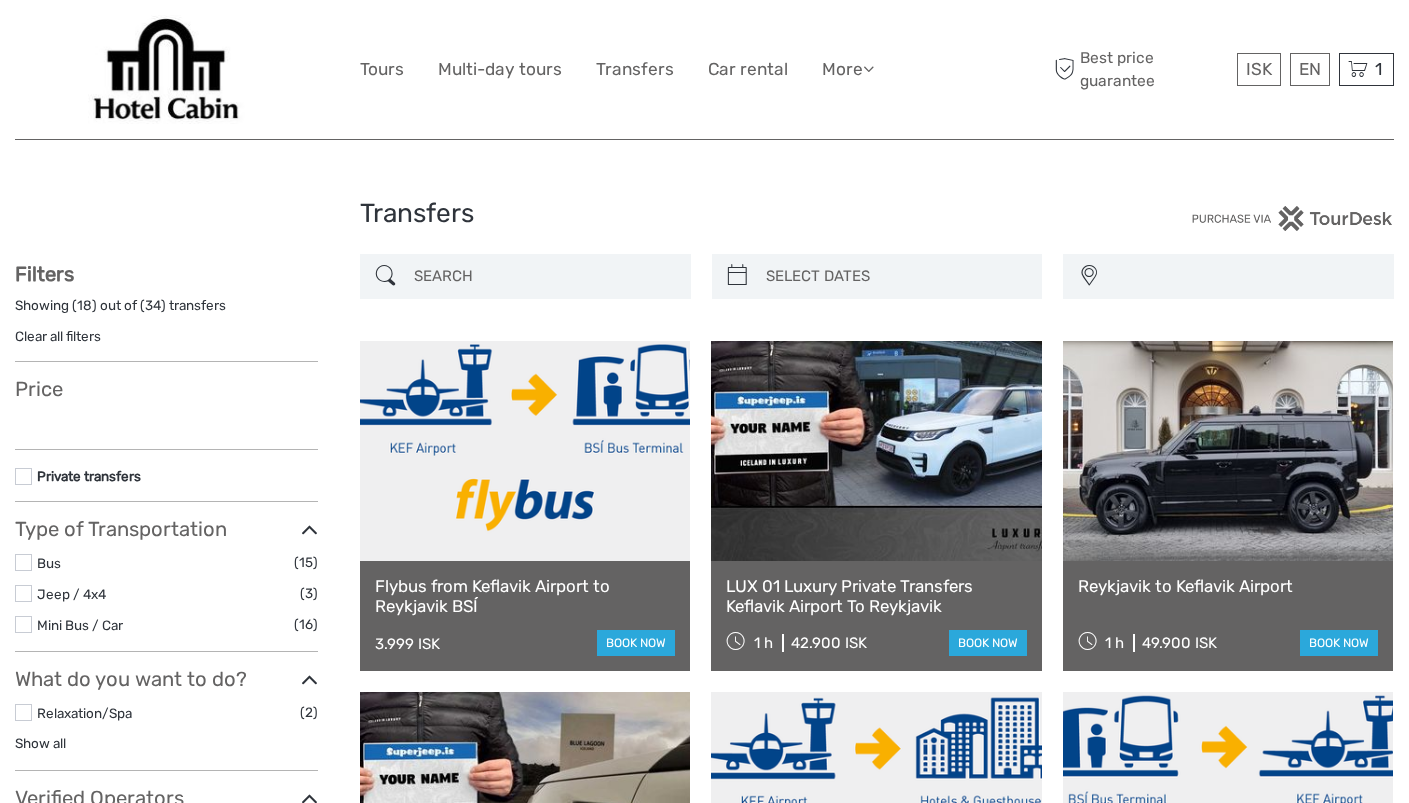 select 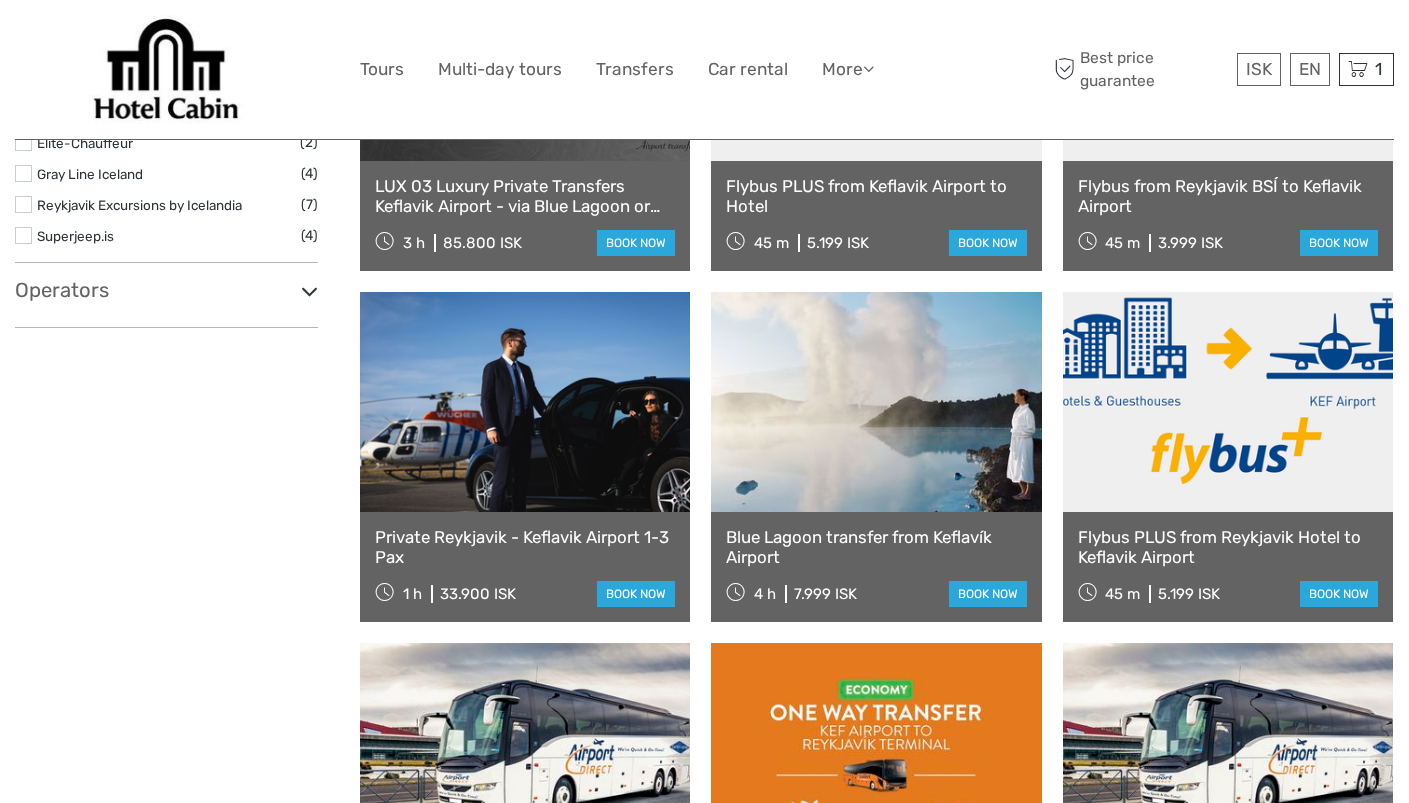 select 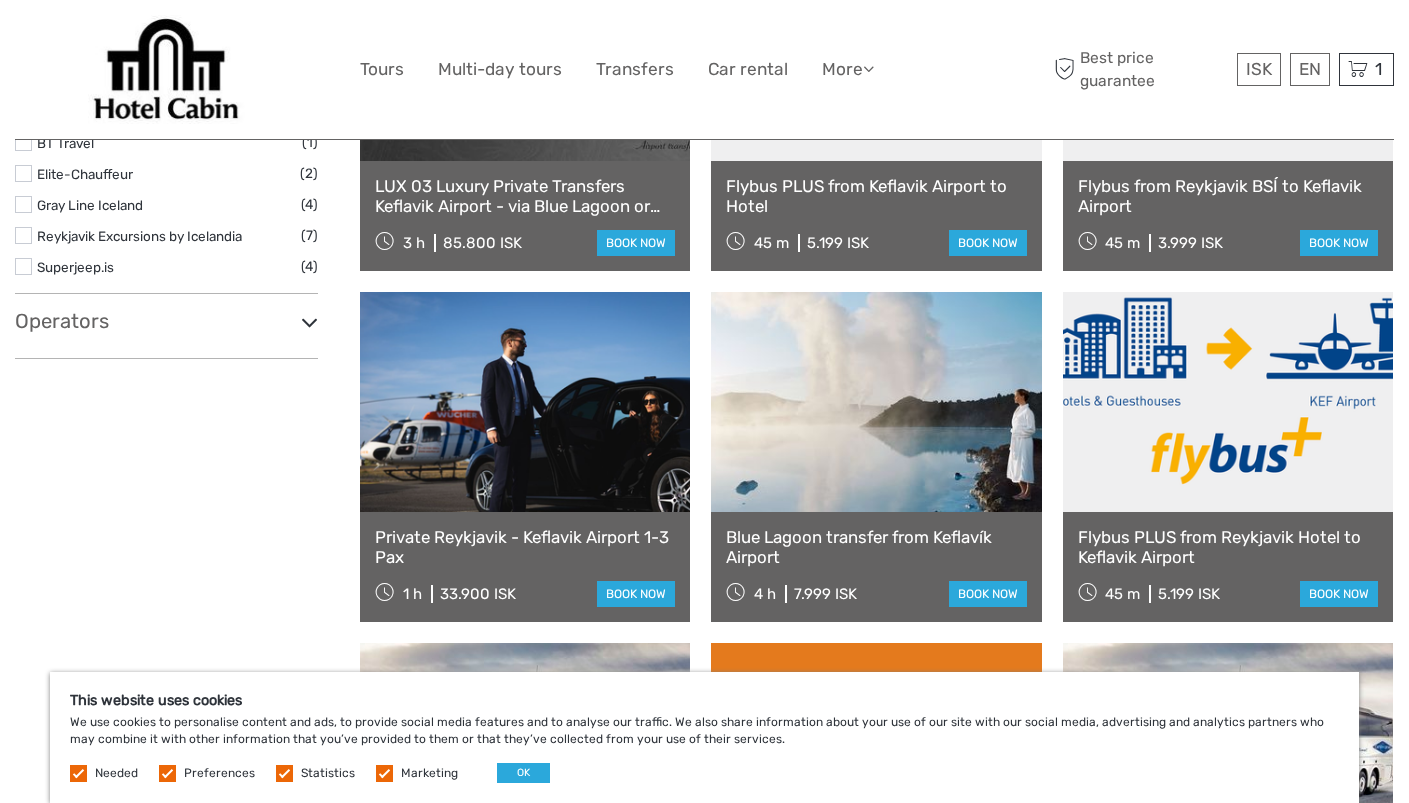 scroll, scrollTop: 759, scrollLeft: 0, axis: vertical 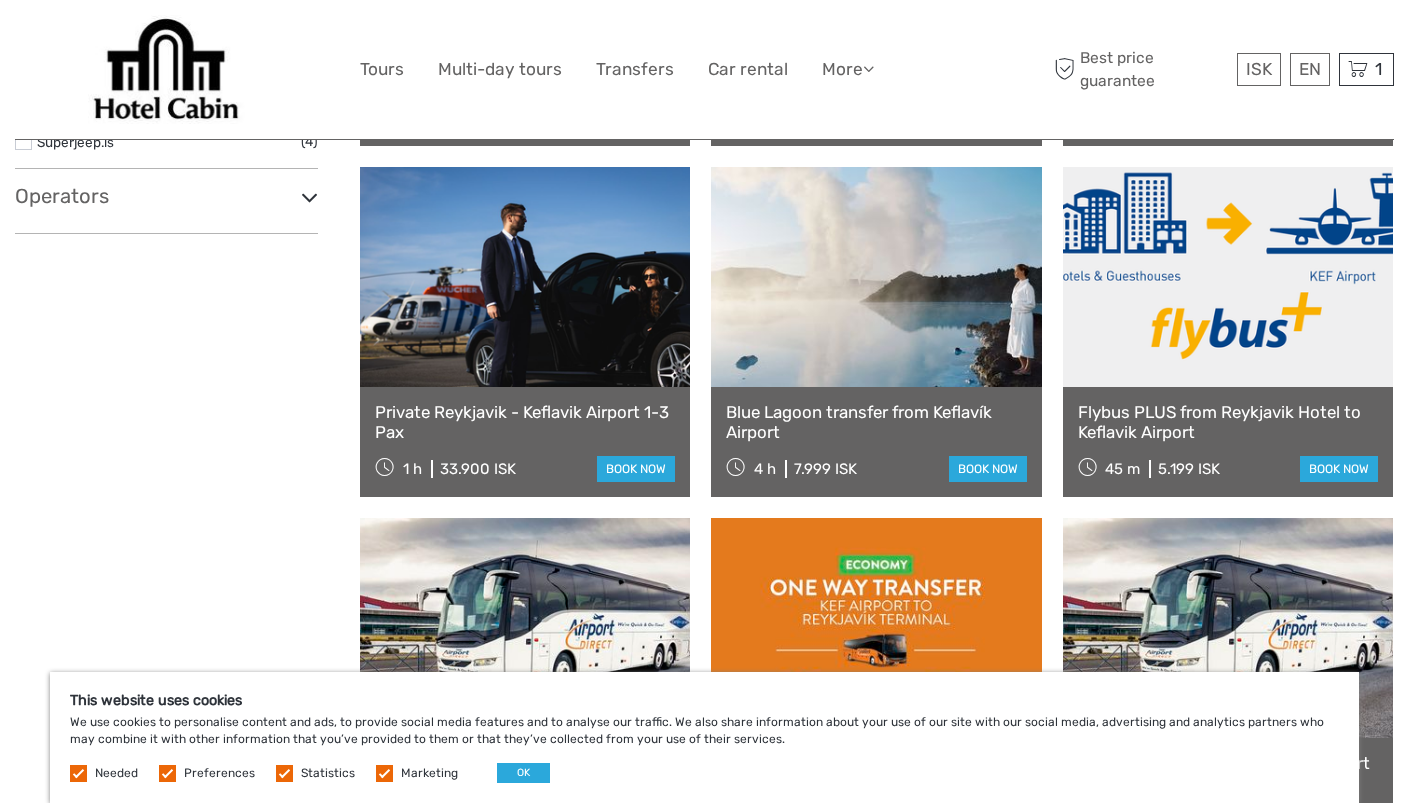 click on "Flybus PLUS from Reykjavik Hotel to Keflavik Airport" at bounding box center (1228, 422) 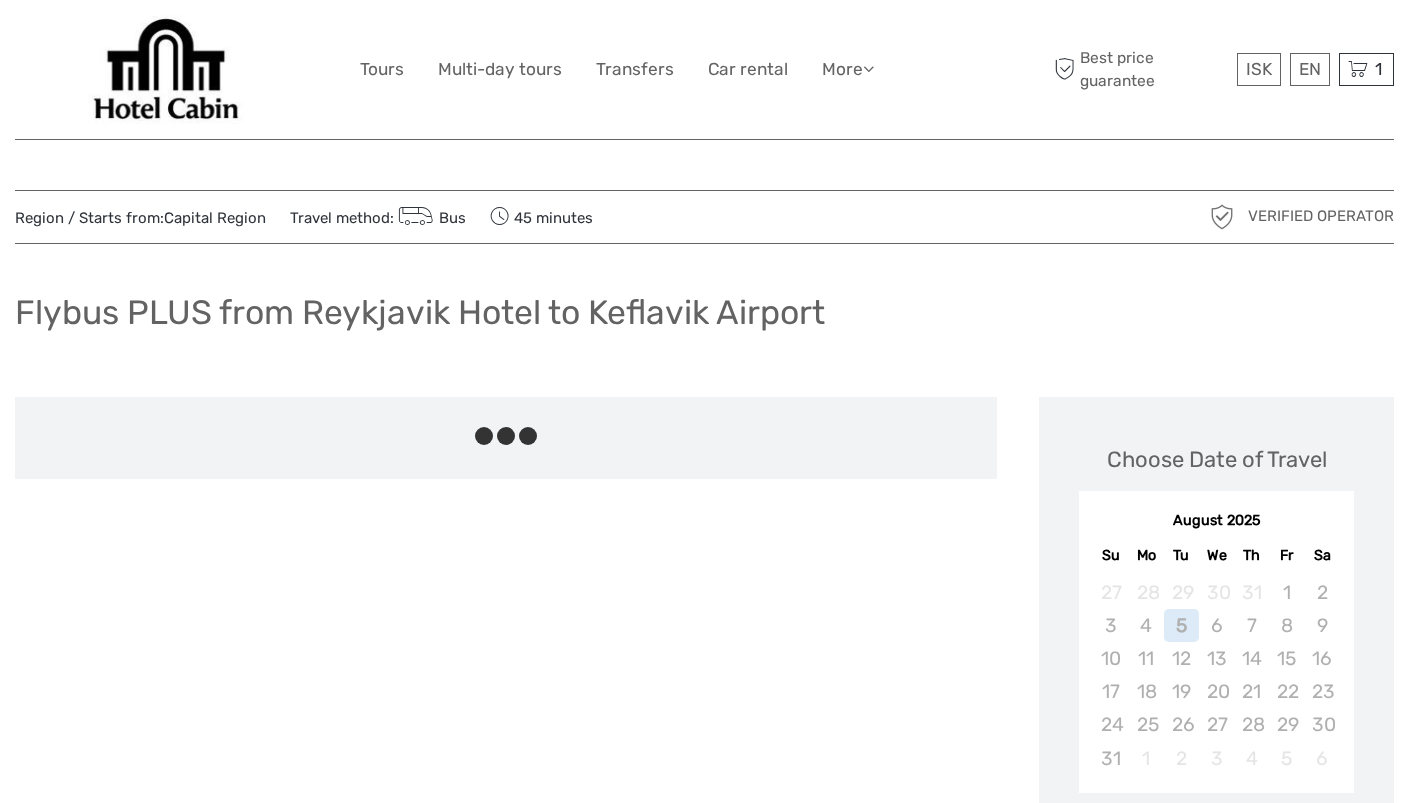 scroll, scrollTop: 0, scrollLeft: 0, axis: both 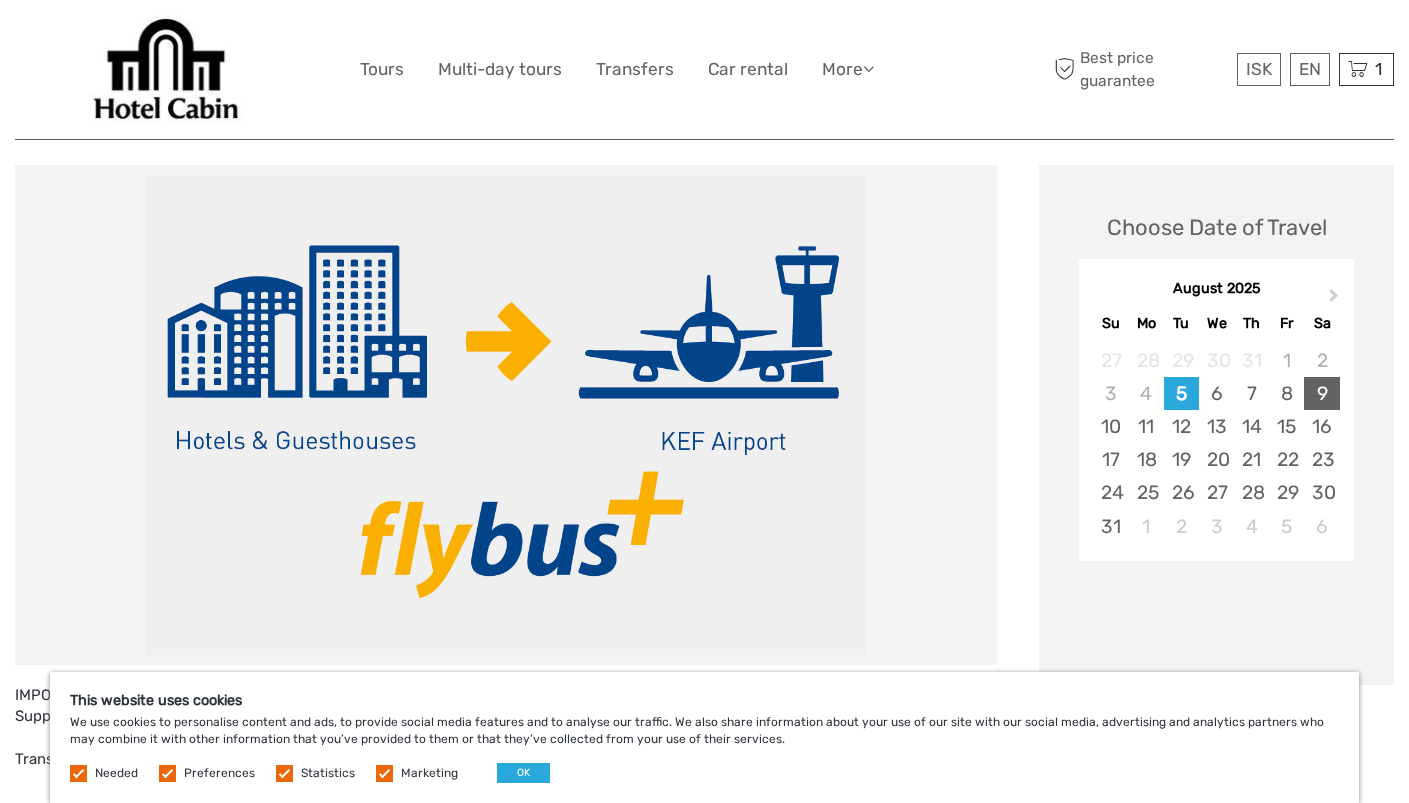 click on "9" at bounding box center [1321, 393] 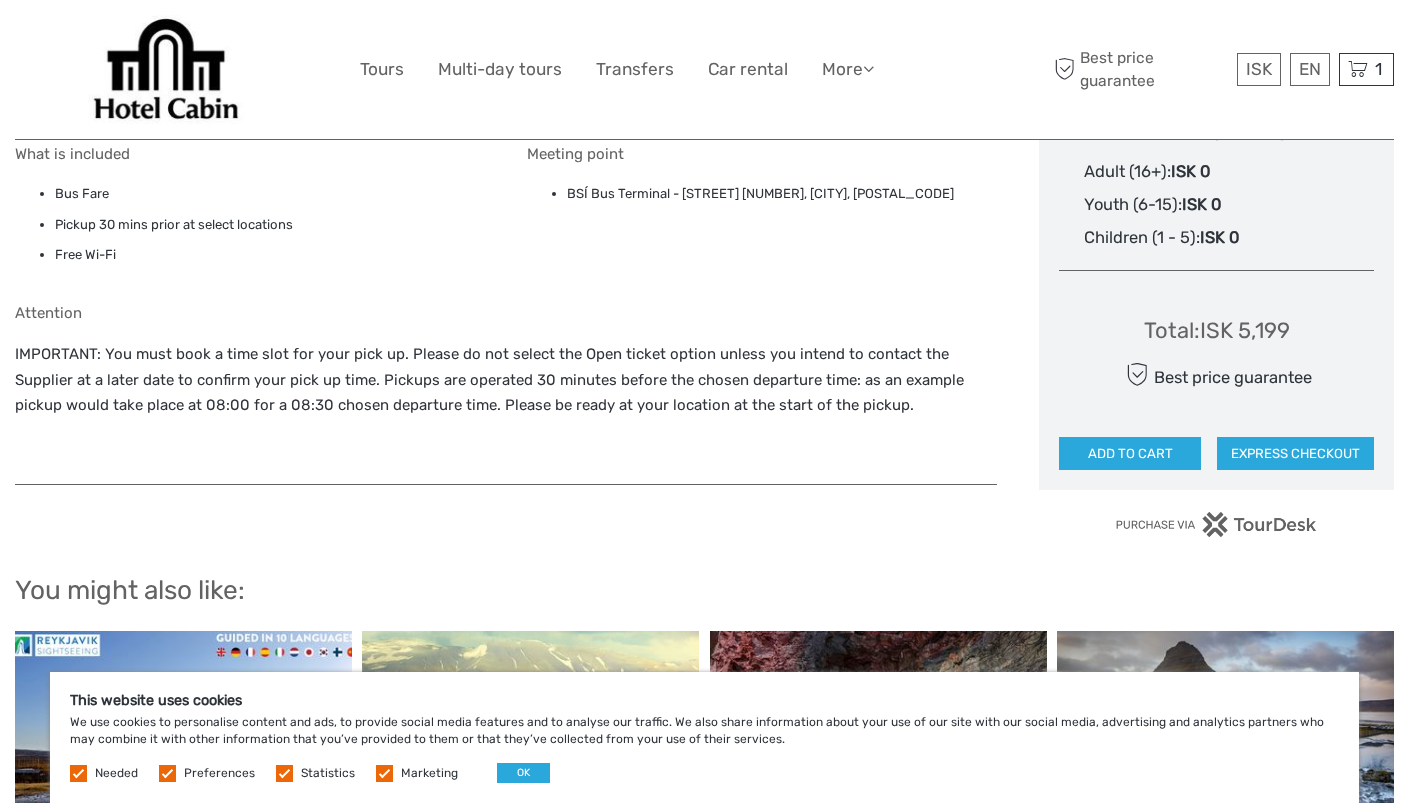 scroll, scrollTop: 1229, scrollLeft: 0, axis: vertical 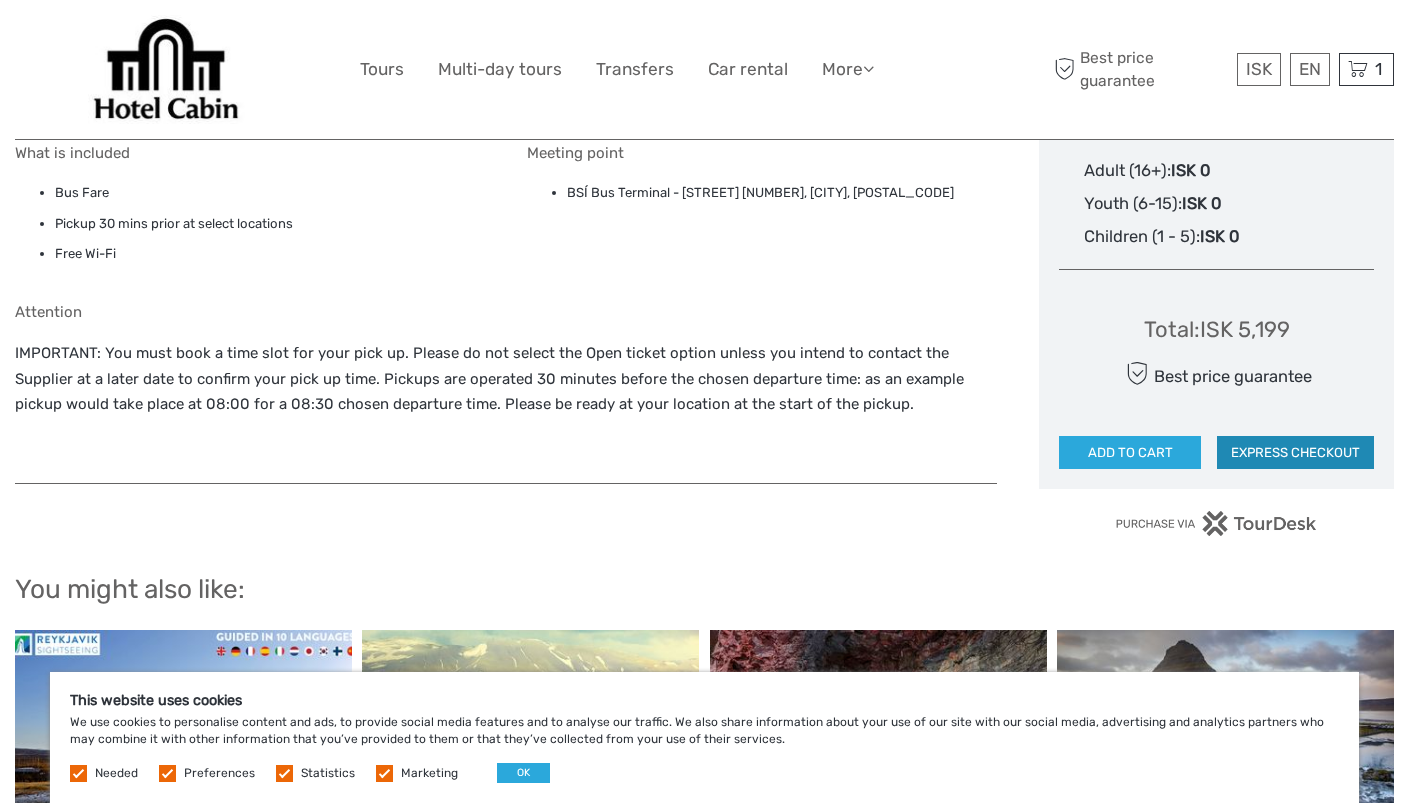 click on "EXPRESS CHECKOUT" at bounding box center [1295, 453] 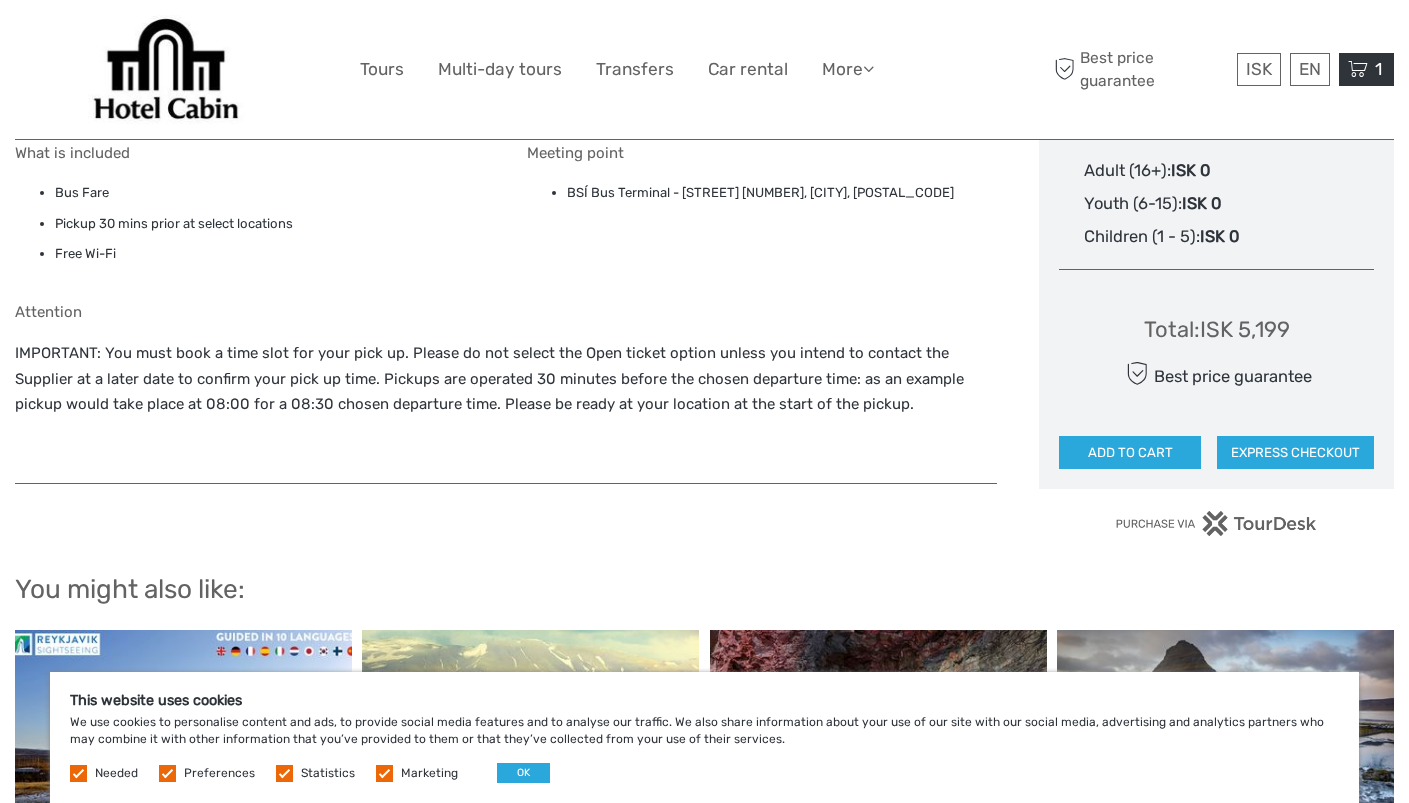 click at bounding box center (1358, 69) 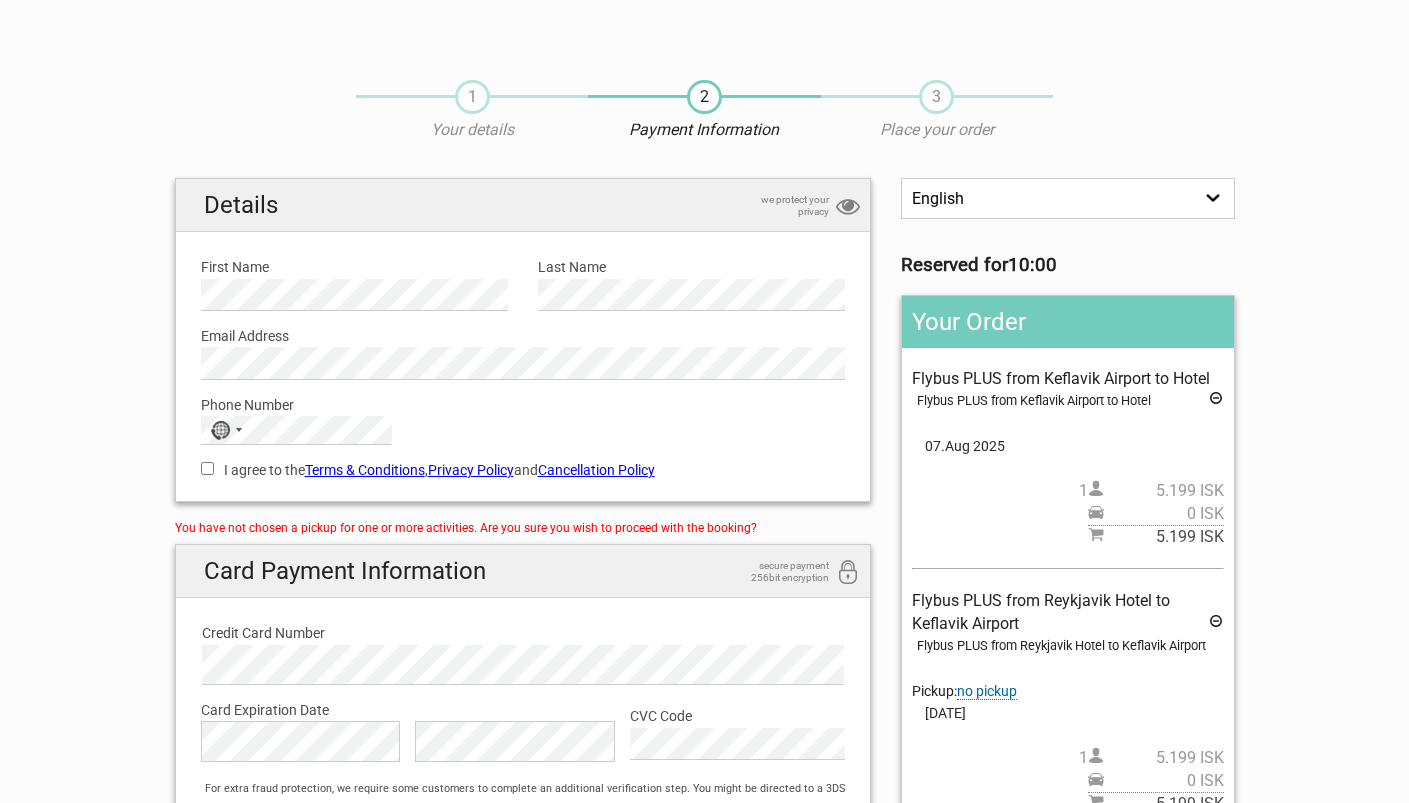 scroll, scrollTop: 0, scrollLeft: 0, axis: both 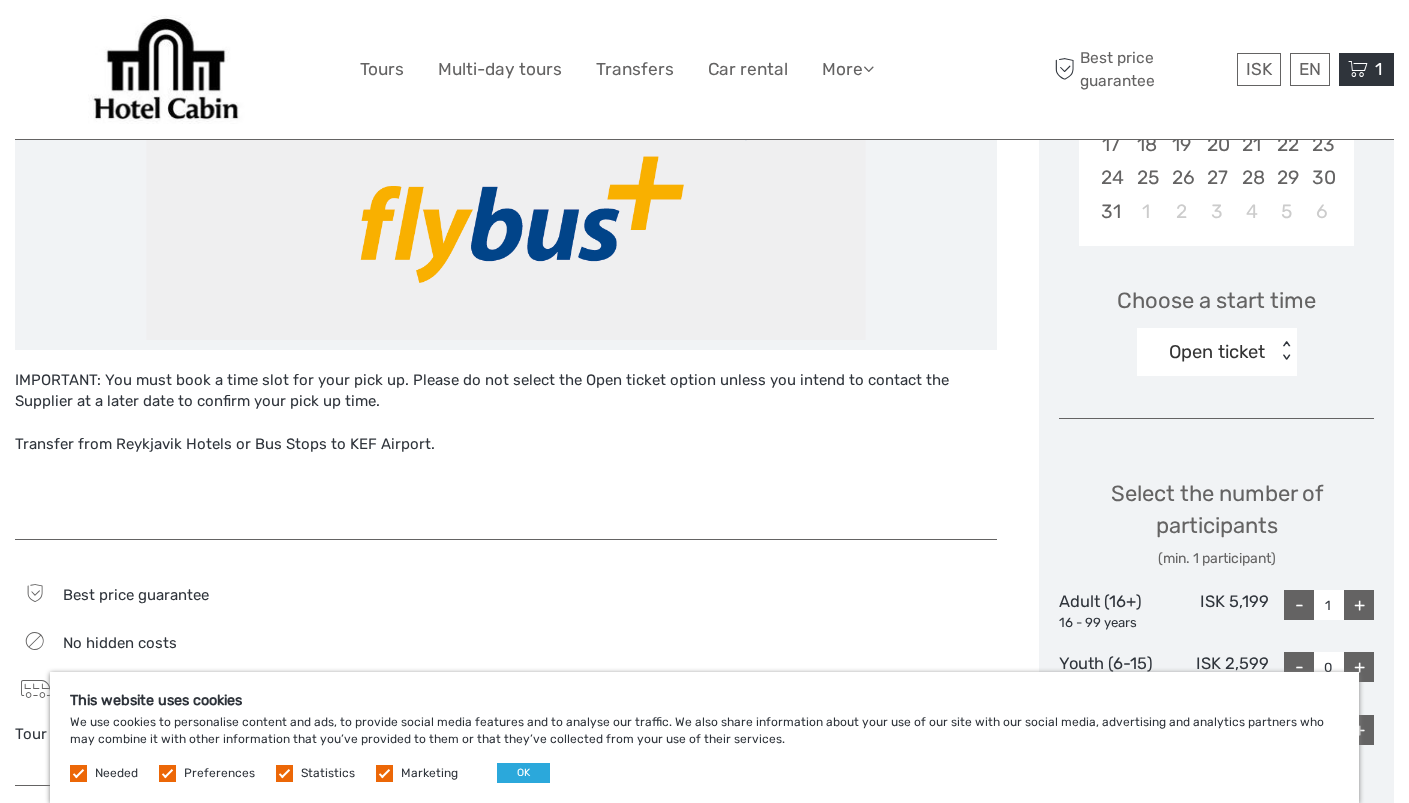 click at bounding box center (1358, 69) 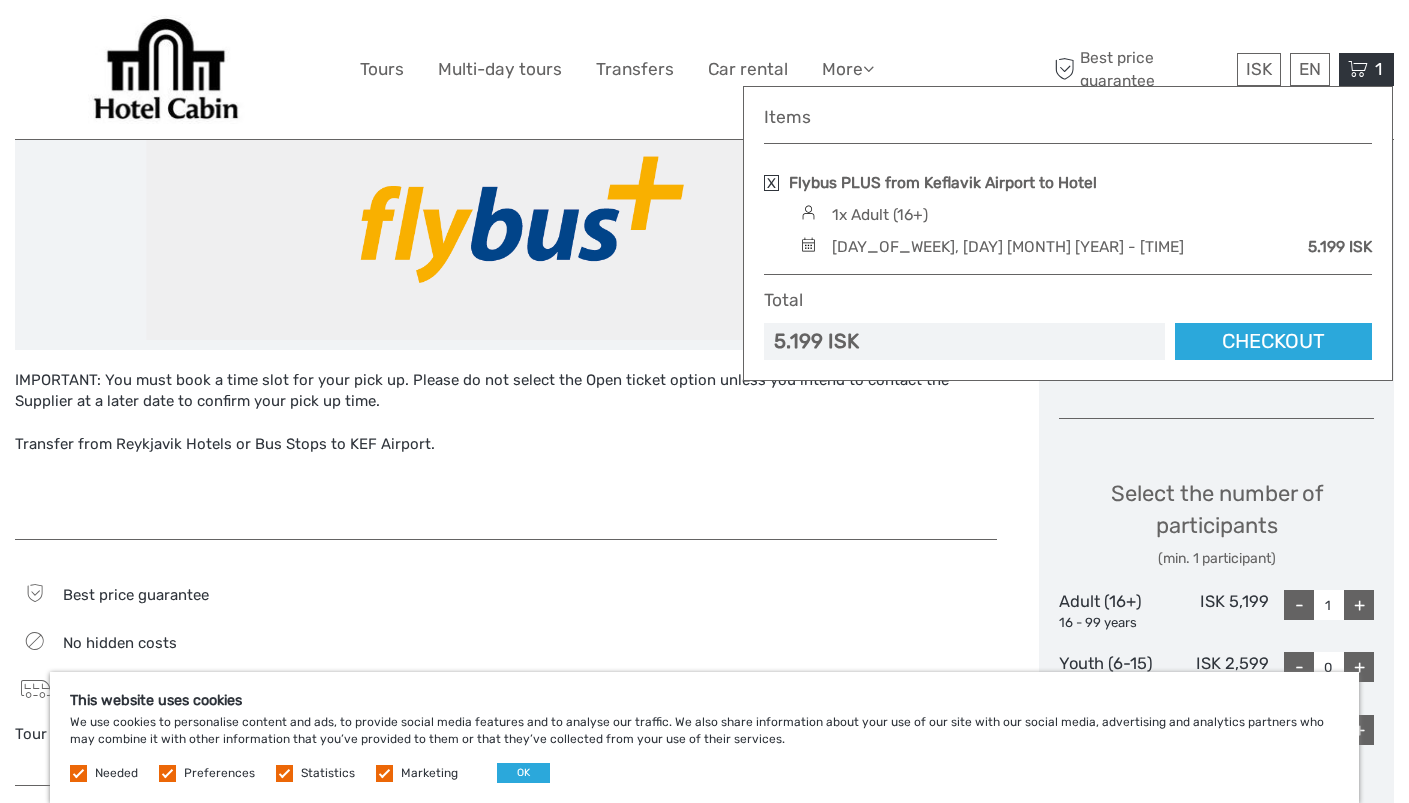 click at bounding box center (771, 183) 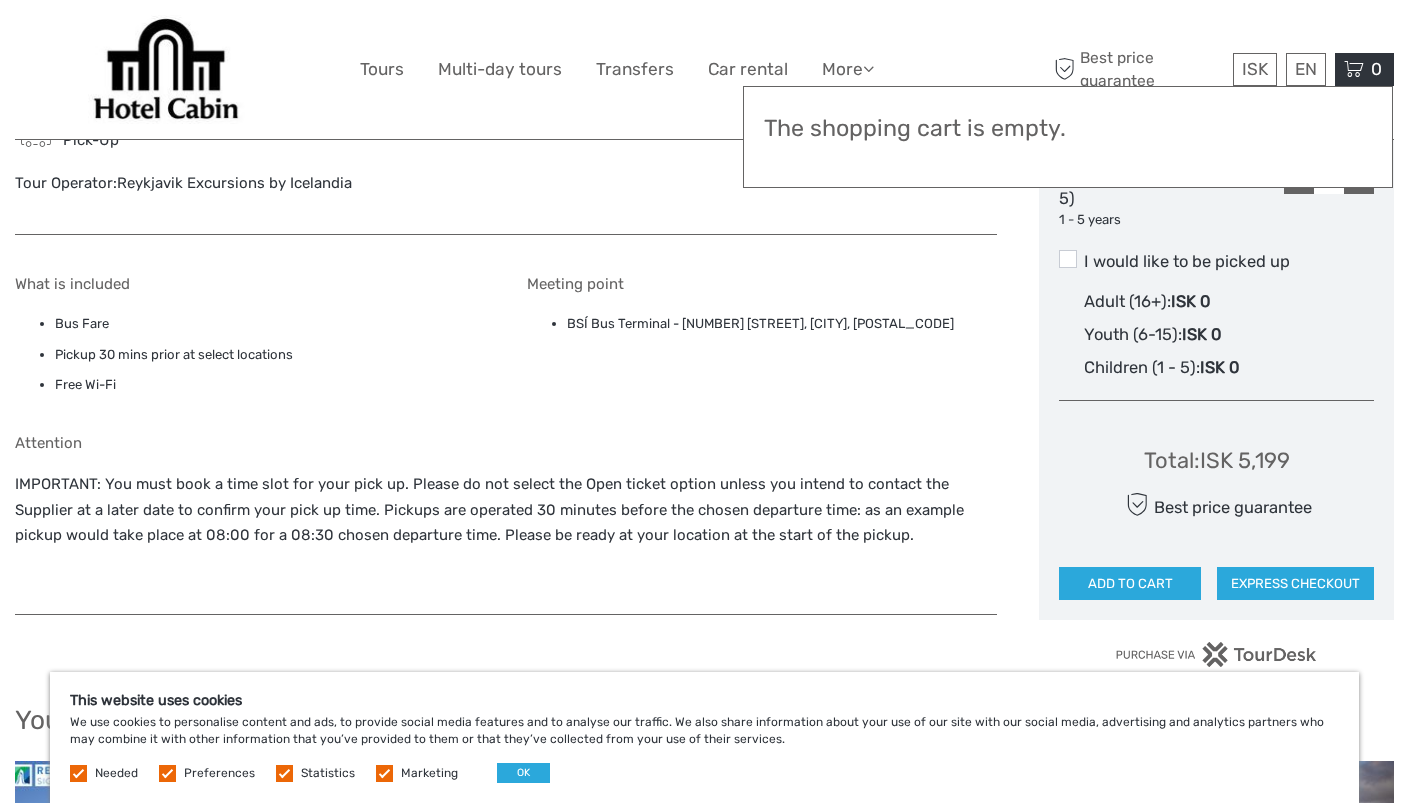 scroll, scrollTop: 1130, scrollLeft: 0, axis: vertical 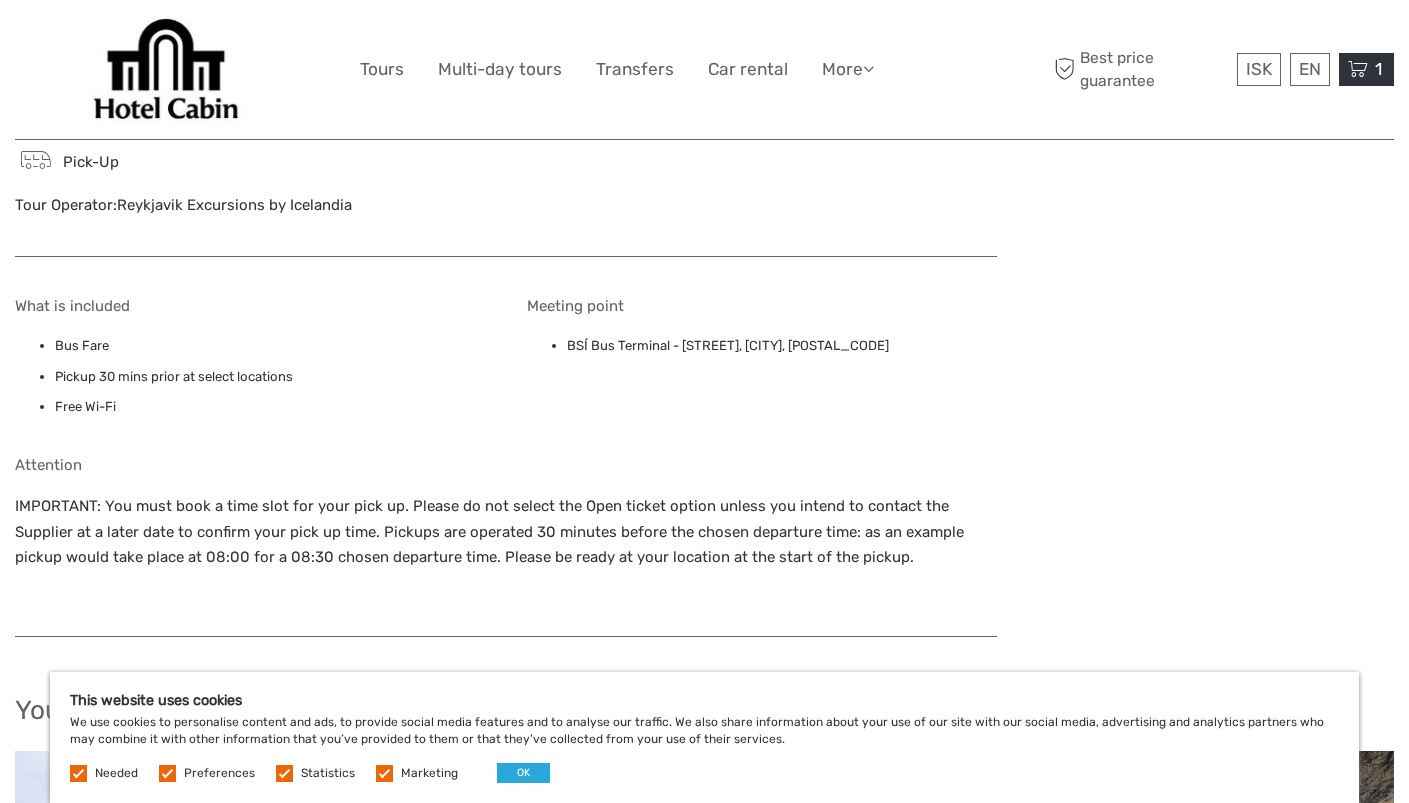 click on "1
Items
Flybus PLUS from Reykjavik Hotel to Keflavik Airport
1x Adult (16+)
Saturday, 09 August 2025 - 12:00 AM
5.199 ISK
Total
5.199 ISK
Checkout
The shopping cart is empty." at bounding box center (1366, 69) 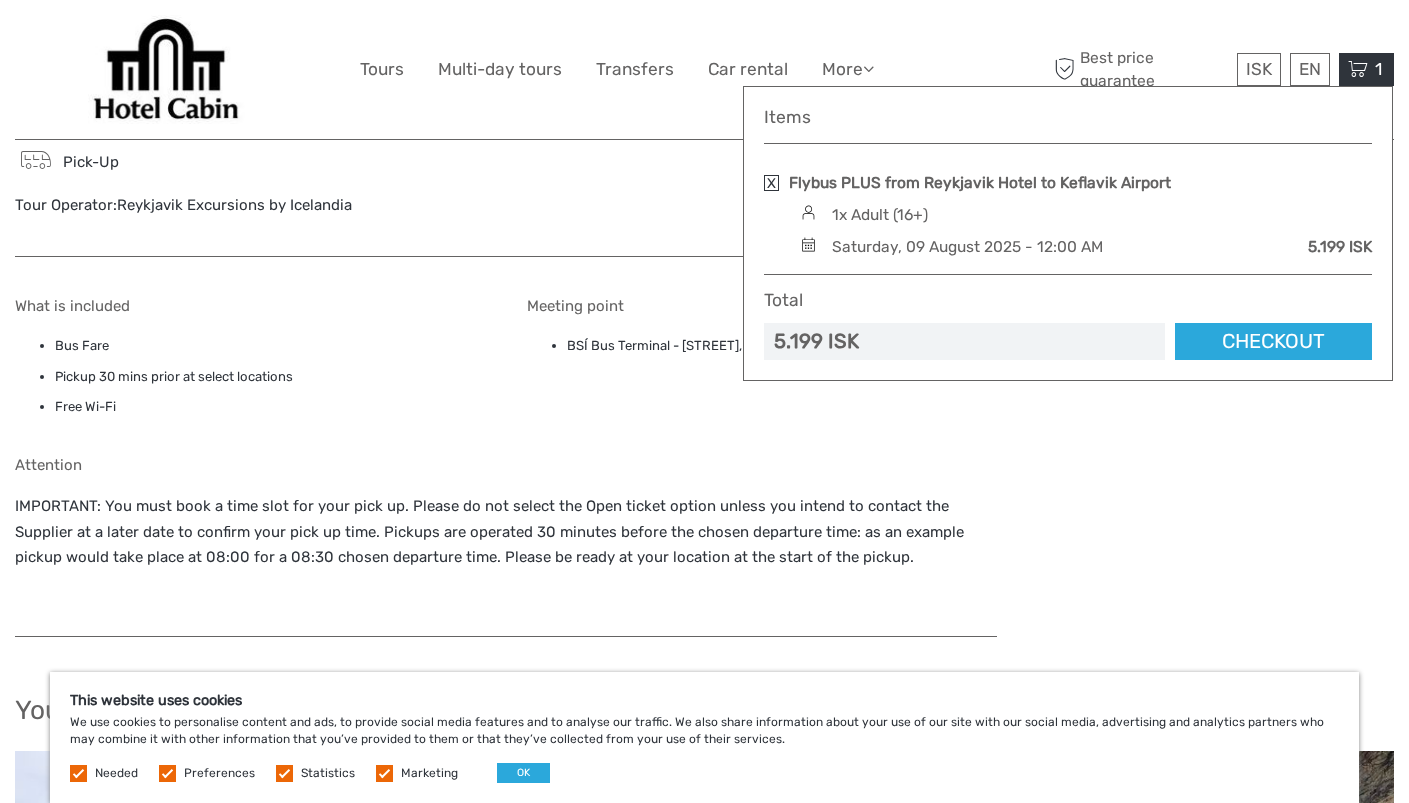 scroll, scrollTop: 0, scrollLeft: 0, axis: both 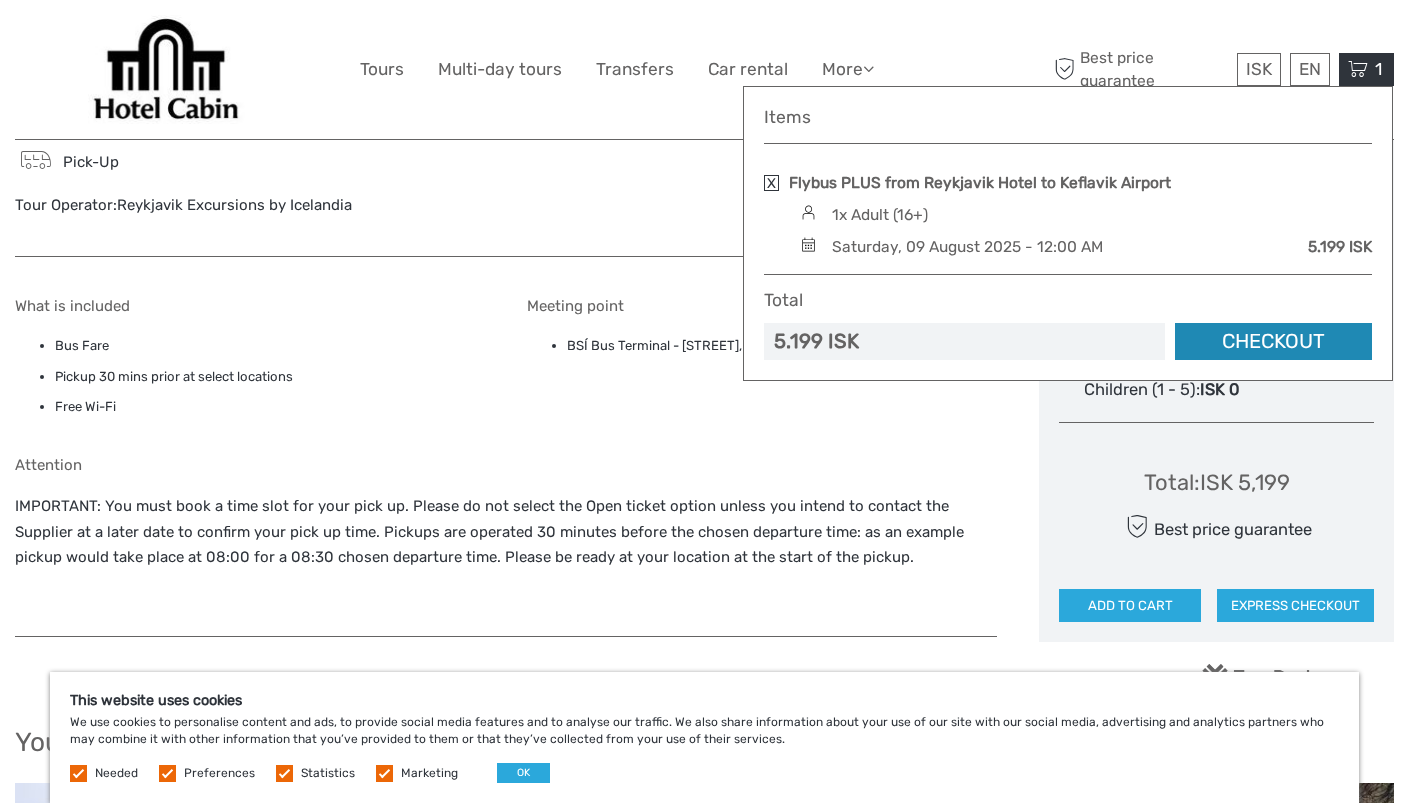 click on "Checkout" at bounding box center [1273, 341] 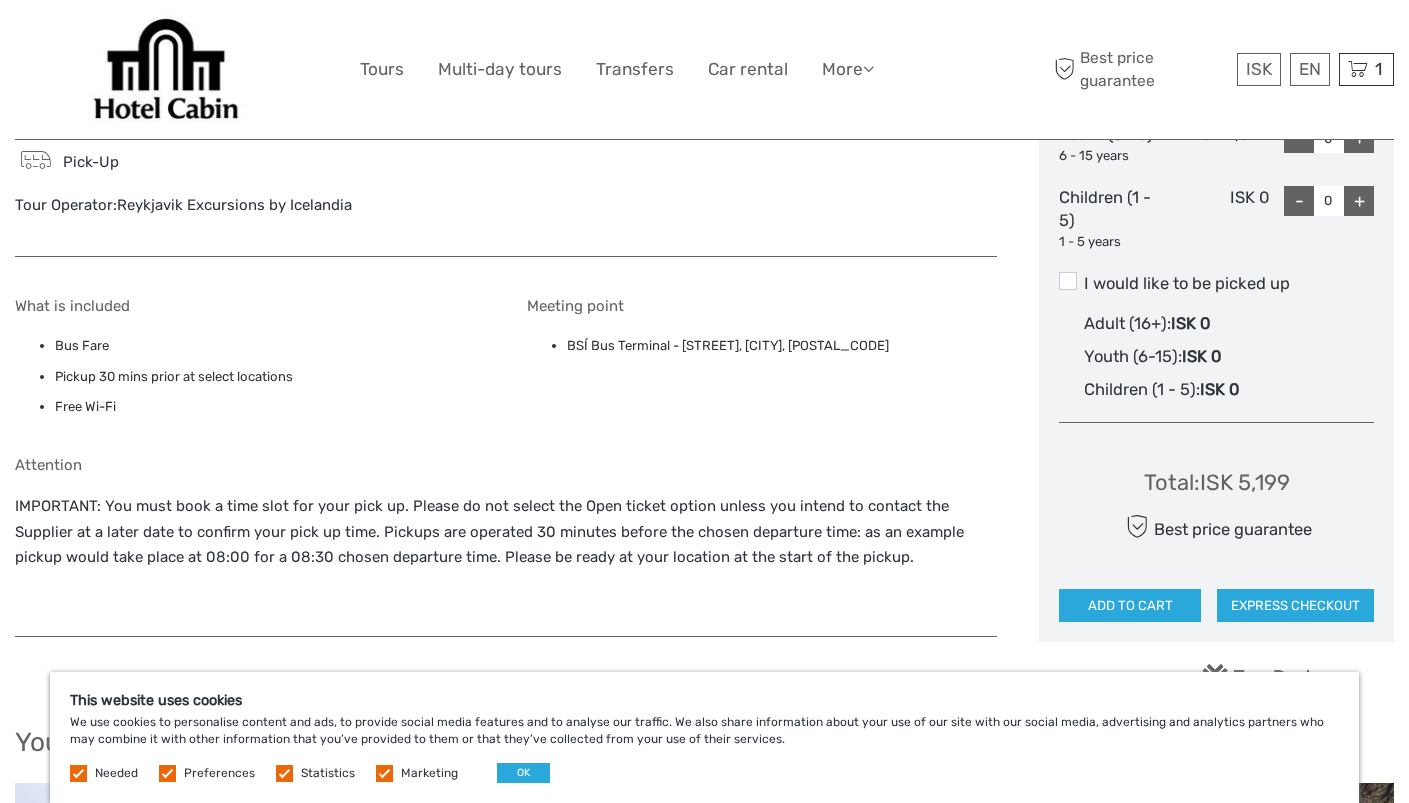 click on "Choose Date of Travel Next Month August 2025 Su Mo Tu We Th Fr Sa 27 28 29 30 31 1 2 3 4 5 6 7 8 9 10 11 12 13 14 15 16 17 18 19 20 21 22 23 24 25 26 27 28 29 30 31 1 2 3 4 5 6 Choose a start time Open ticket < > Select the number of participants (min. 1 participant) Adult (16+) 16 - 99 years ISK 5,199 - 1 + Youth (6-15) 6 - 15 years ISK 2,599 - 0 + Children (1 - 5) 1 - 5 years ISK 0 - 0 + I would like to be picked up Adult (16+) :  ISK 0 Youth (6-15) :  ISK 0 Children (1 - 5) :  ISK 0 Total :  ISK 5,199 Best price guarantee ADD TO CART EXPRESS CHECKOUT" at bounding box center [1216, -18] 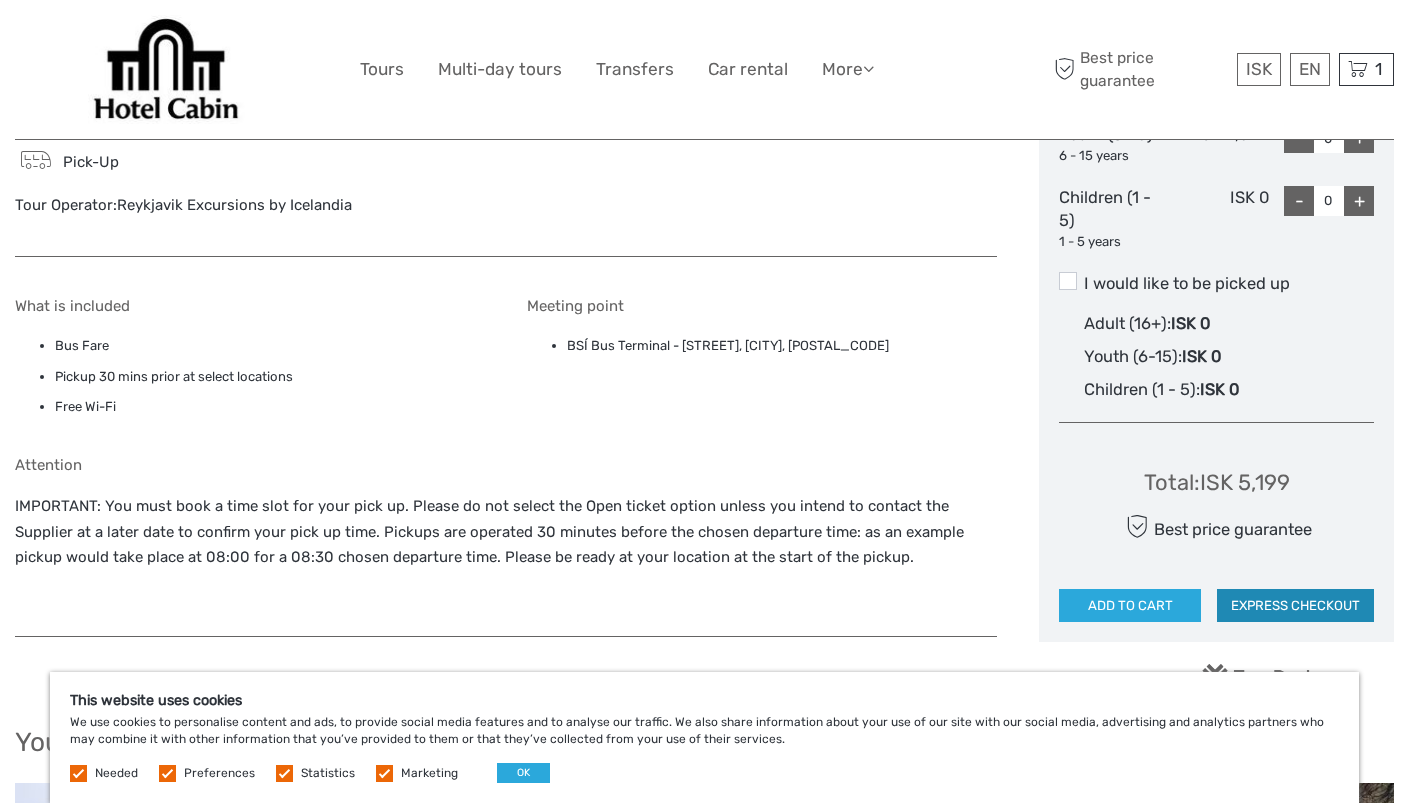 click on "EXPRESS CHECKOUT" at bounding box center [1295, 606] 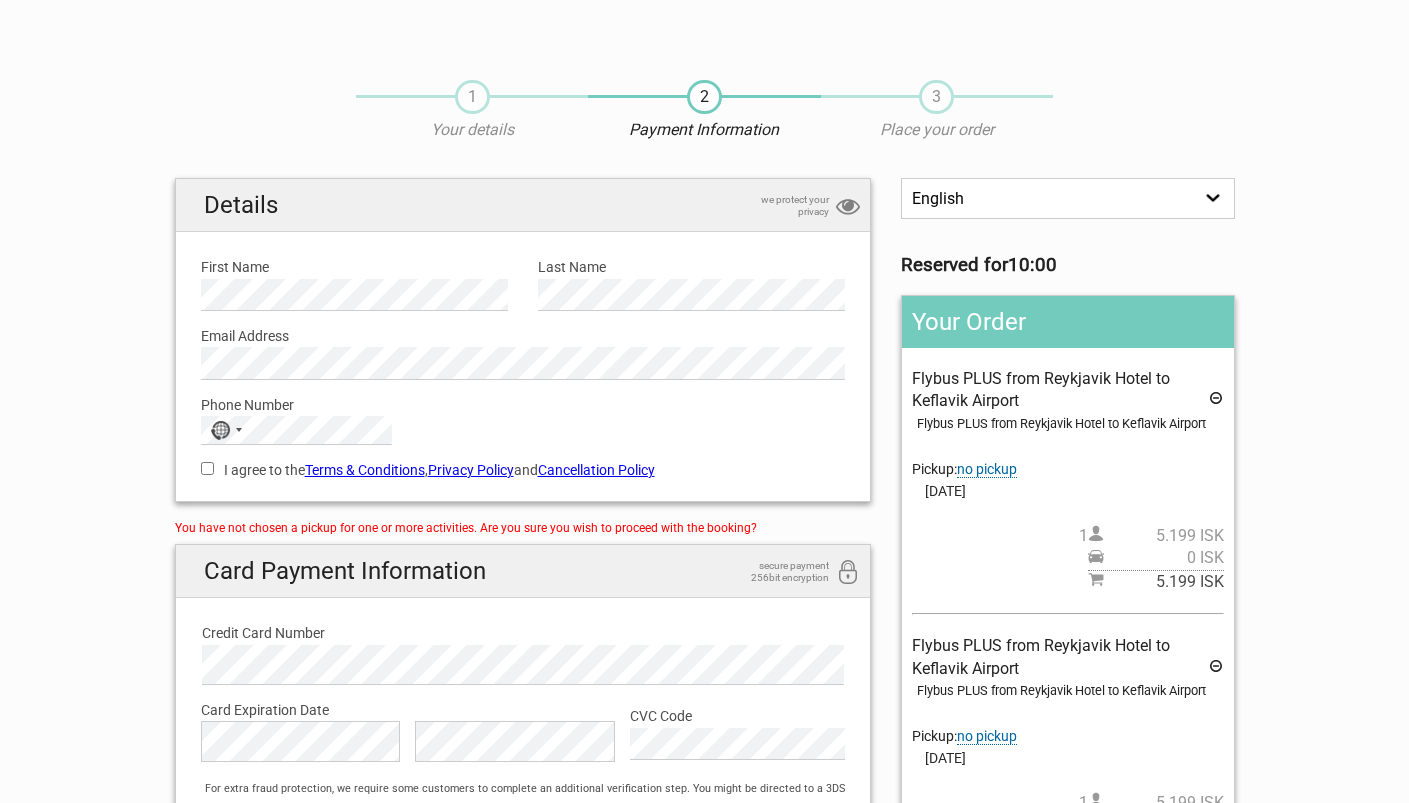 scroll, scrollTop: 0, scrollLeft: 0, axis: both 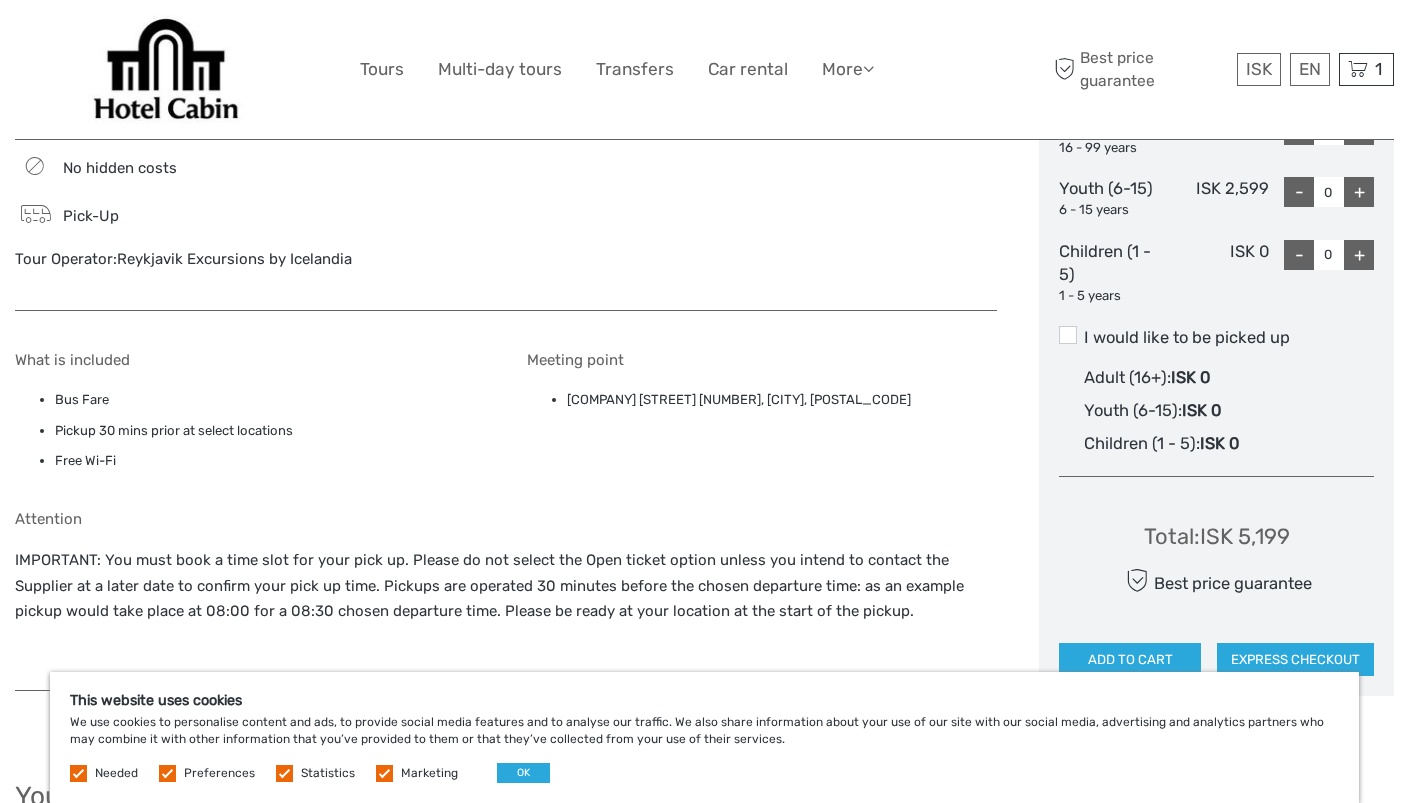 drag, startPoint x: 16, startPoint y: 359, endPoint x: 654, endPoint y: 461, distance: 646.1022 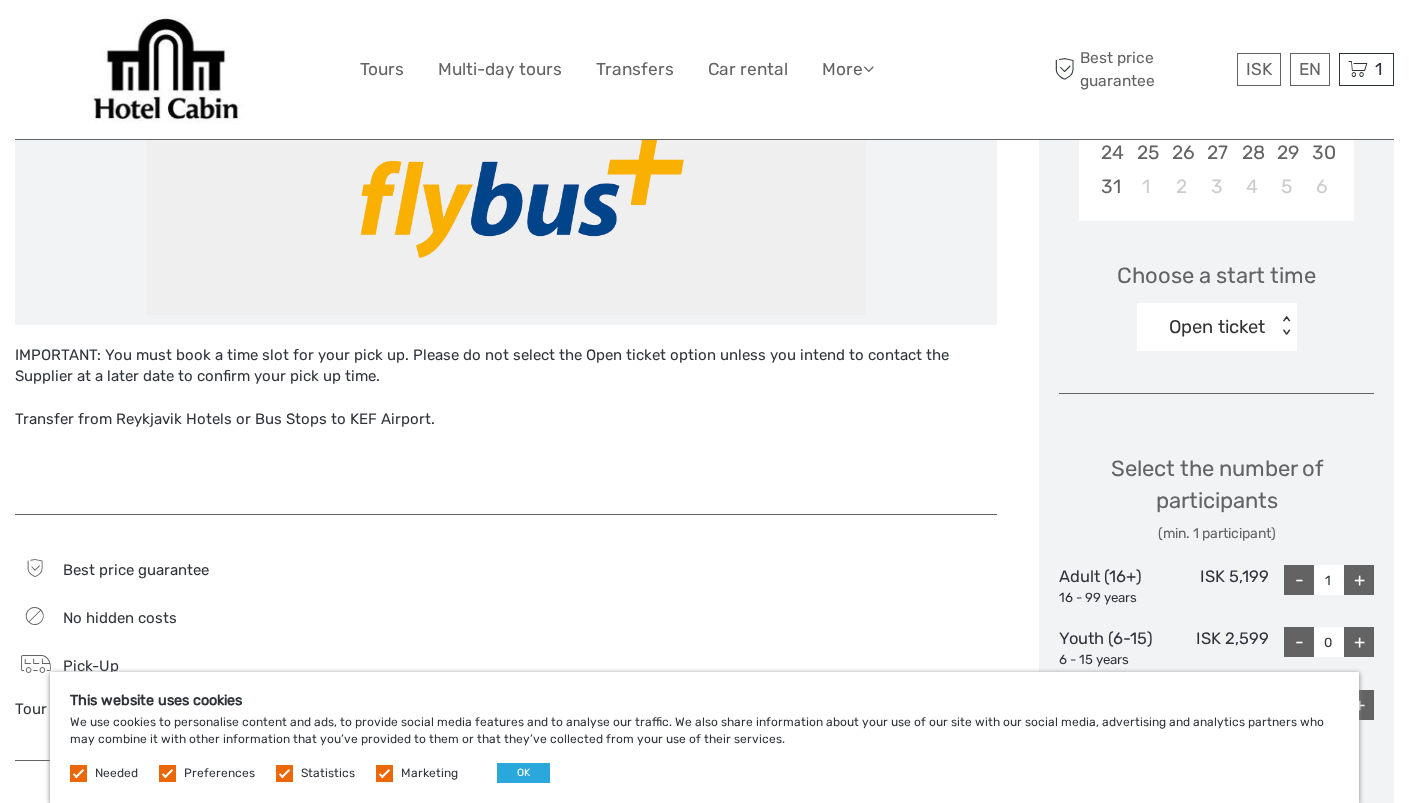 scroll, scrollTop: 551, scrollLeft: 0, axis: vertical 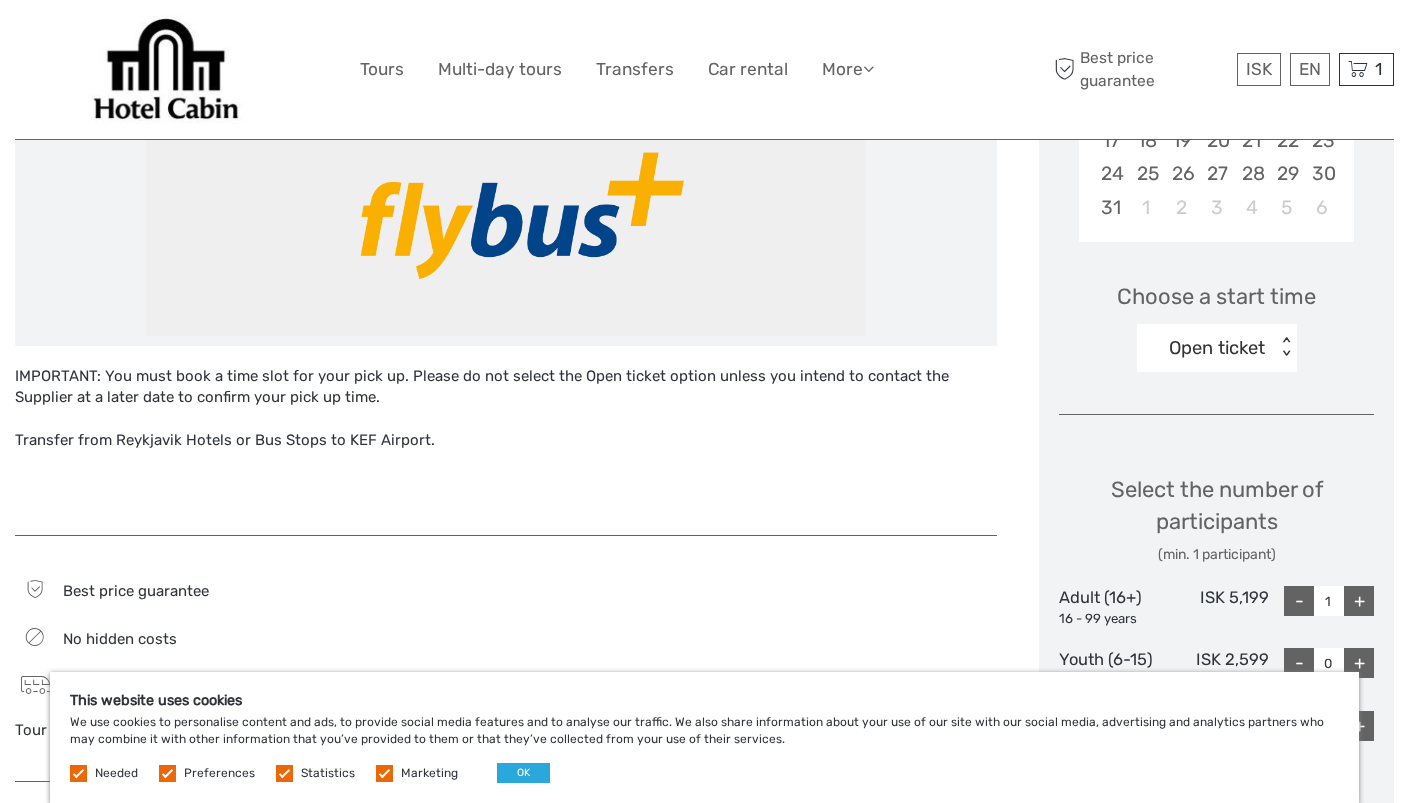 click on "Open ticket" at bounding box center (1206, 348) 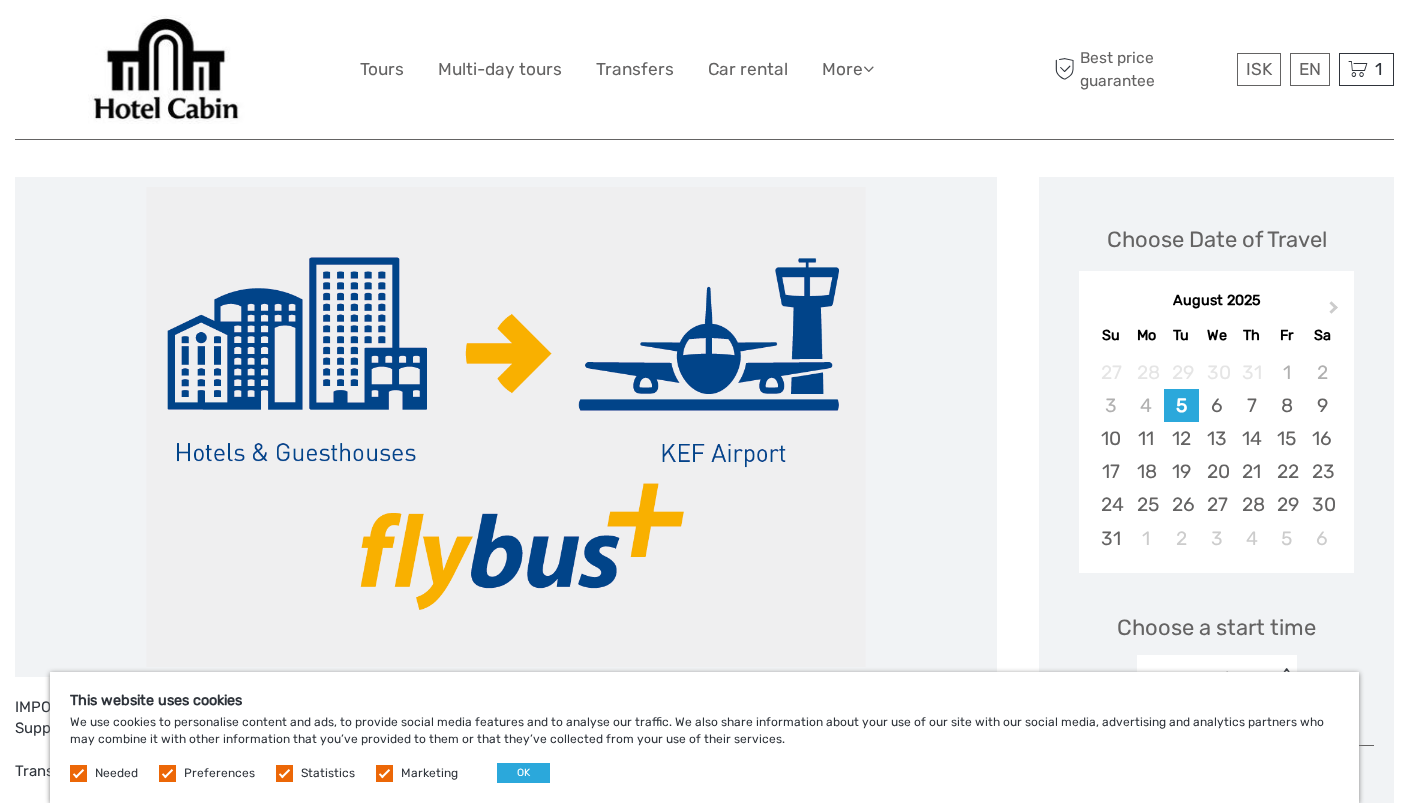 scroll, scrollTop: 225, scrollLeft: 0, axis: vertical 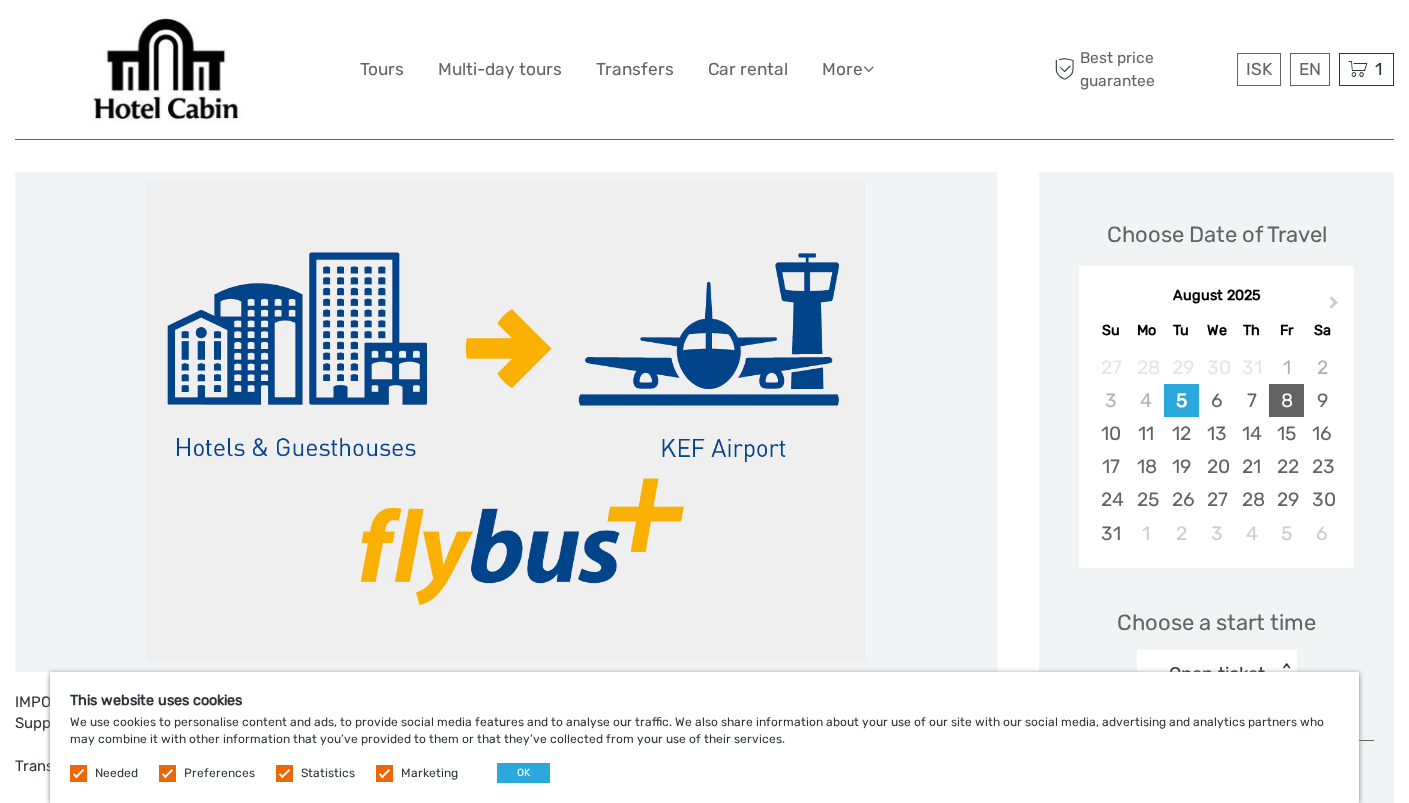 click on "8" at bounding box center (1286, 400) 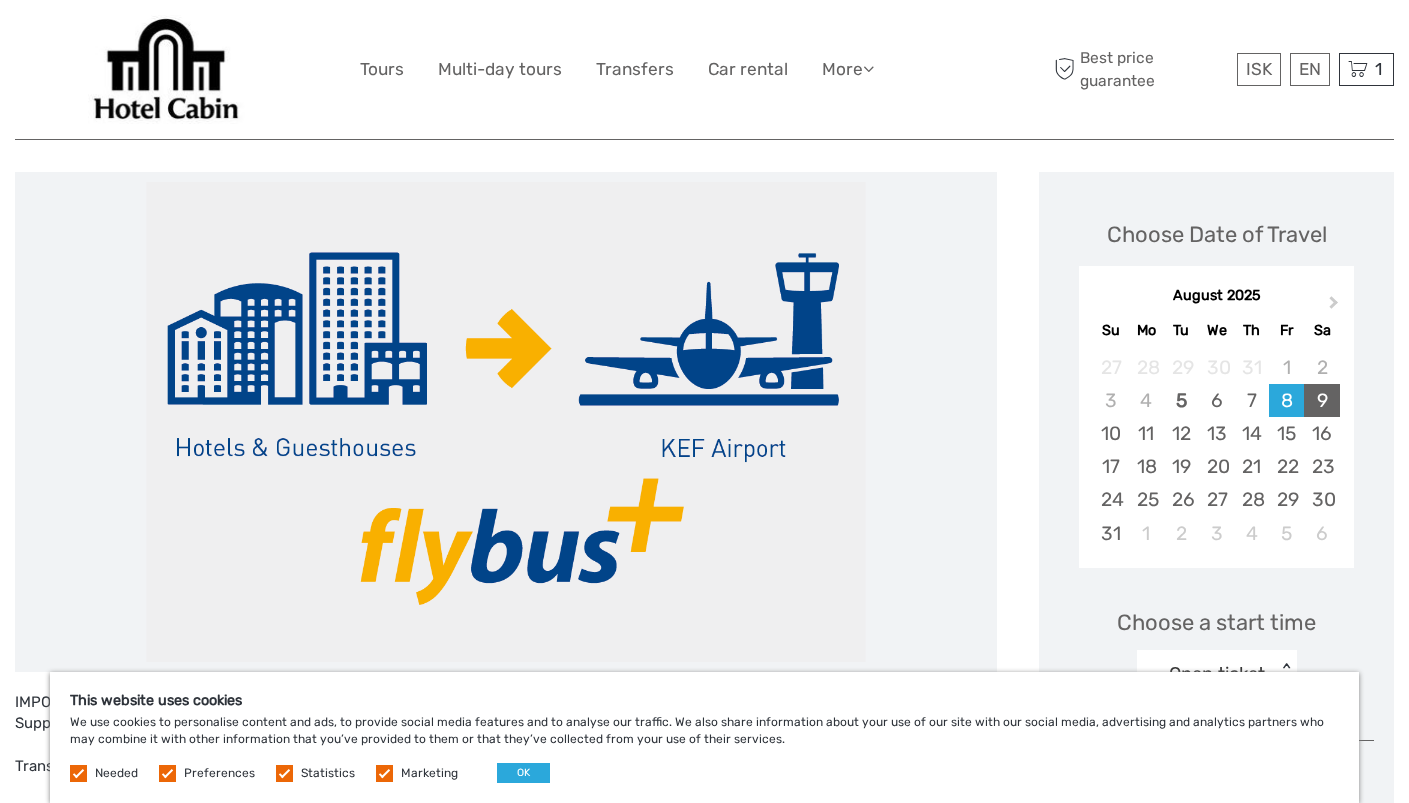click on "9" at bounding box center (1321, 400) 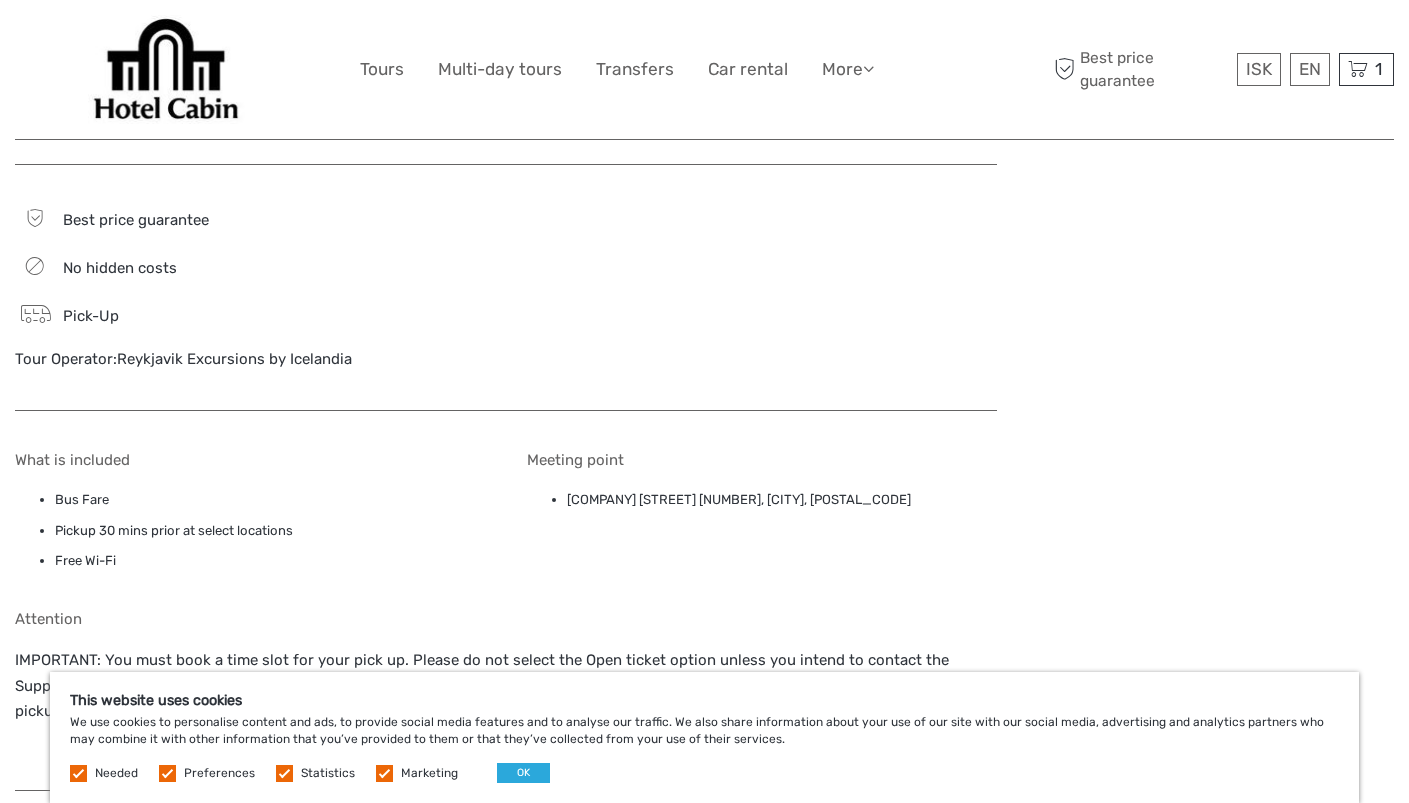 scroll, scrollTop: 929, scrollLeft: 0, axis: vertical 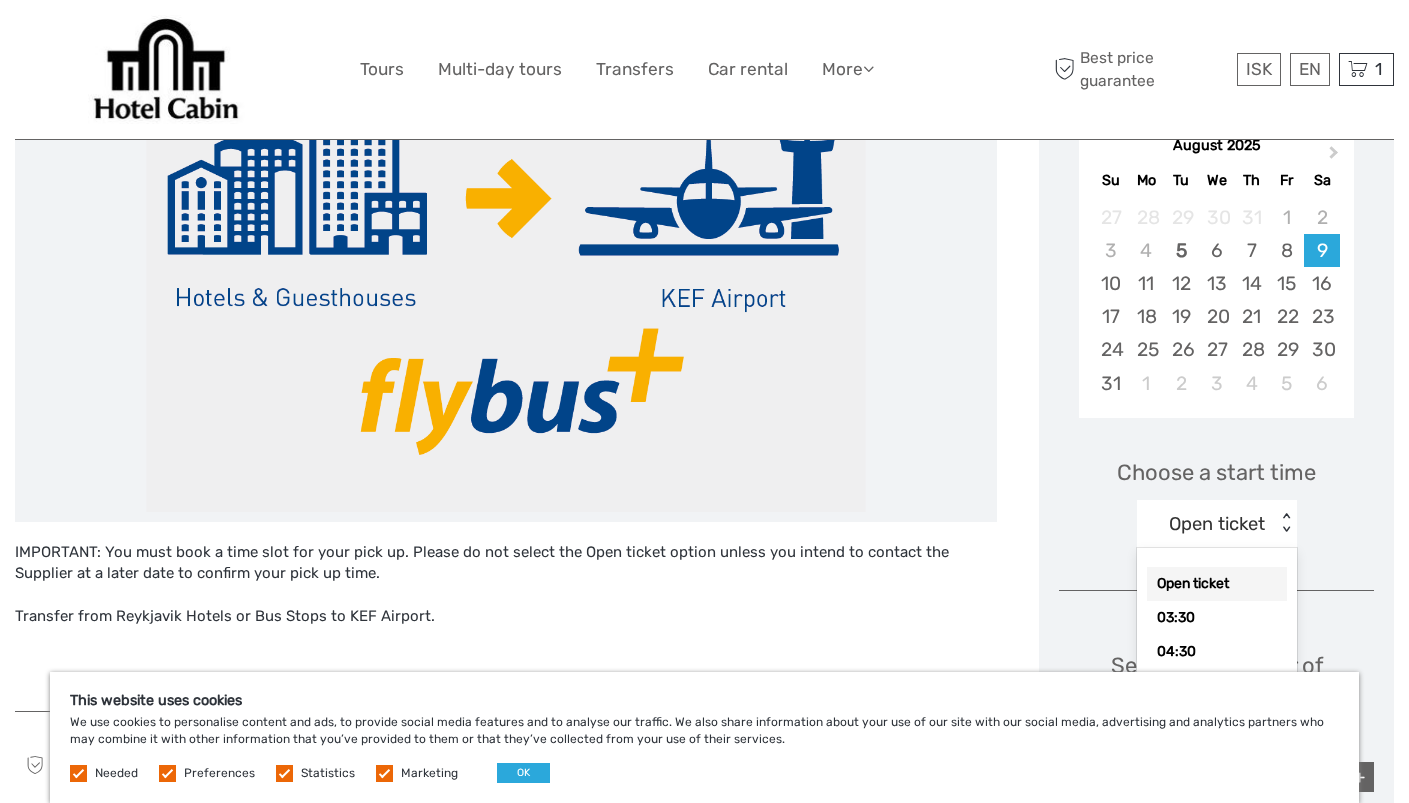 click on "Open ticket" at bounding box center [1217, 524] 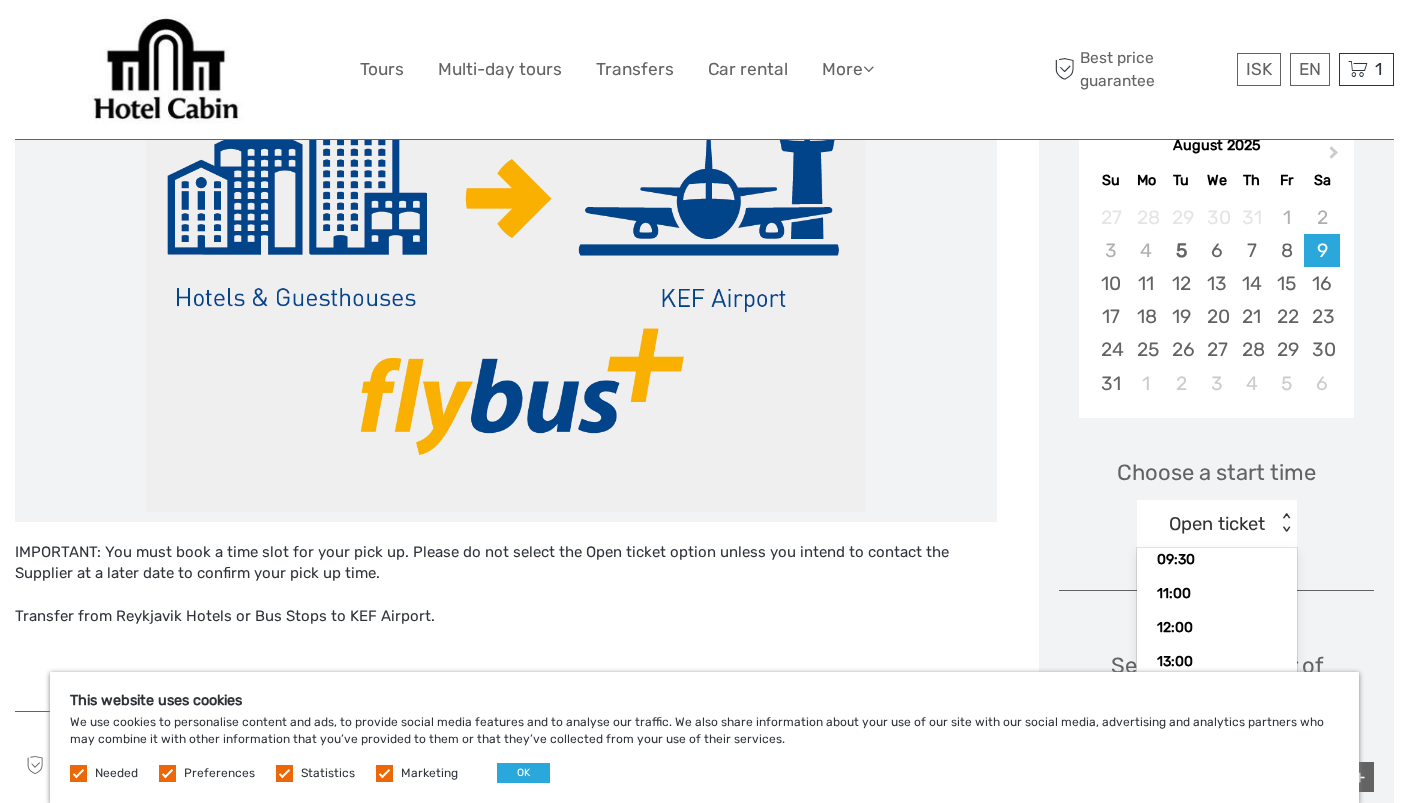 scroll, scrollTop: 481, scrollLeft: 0, axis: vertical 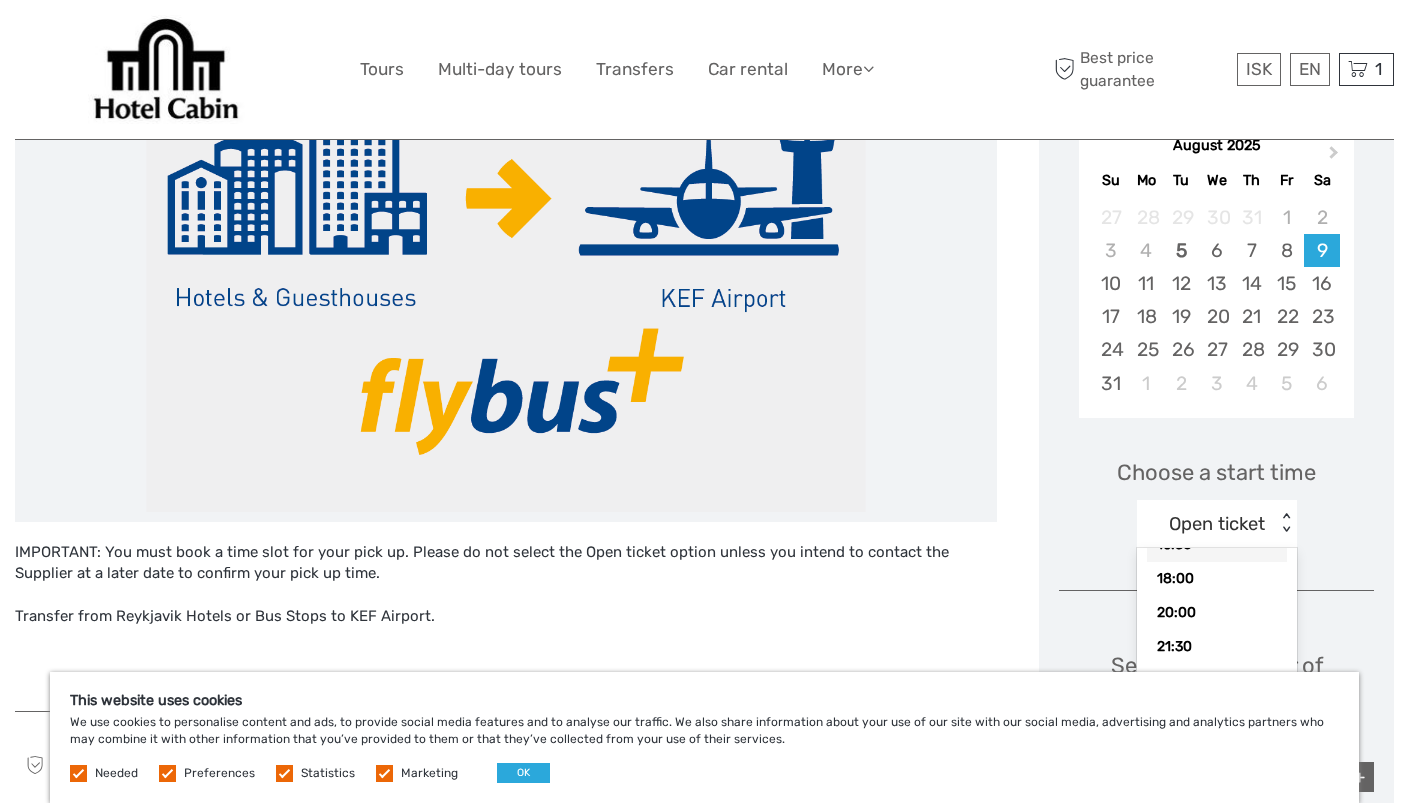 click on "Choose a start time option 16:30 focused, 14 of 18. 18 results available. Use Up and Down to choose options, press Enter to select the currently focused option, press Escape to exit the menu, press Tab to select the option and exit the menu. Open ticket < > Open ticket 03:30 04:30 05:30 06:30 07:30 08:30 09:30 11:00 12:00 13:00 14:00 15:30 16:30 18:00 20:00 21:30 22:30" at bounding box center (1216, 494) 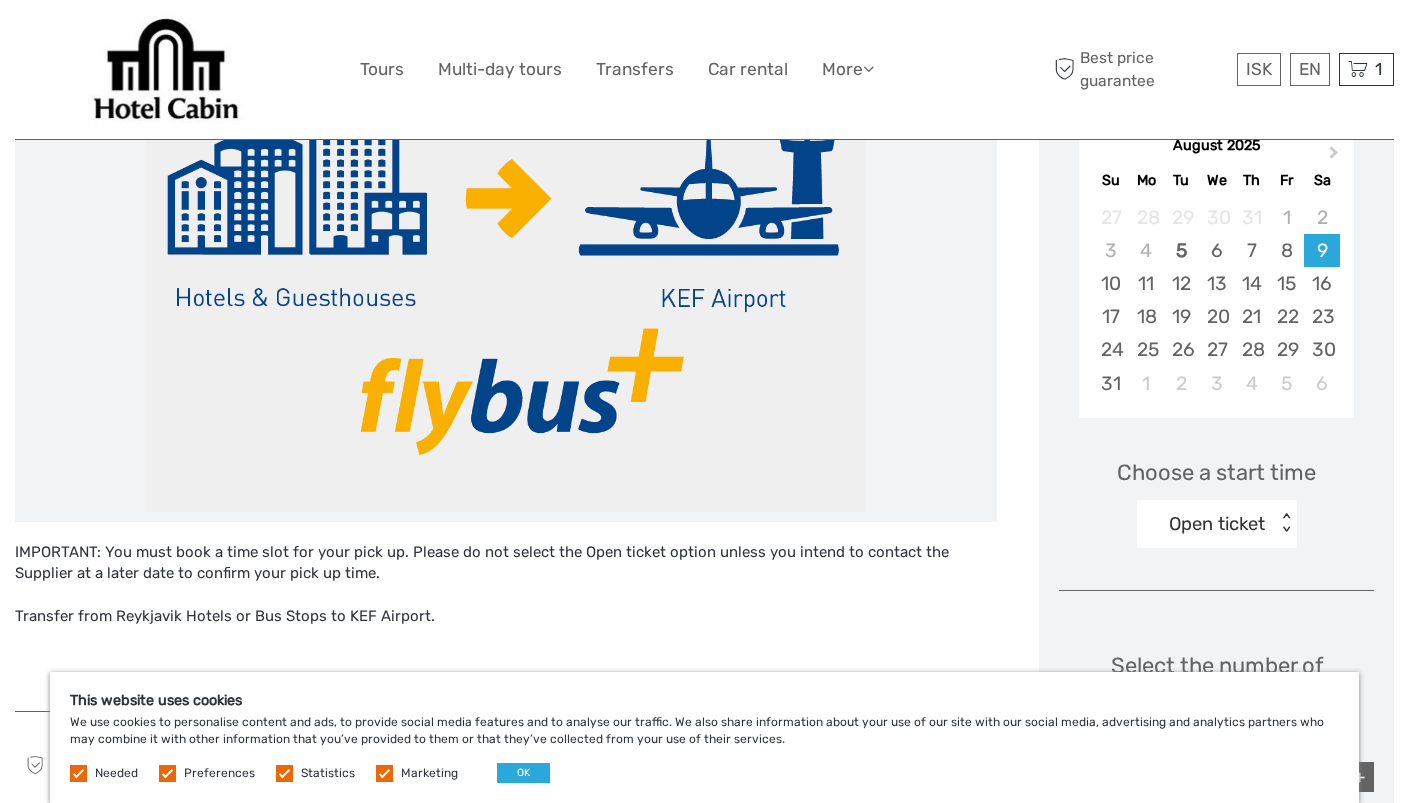click on "Open ticket" at bounding box center (1206, 524) 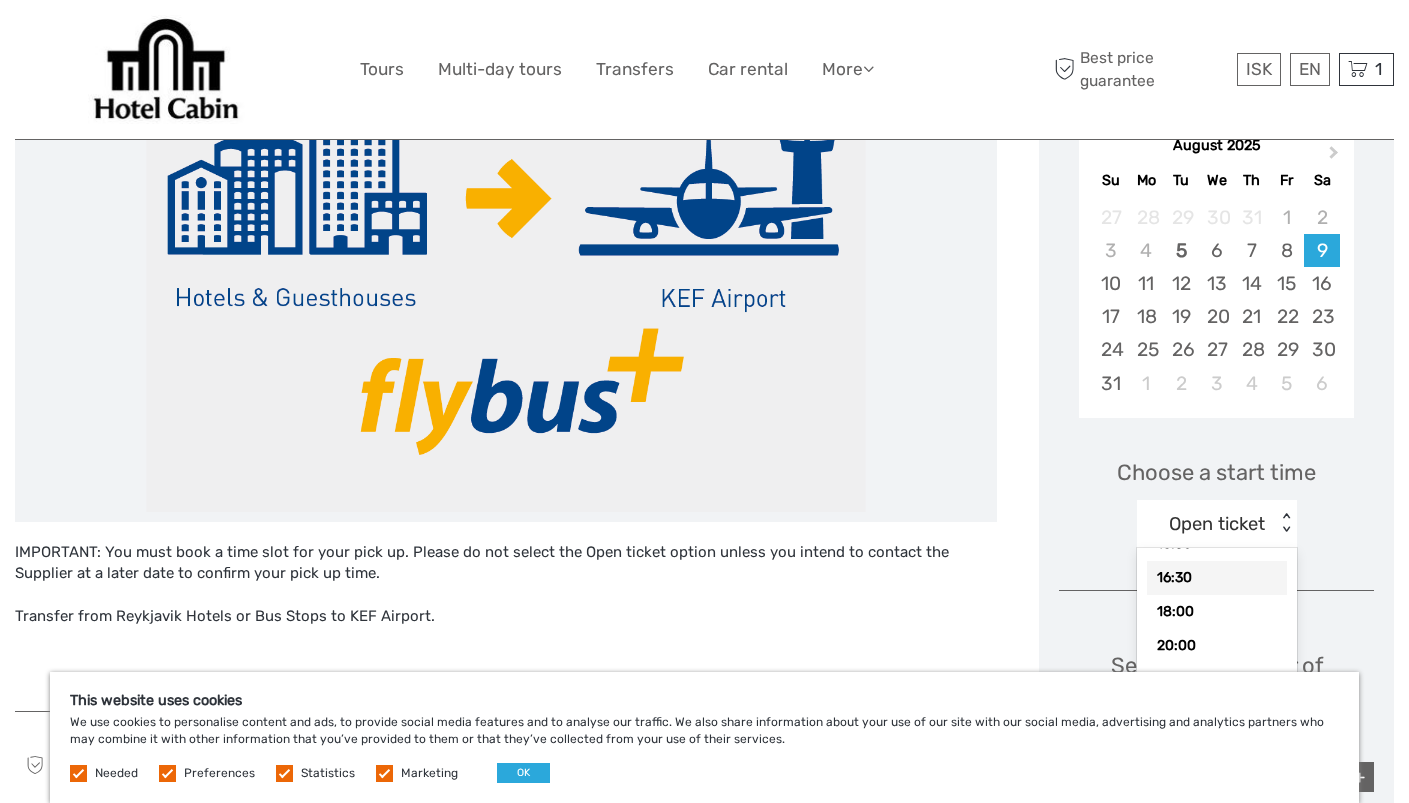 scroll, scrollTop: 450, scrollLeft: 0, axis: vertical 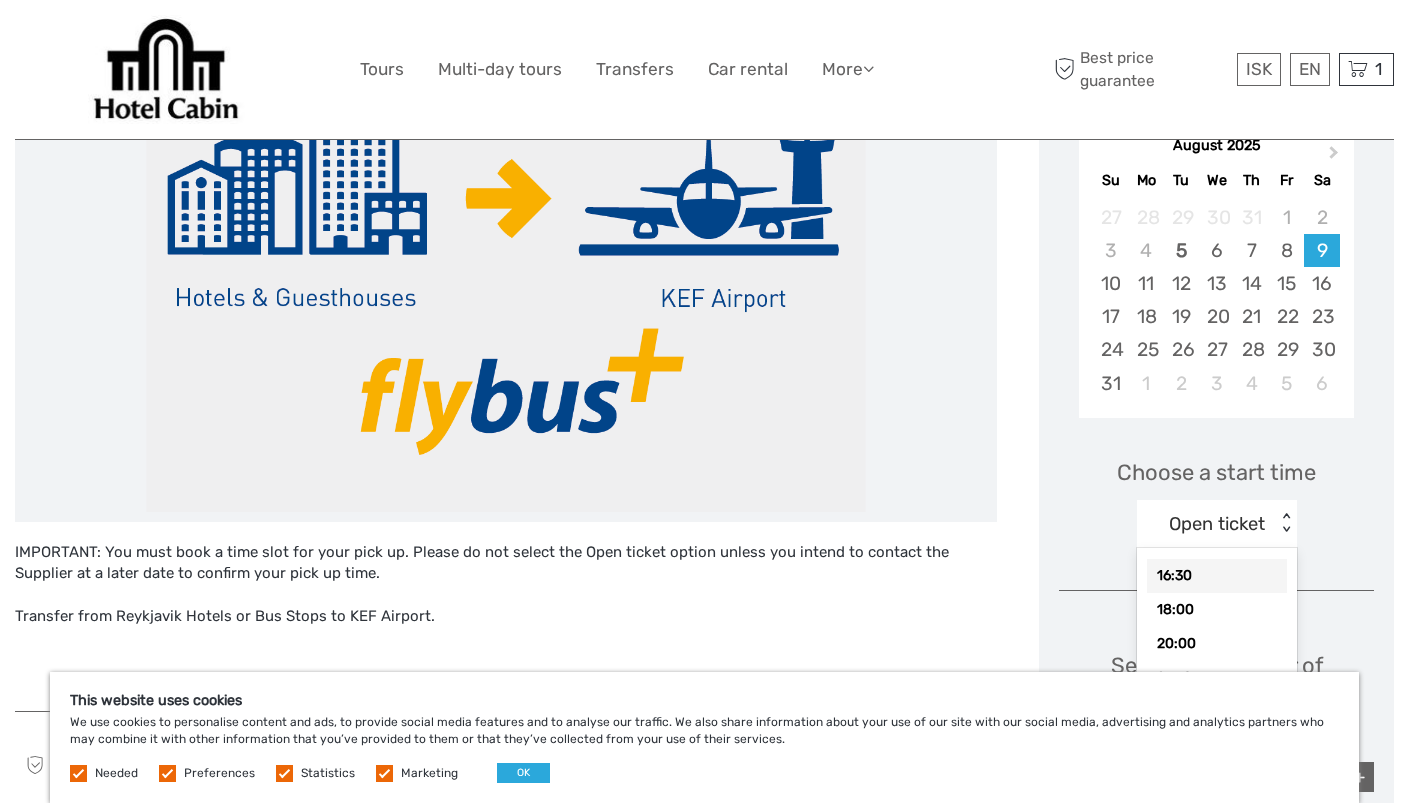 click on "16:30" at bounding box center (1217, 576) 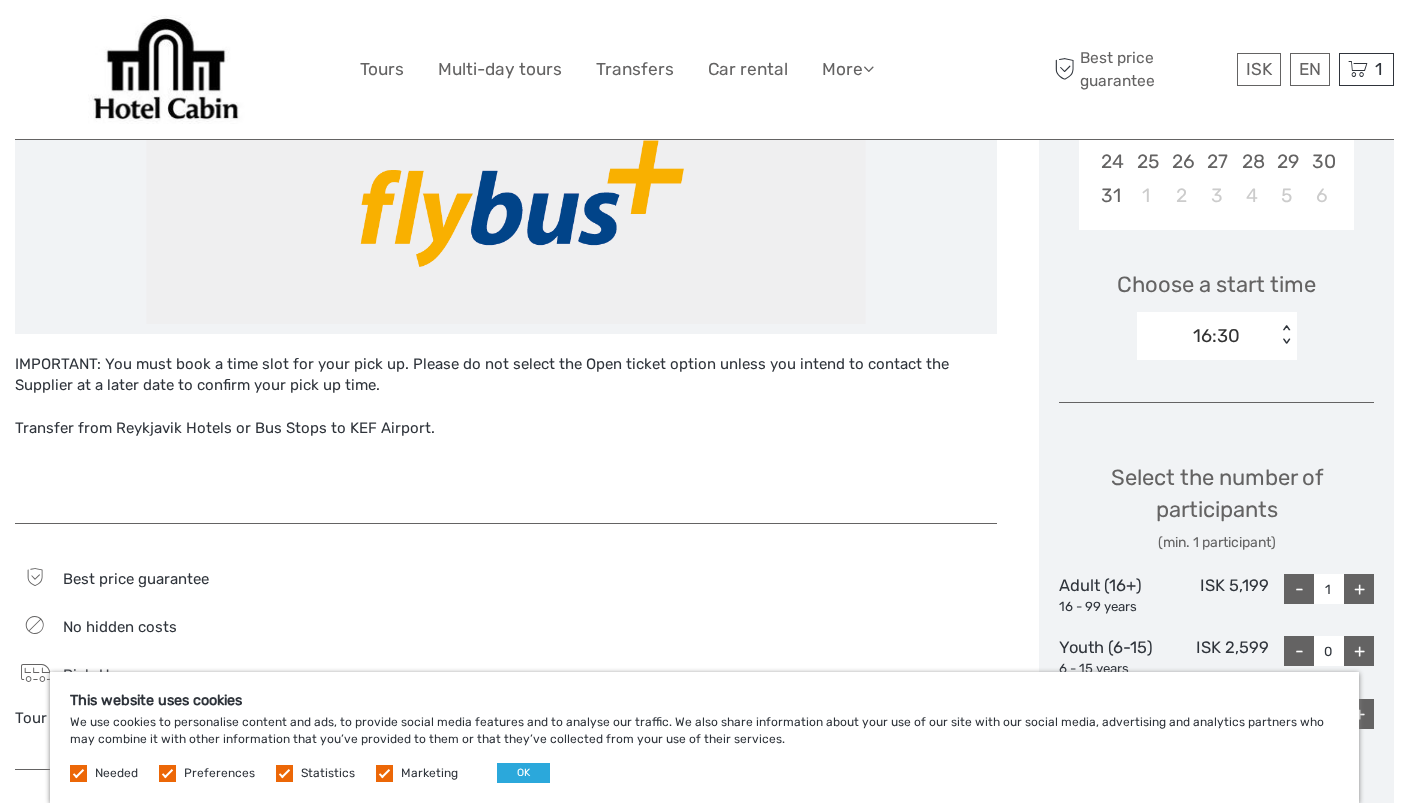 scroll, scrollTop: 613, scrollLeft: 0, axis: vertical 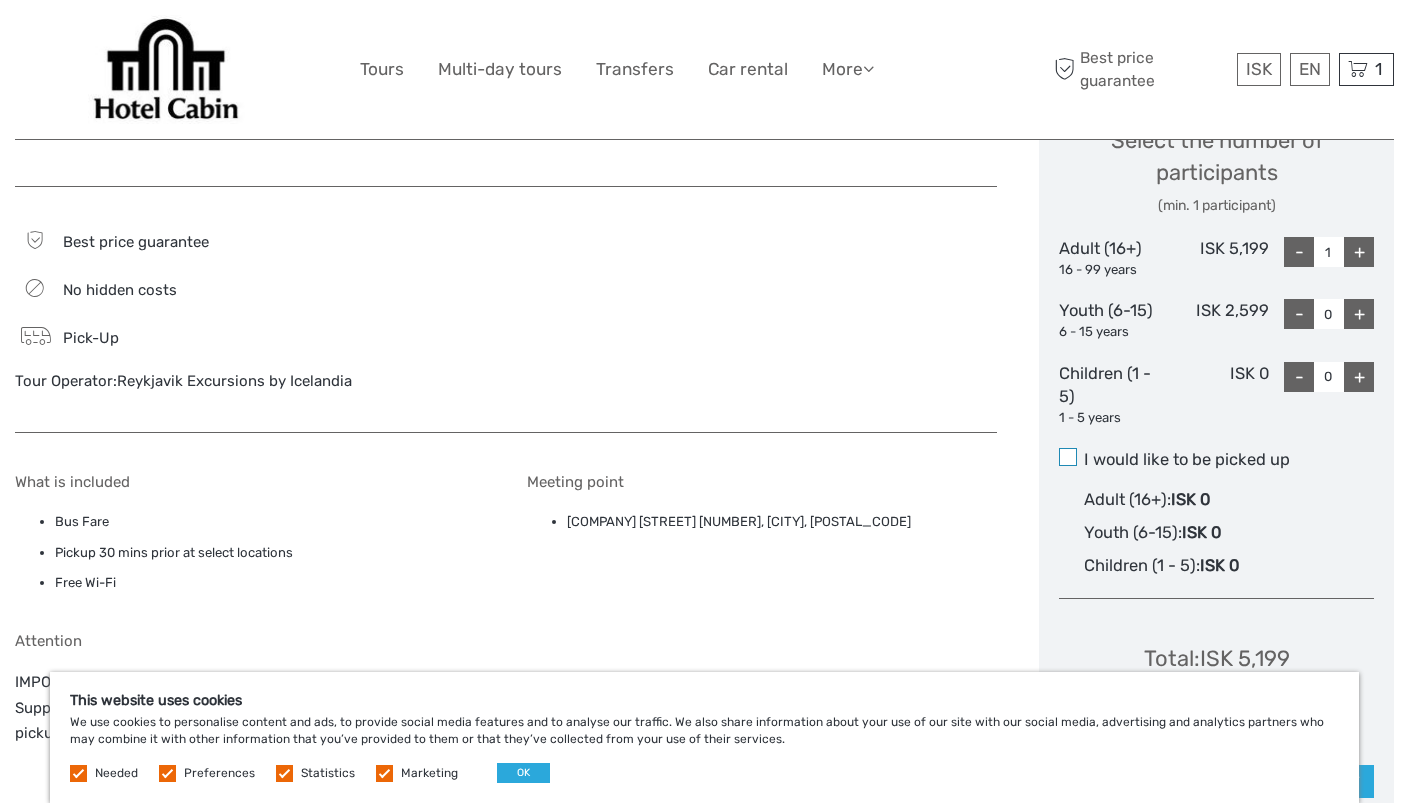 click at bounding box center (1068, 457) 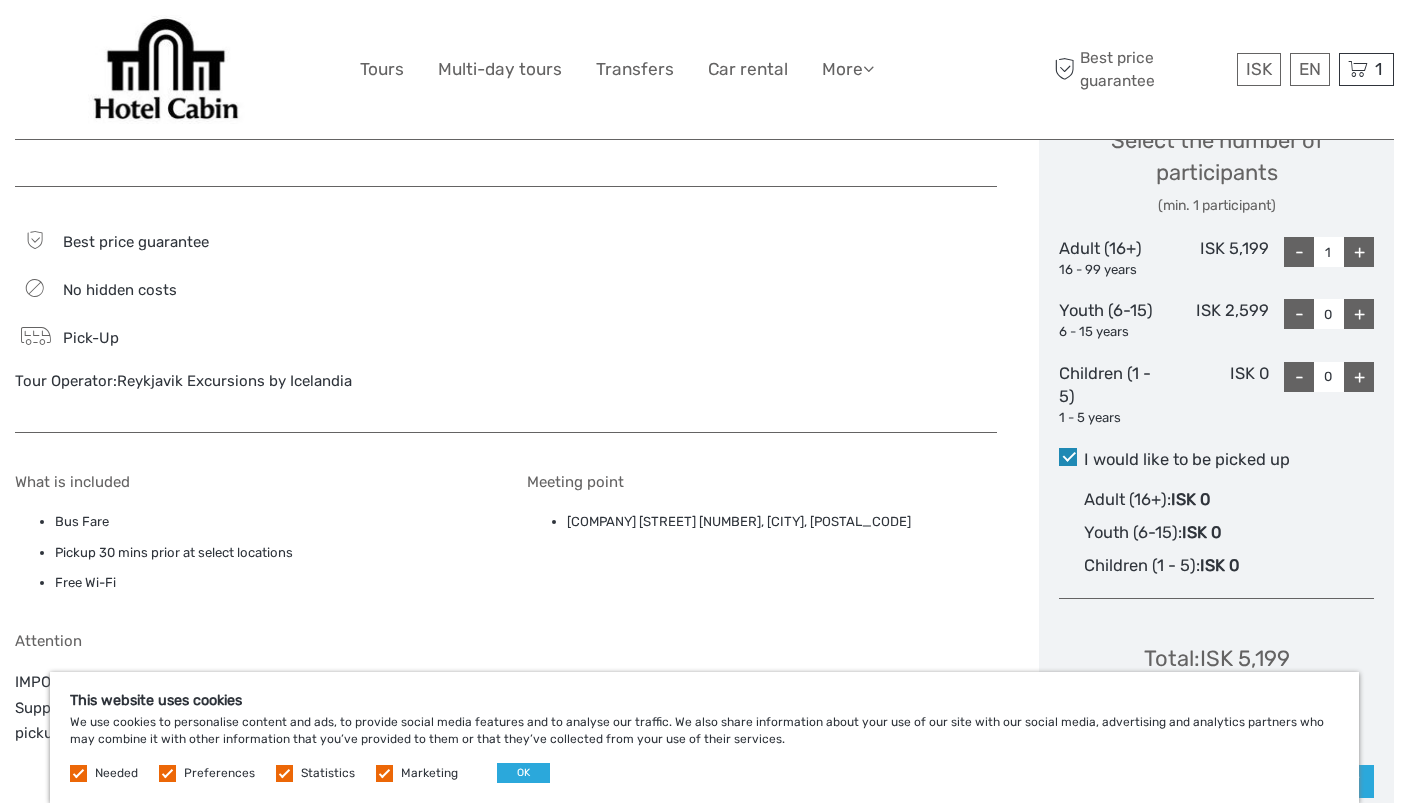 click at bounding box center [1068, 457] 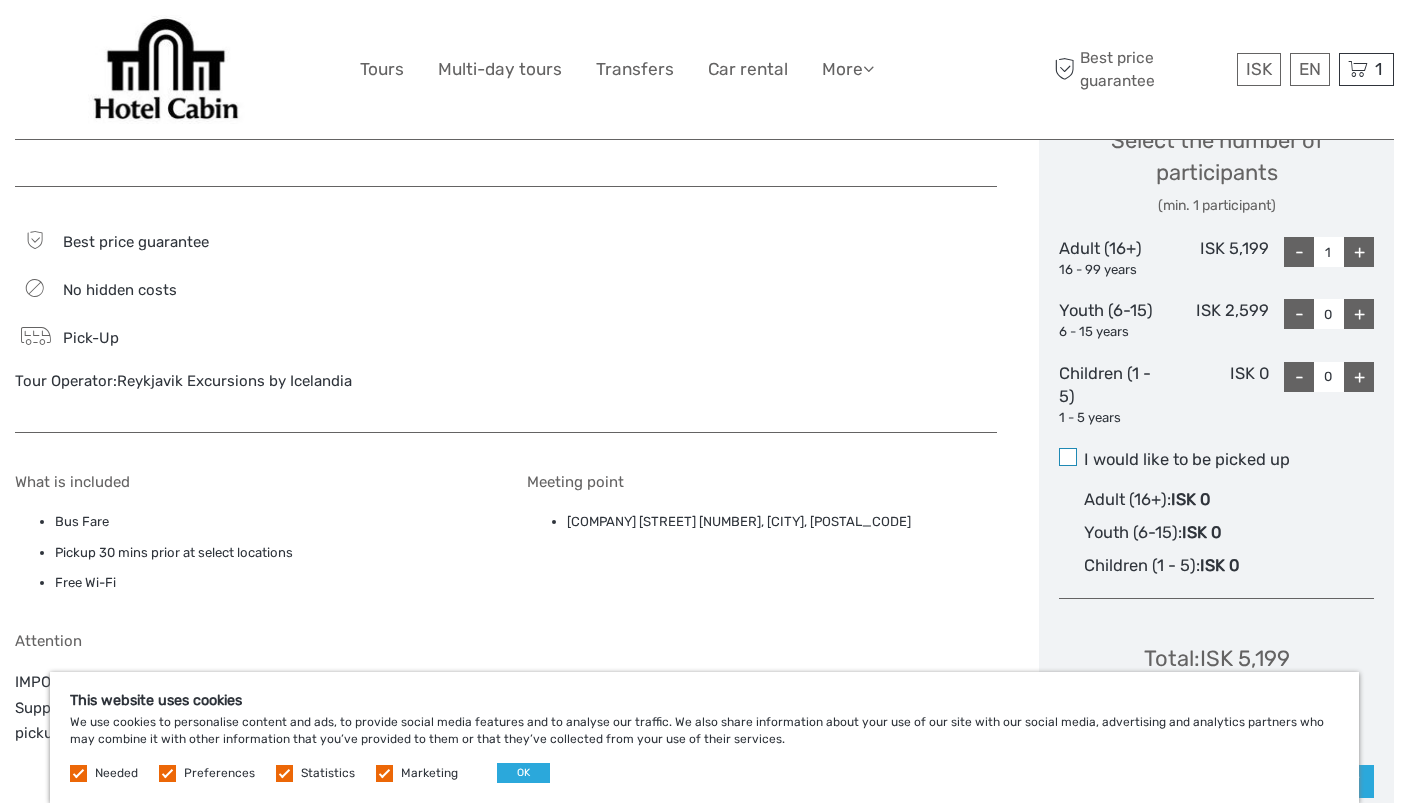 click at bounding box center [1068, 457] 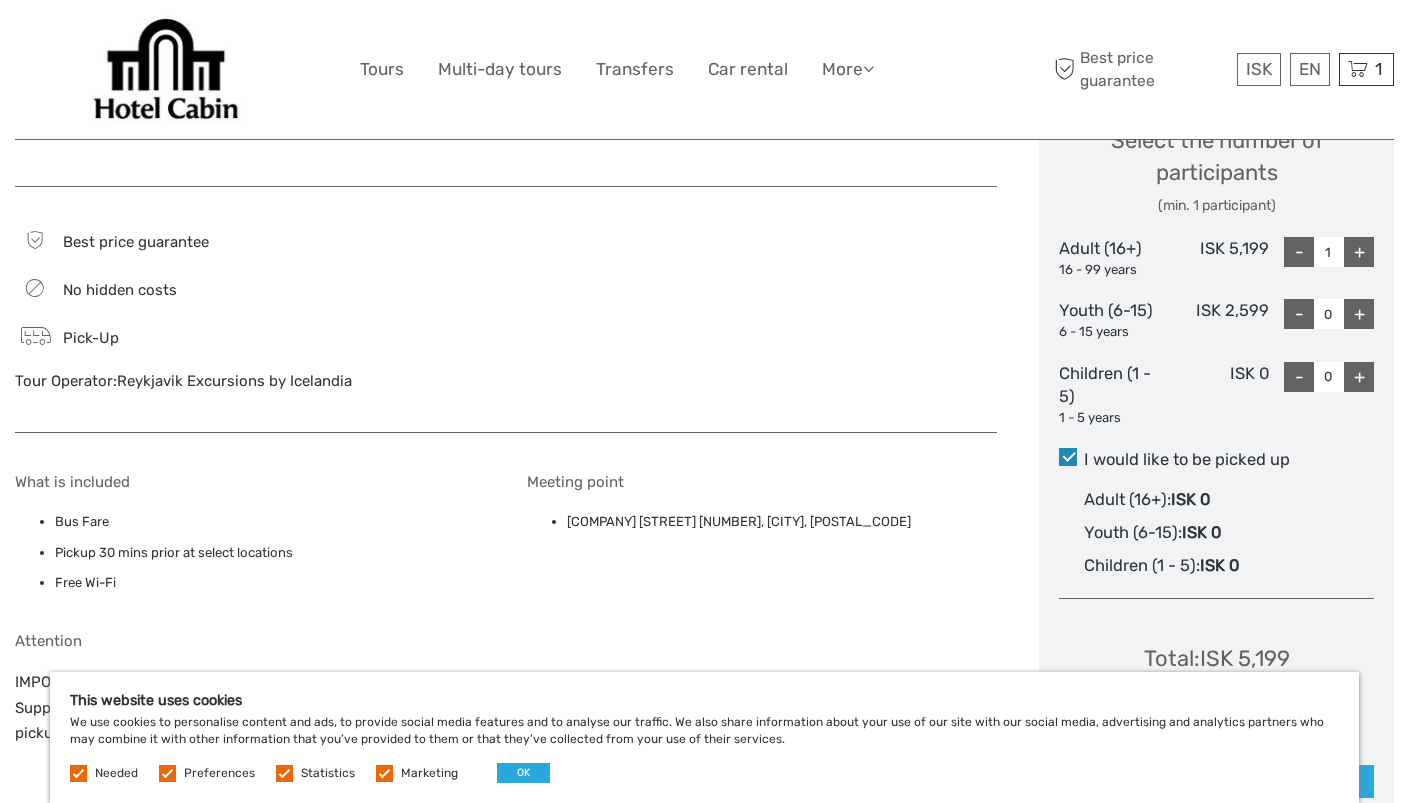 click at bounding box center (1068, 457) 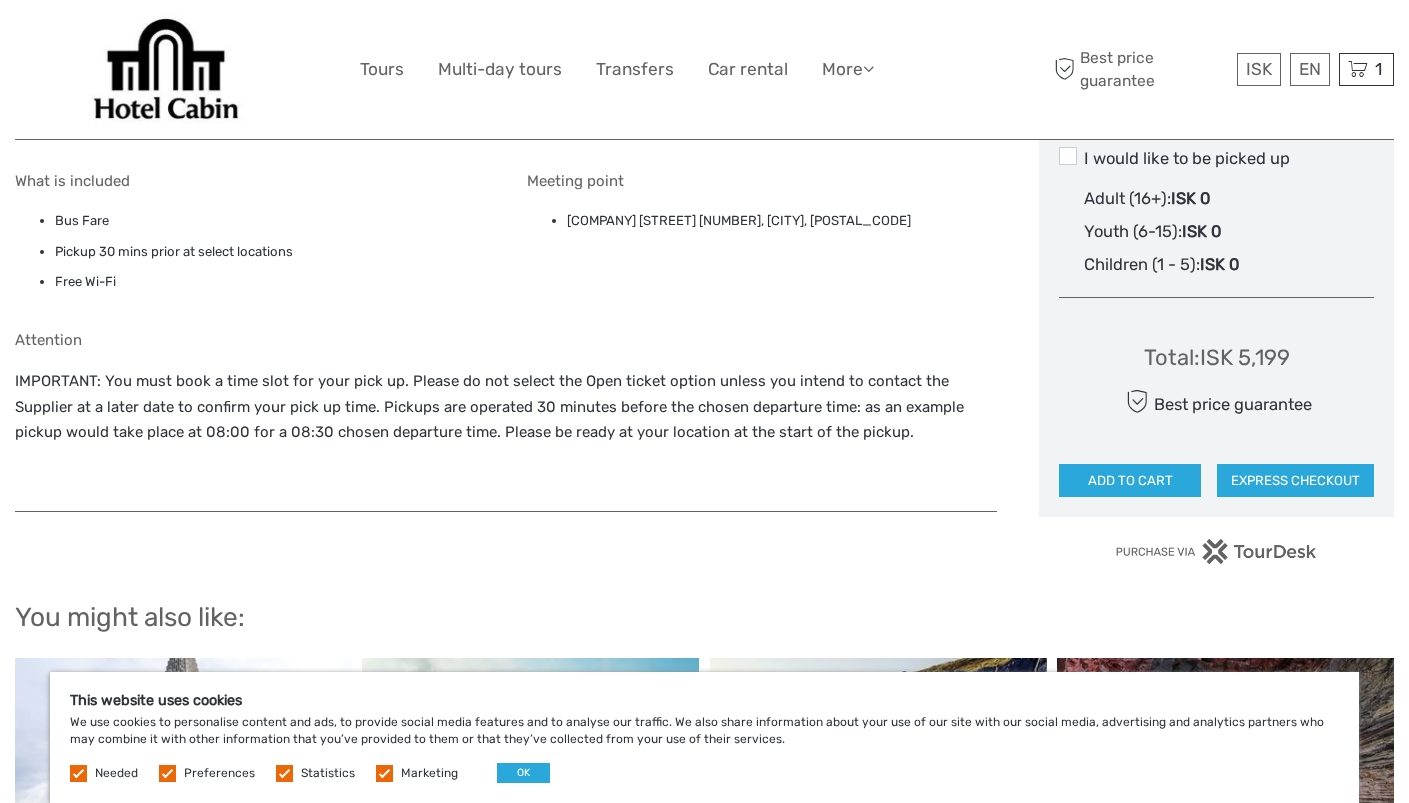 scroll, scrollTop: 1186, scrollLeft: 0, axis: vertical 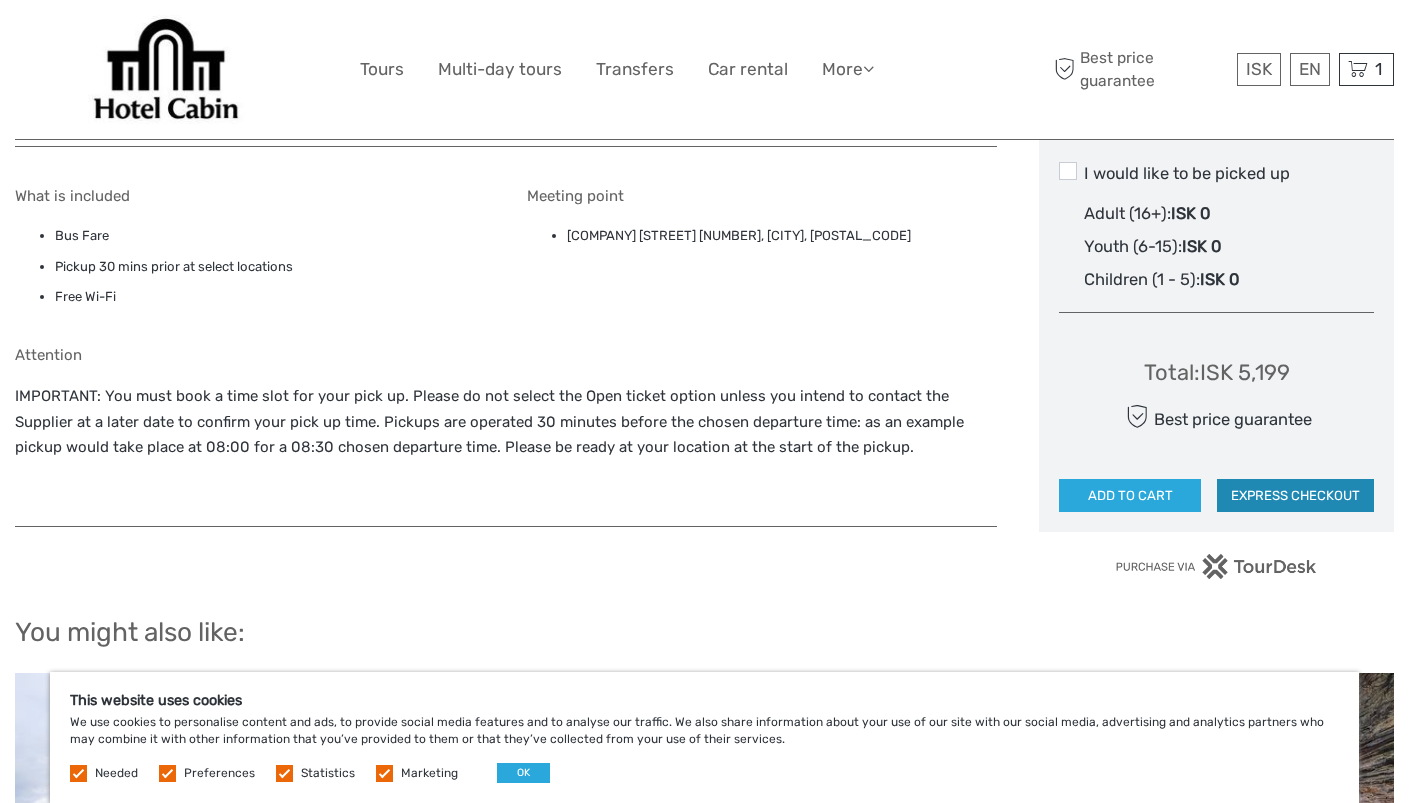 click on "EXPRESS CHECKOUT" at bounding box center (1295, 496) 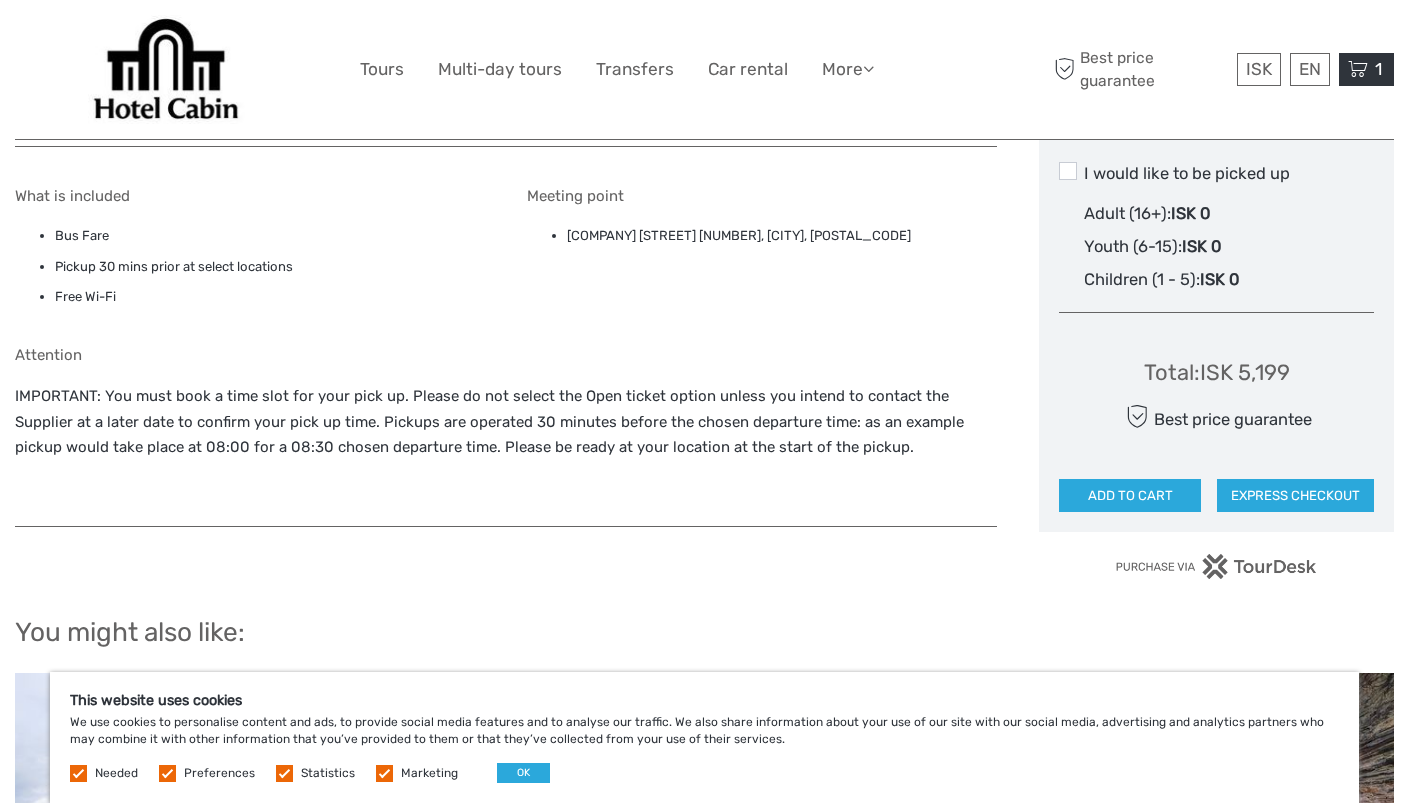 click at bounding box center [1358, 69] 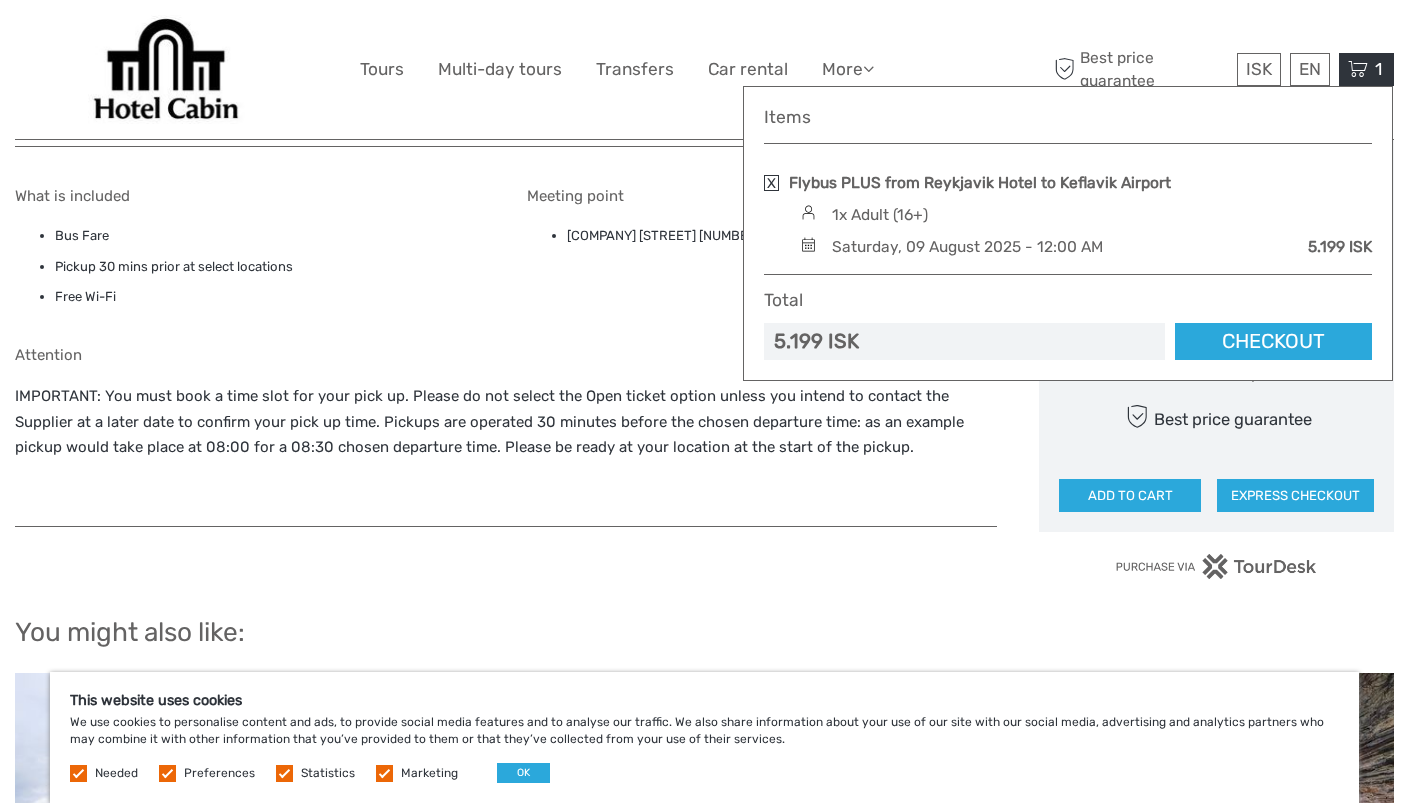 click at bounding box center [771, 183] 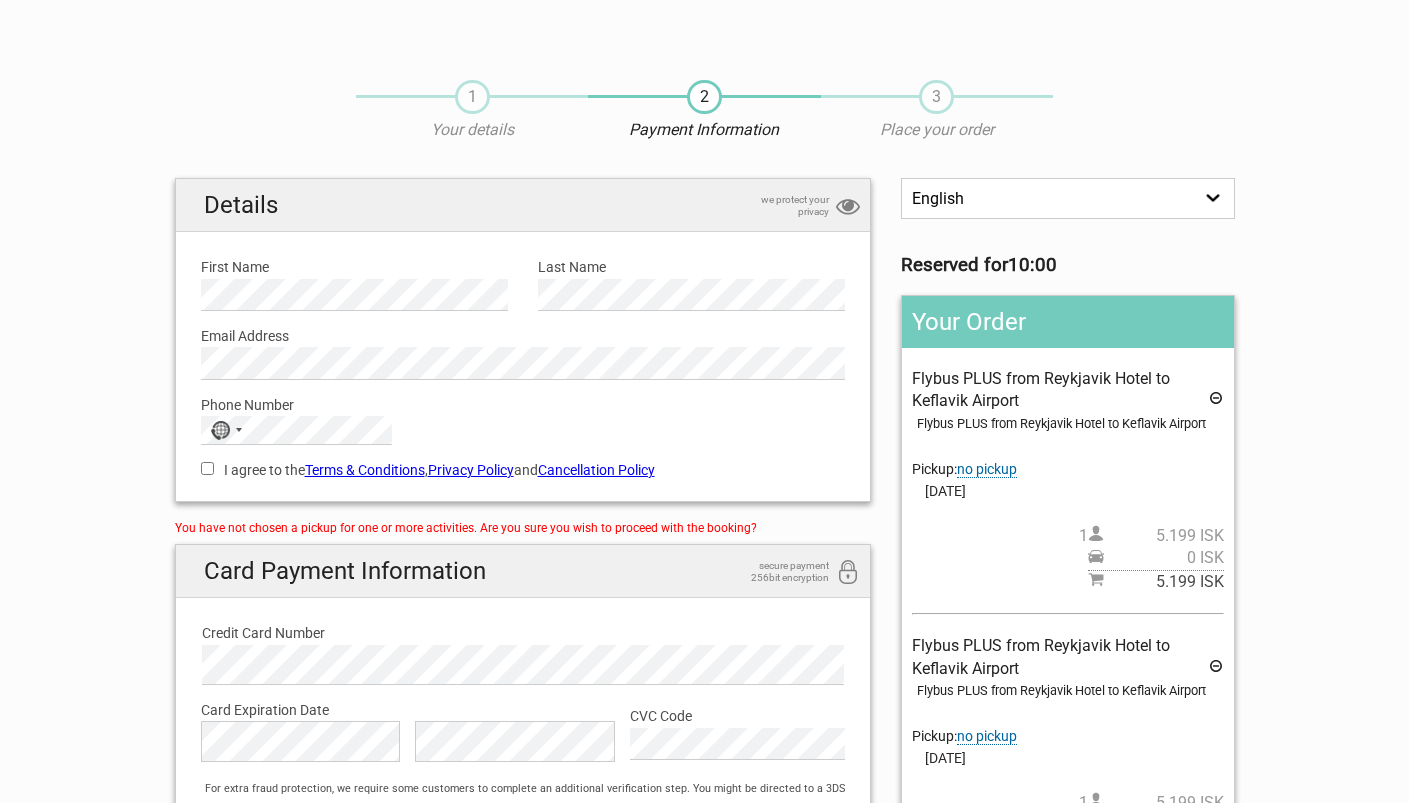 scroll, scrollTop: 0, scrollLeft: 0, axis: both 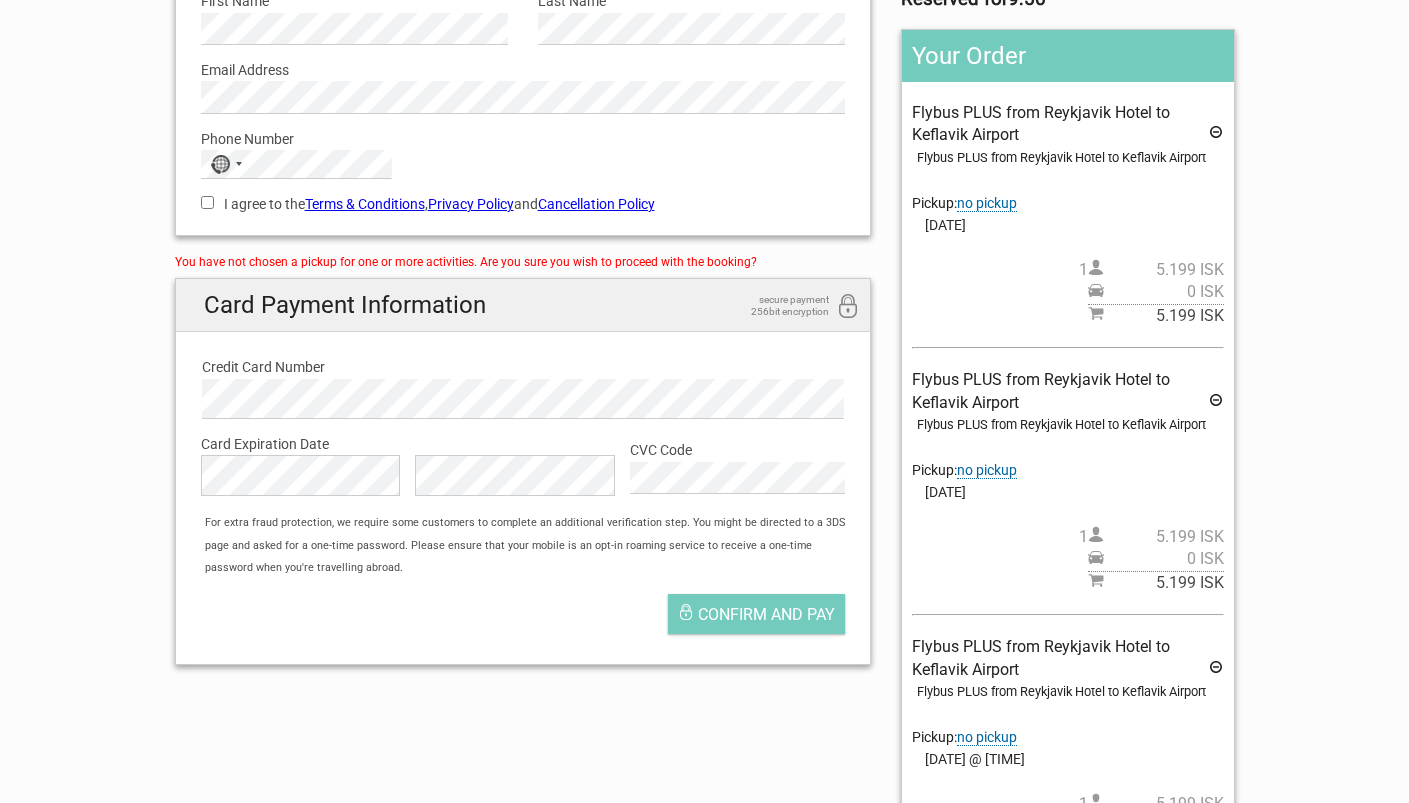 click on "no pickup" at bounding box center (987, 470) 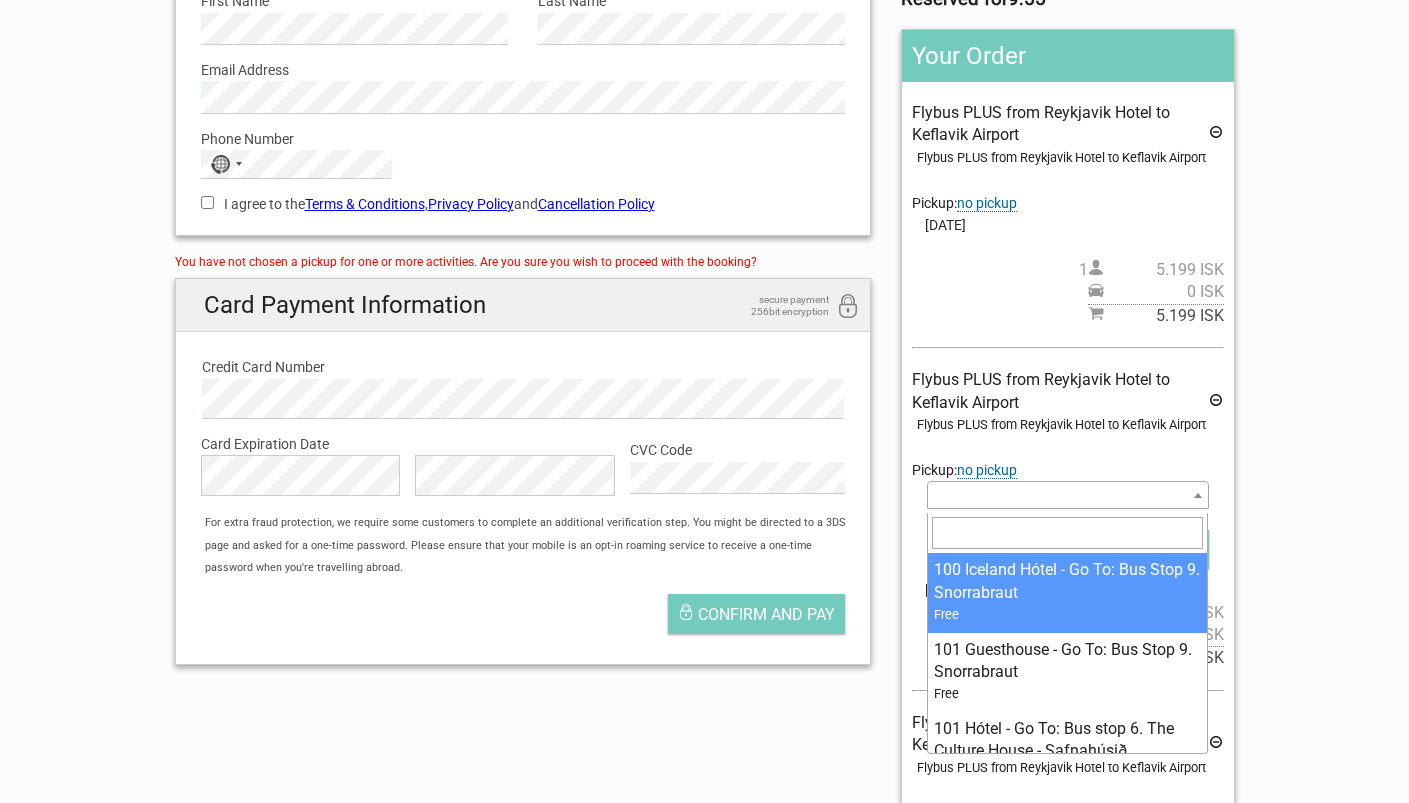 click at bounding box center (1067, 495) 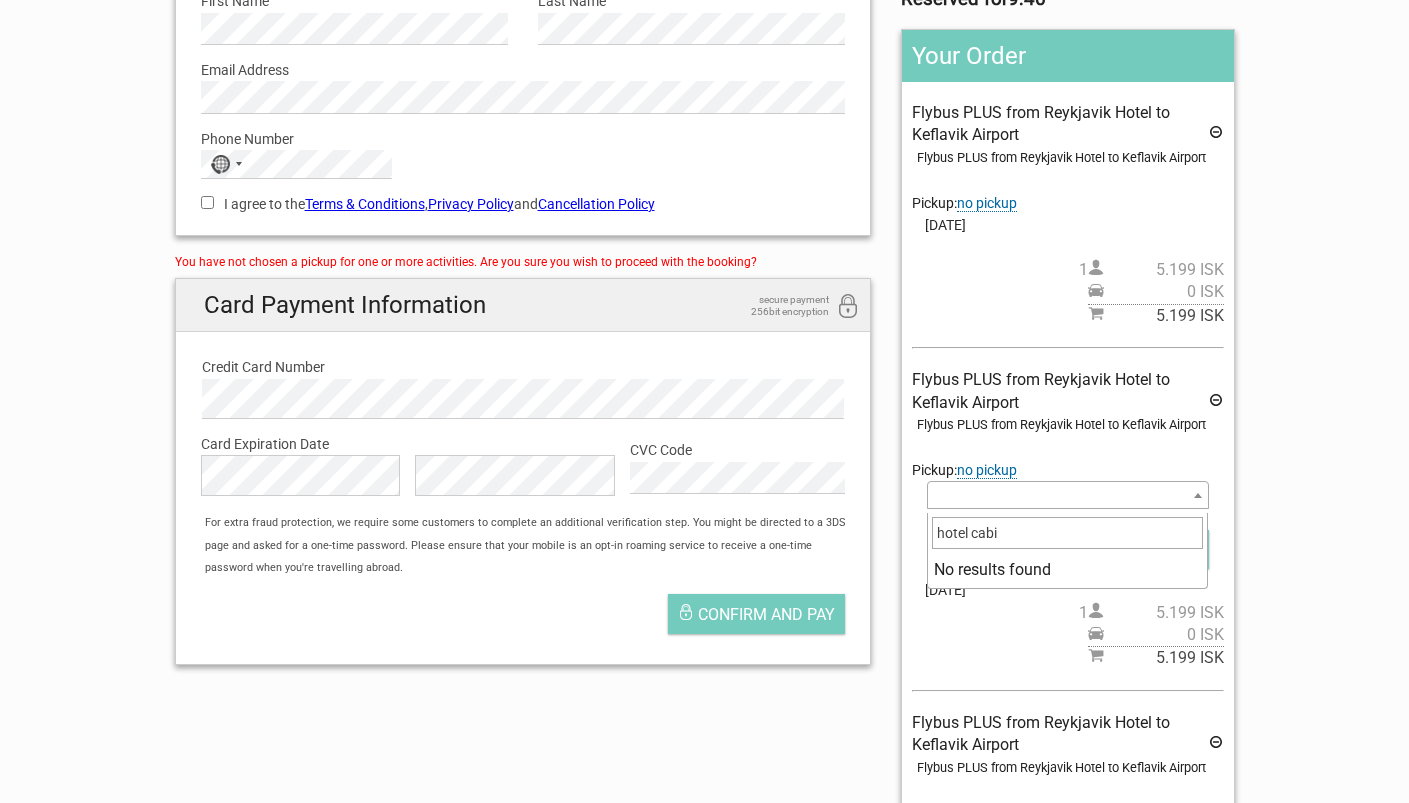 type on "hotel cabin" 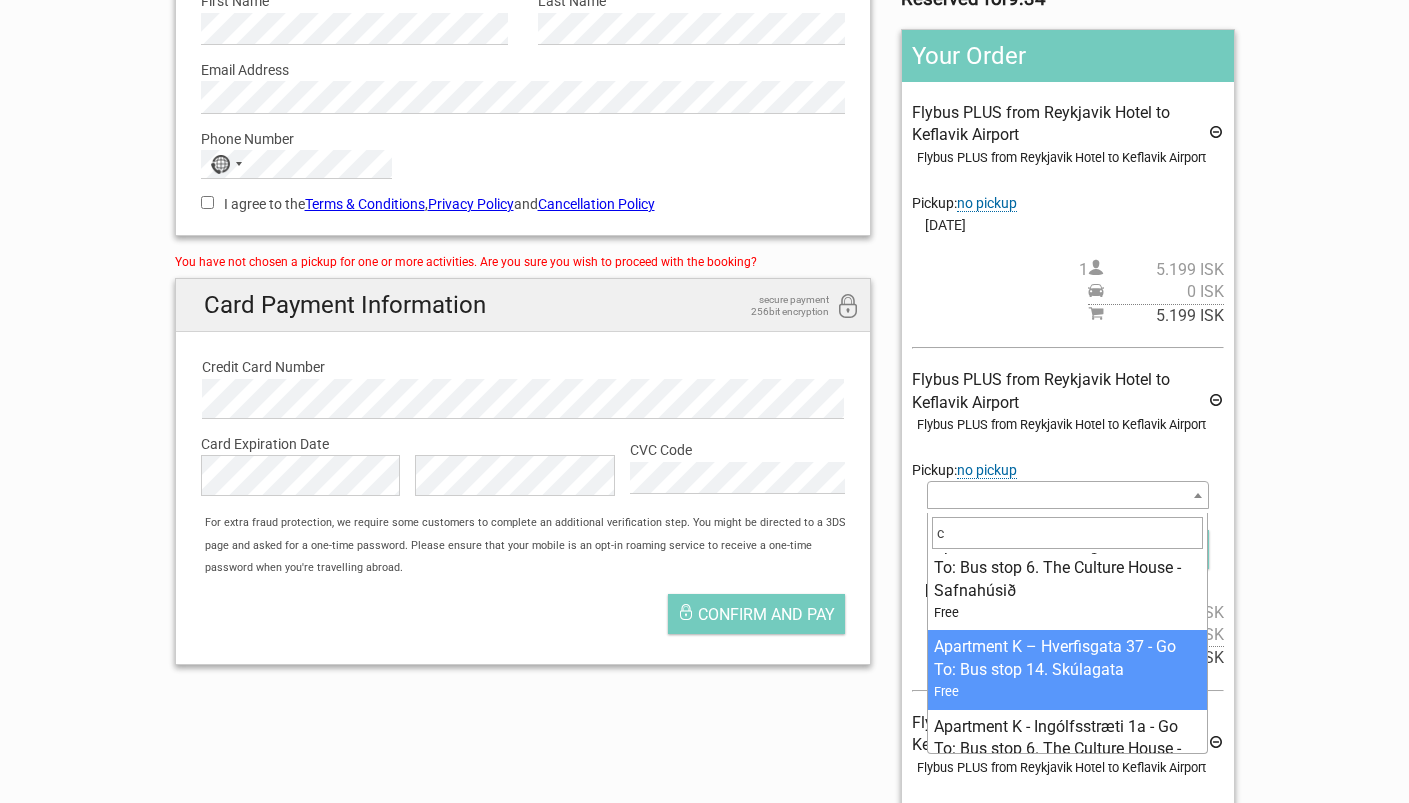 scroll, scrollTop: 0, scrollLeft: 0, axis: both 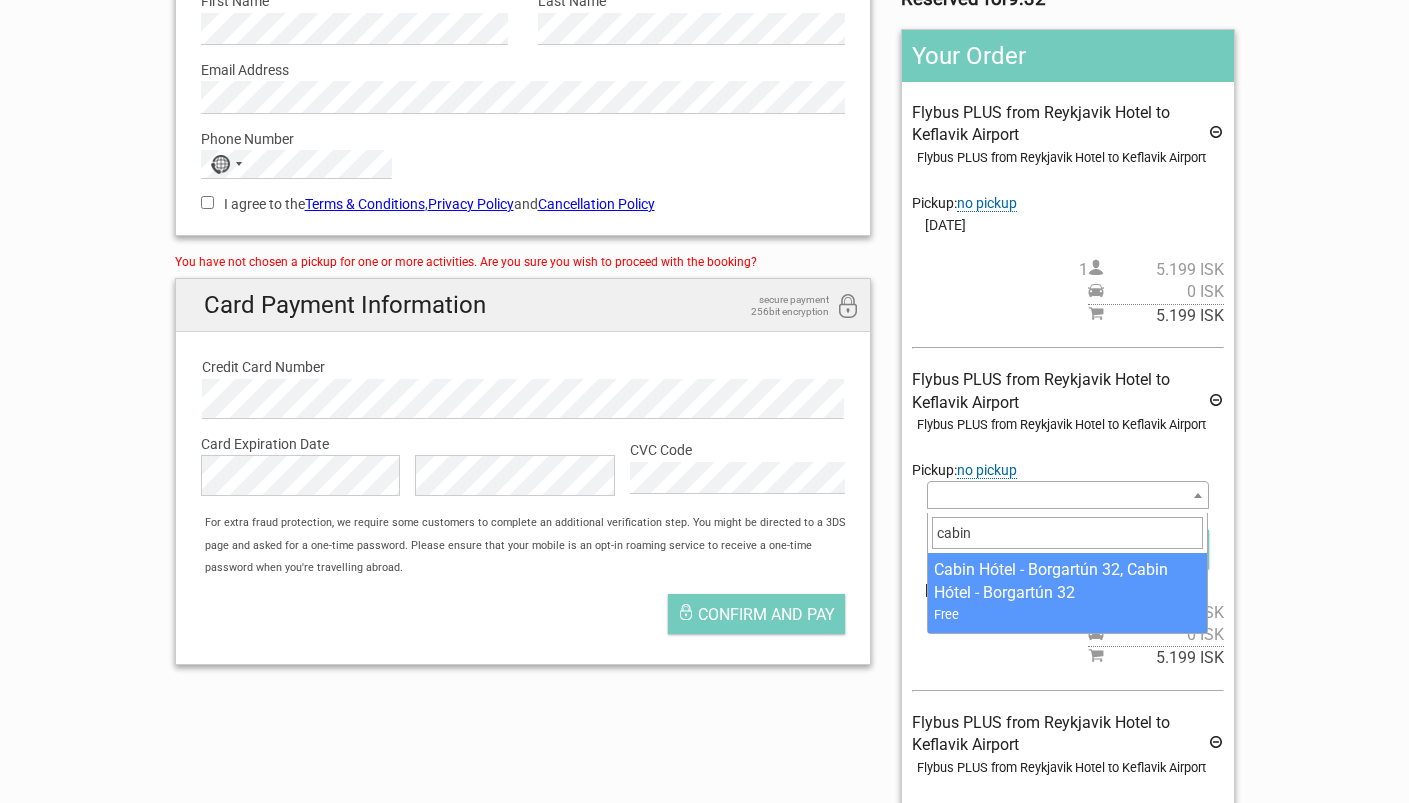 type on "cabin" 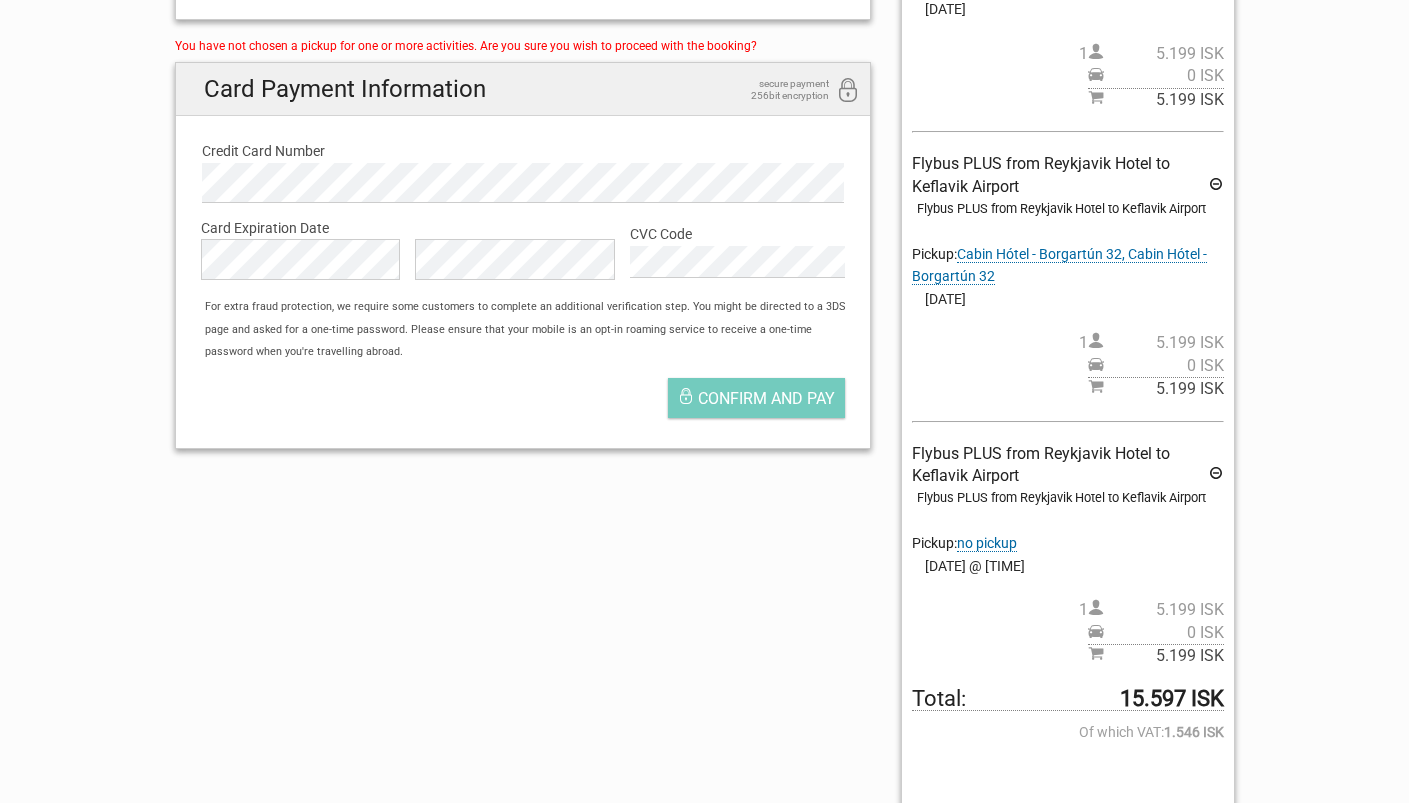 scroll, scrollTop: 486, scrollLeft: 0, axis: vertical 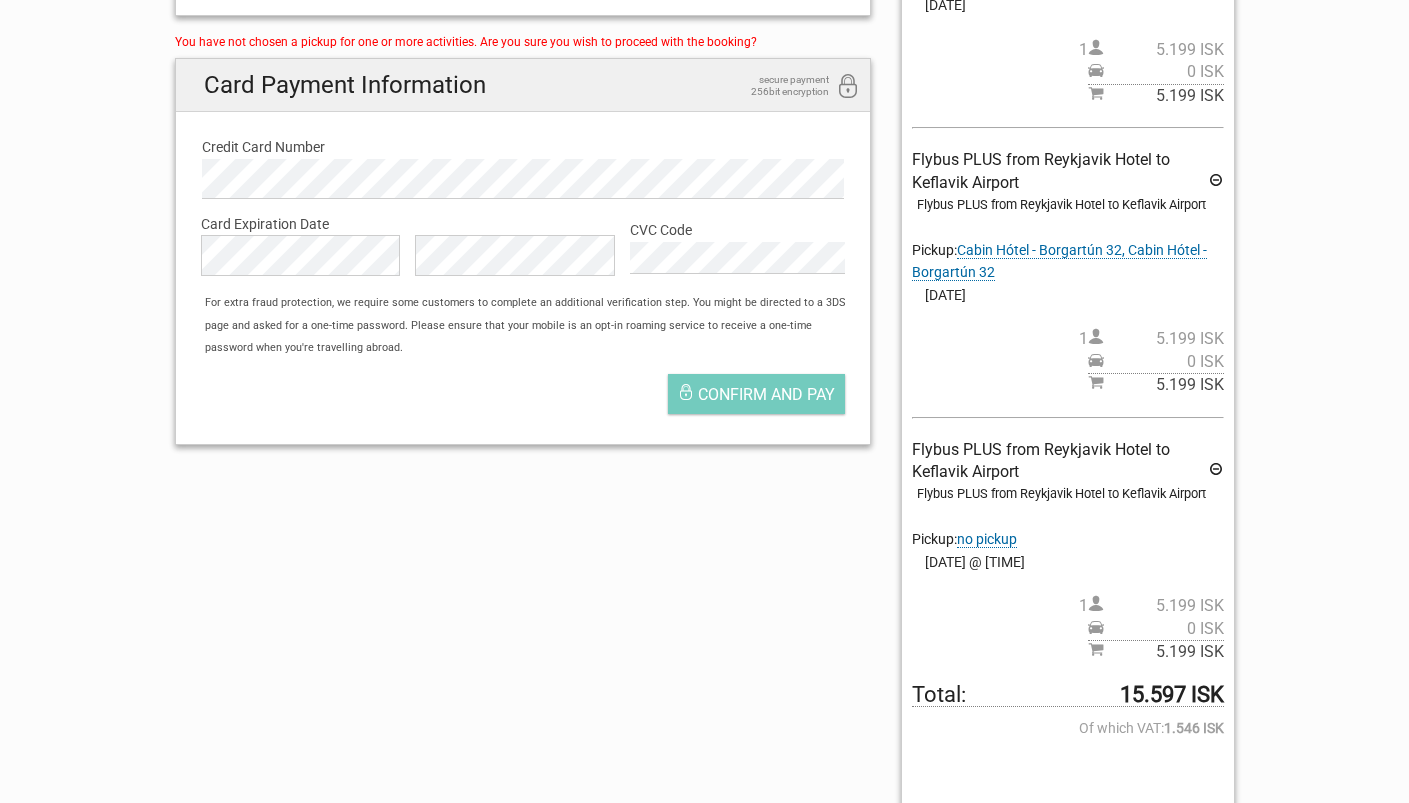 click at bounding box center (1216, 183) 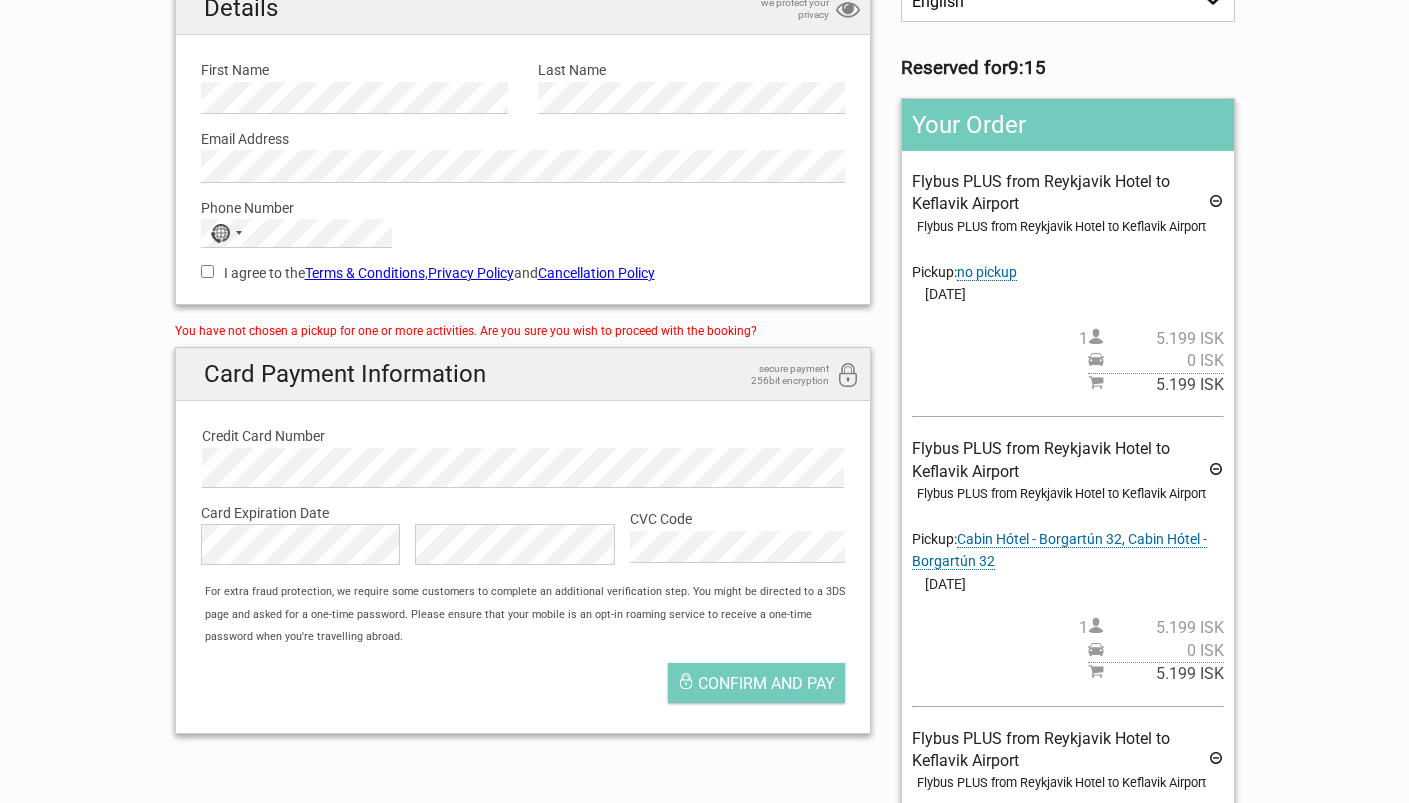 scroll, scrollTop: 0, scrollLeft: 0, axis: both 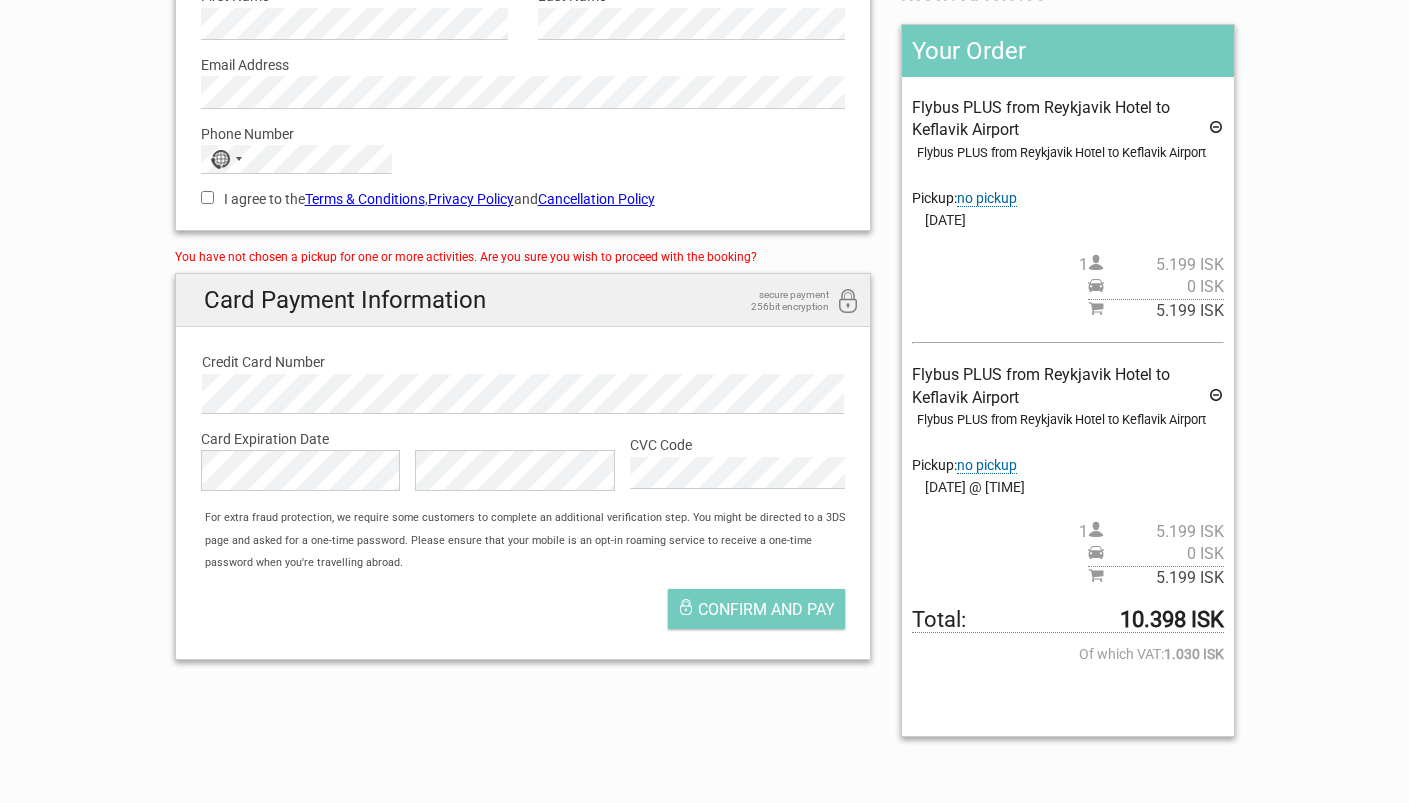 click at bounding box center [1216, 130] 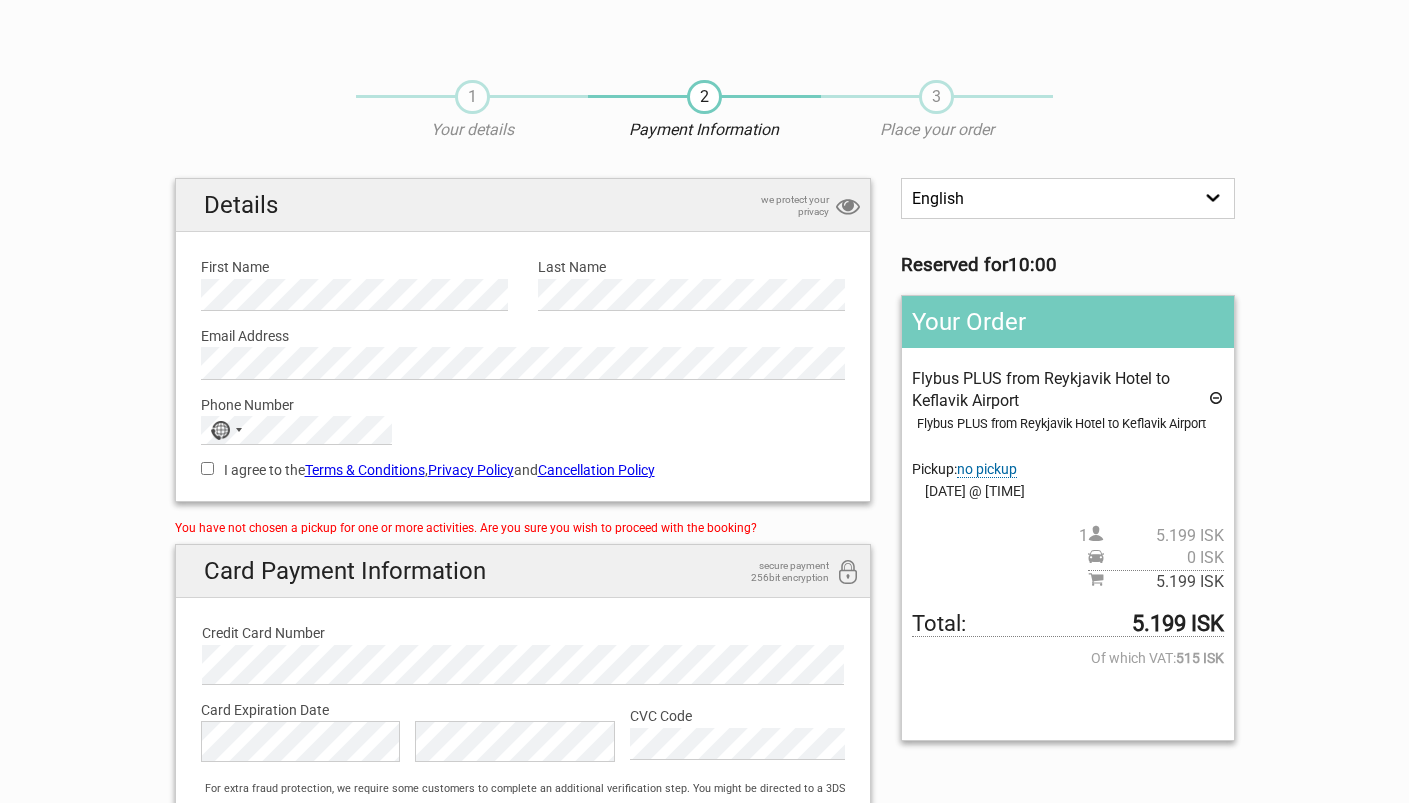 scroll, scrollTop: 271, scrollLeft: 0, axis: vertical 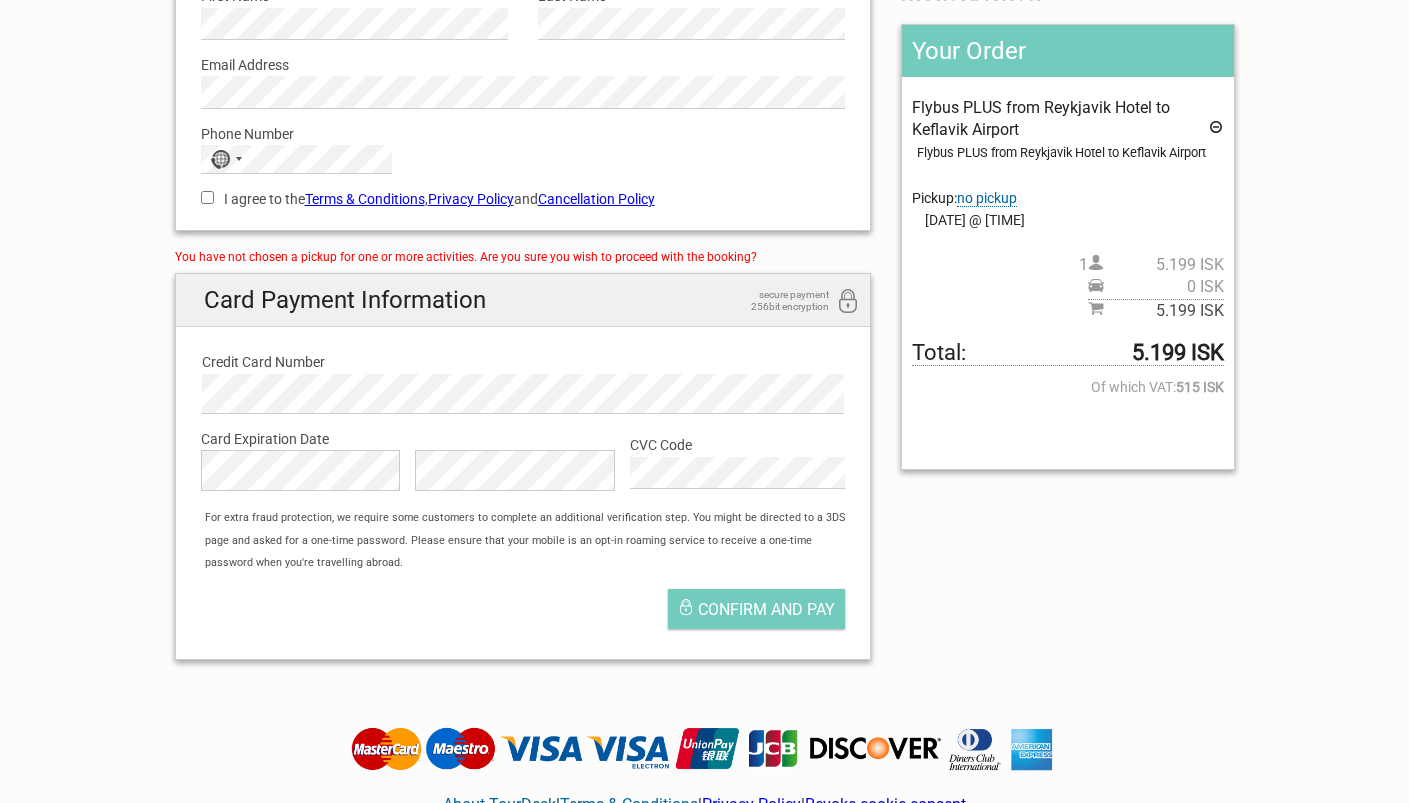 click on "no pickup" at bounding box center (987, 198) 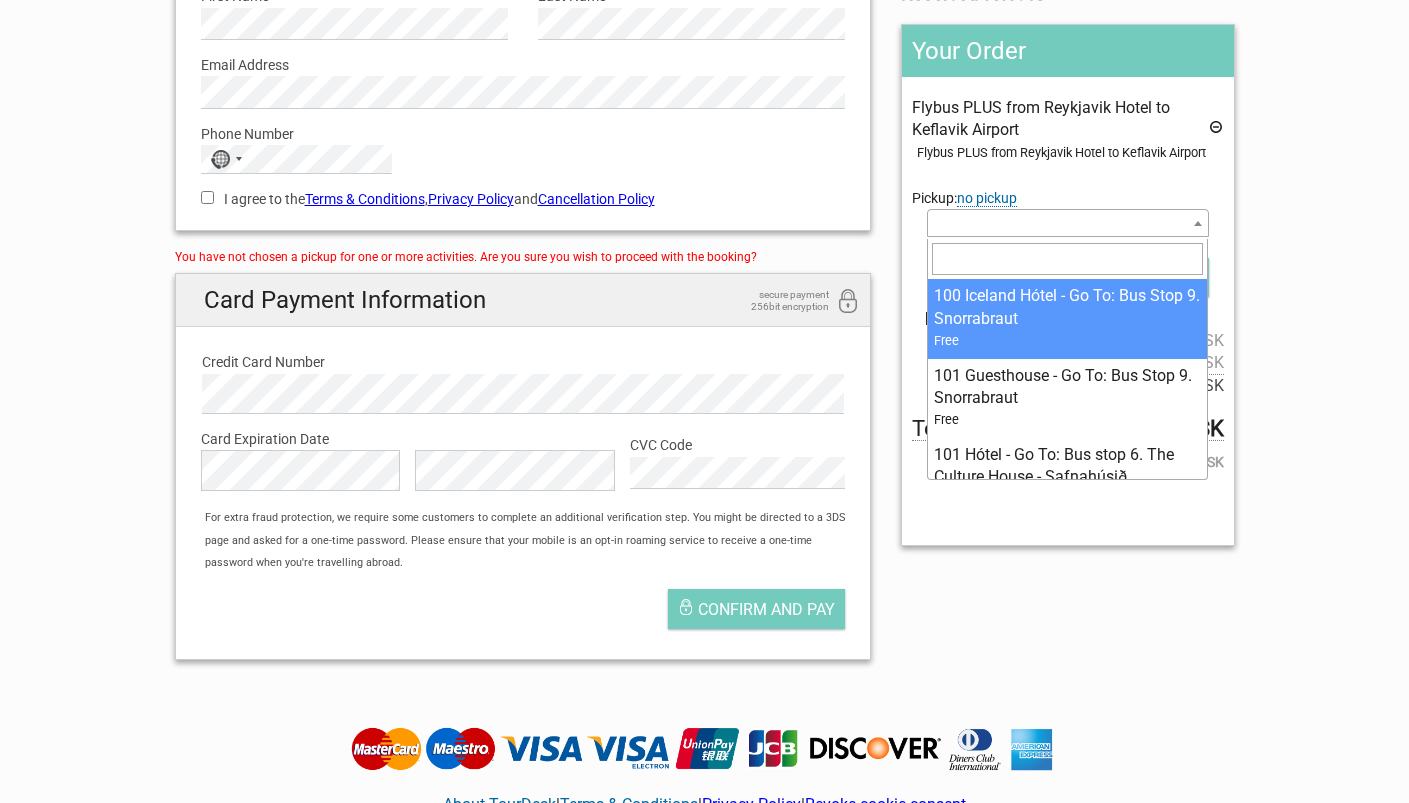 click at bounding box center (1067, 223) 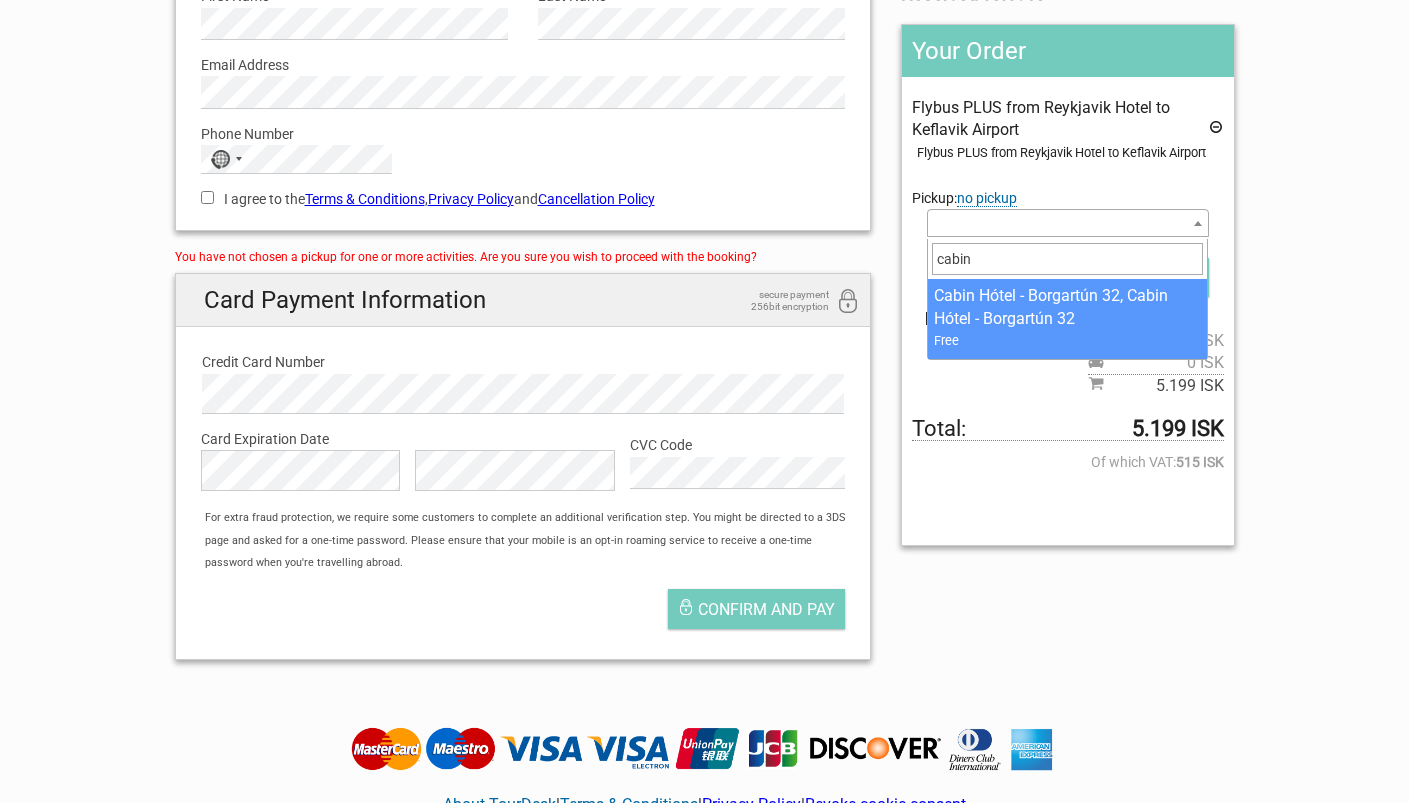 type on "cabin" 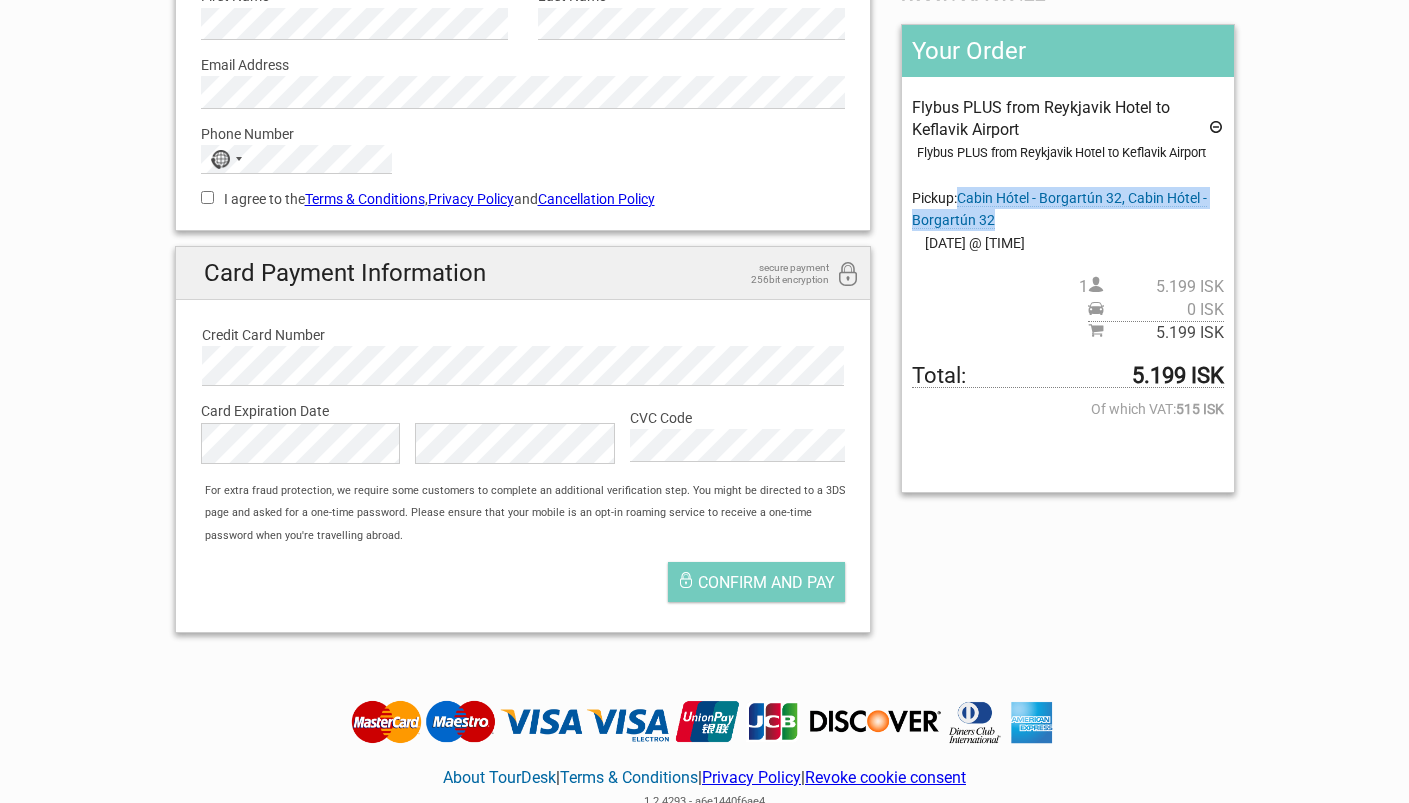 drag, startPoint x: 1018, startPoint y: 226, endPoint x: 961, endPoint y: 194, distance: 65.36819 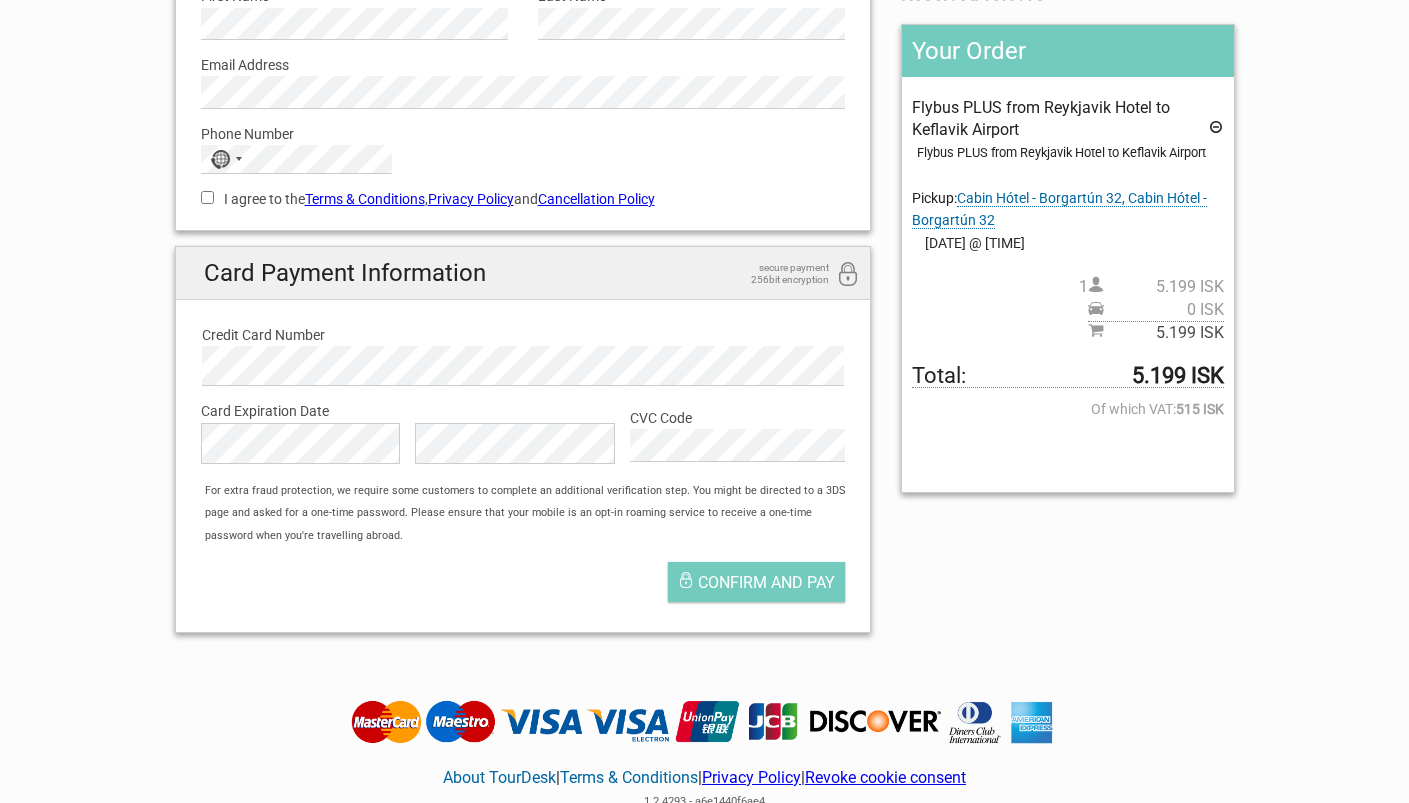 click on "English
Español
Deutsch
Reserved for  [TIME]
Your Order
Flybus PLUS from [LOCATION] Hotel to [LOCATION] Airport
Flybus PLUS from [LOCATION] Hotel to [LOCATION] Airport
Pickup:
Cabin Hótel - [STREET_ADDRESS], Cabin Hótel - [STREET_ADDRESS]
Select an option
100 Iceland Hótel - Go To: Bus Stop 9. [STREET_NAME]
101 Guesthouse - Go To: Bus Stop 9. [STREET_NAME]
101 Hótel - Go To: Bus stop 6. The Culture House - [STREET_NAME]
201 Hotel - [STREET_ADDRESS], 201 Hotel - [STREET_ADDRESS]
27Soley - Go To: BSÍ Bus Terminal, BSÍ Bus Terminal - [STREET_ADDRESS]
3 Sisters Guesthouse - Go To: Bus stop 1. [STREET_NAME] - City Hall, Bus stop 1. [STREET_NAME] - City Hall
41 – A Townhouse Hotel – Go To: Bus stop 14. [STREET_NAME]
4th Floor Hotel - Go To: Bus Stop 9. [STREET_NAME]" at bounding box center [705, 278] 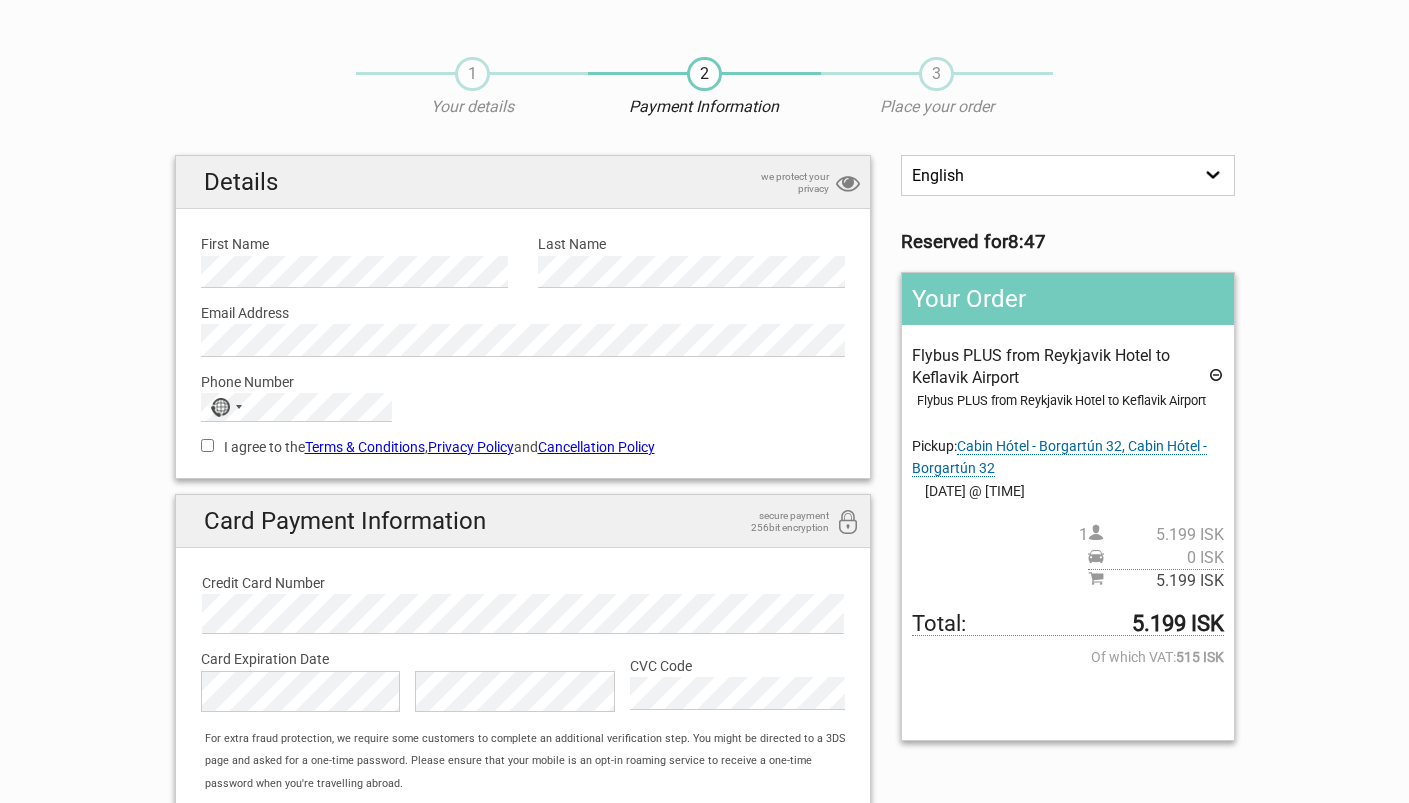 scroll, scrollTop: 0, scrollLeft: 0, axis: both 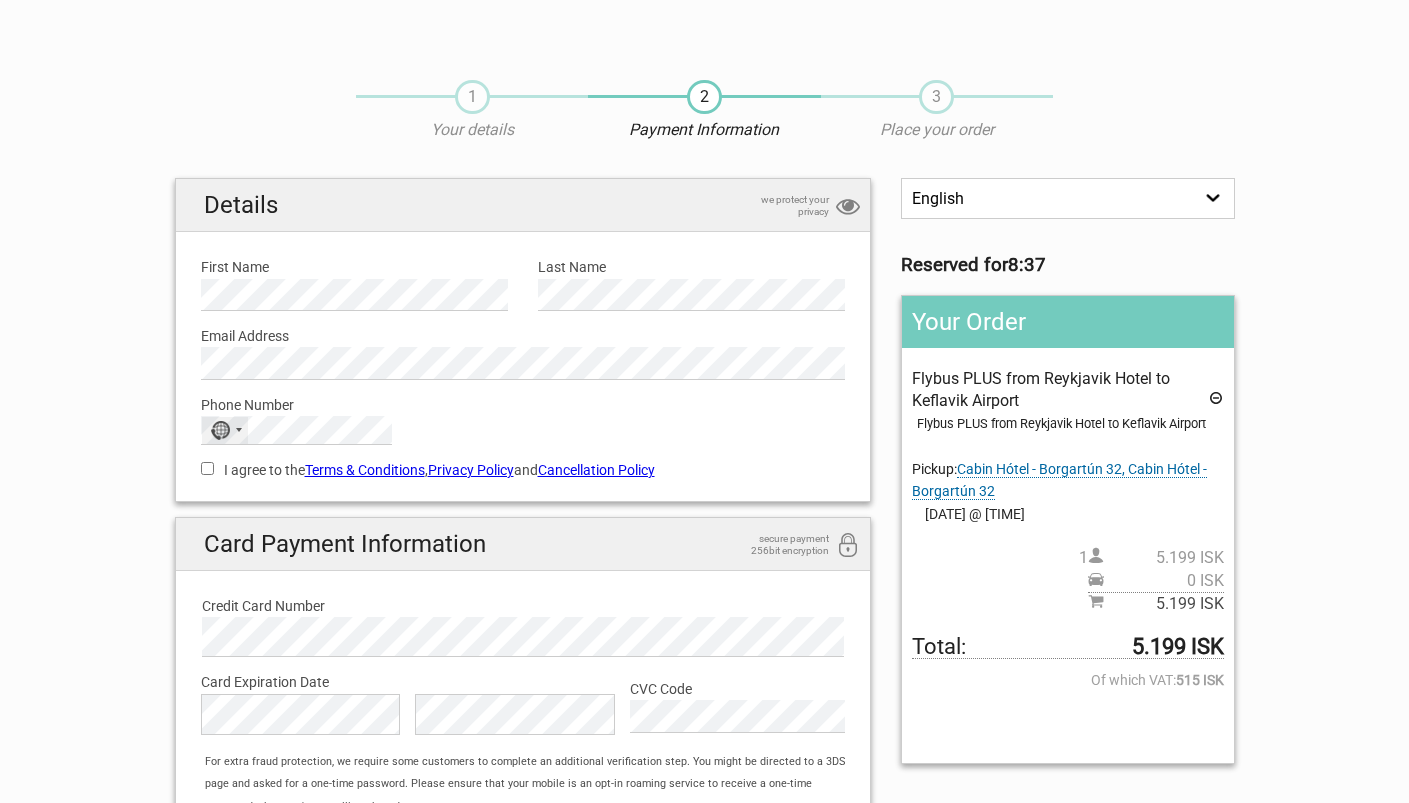 click on "No country selected" at bounding box center [220, 430] 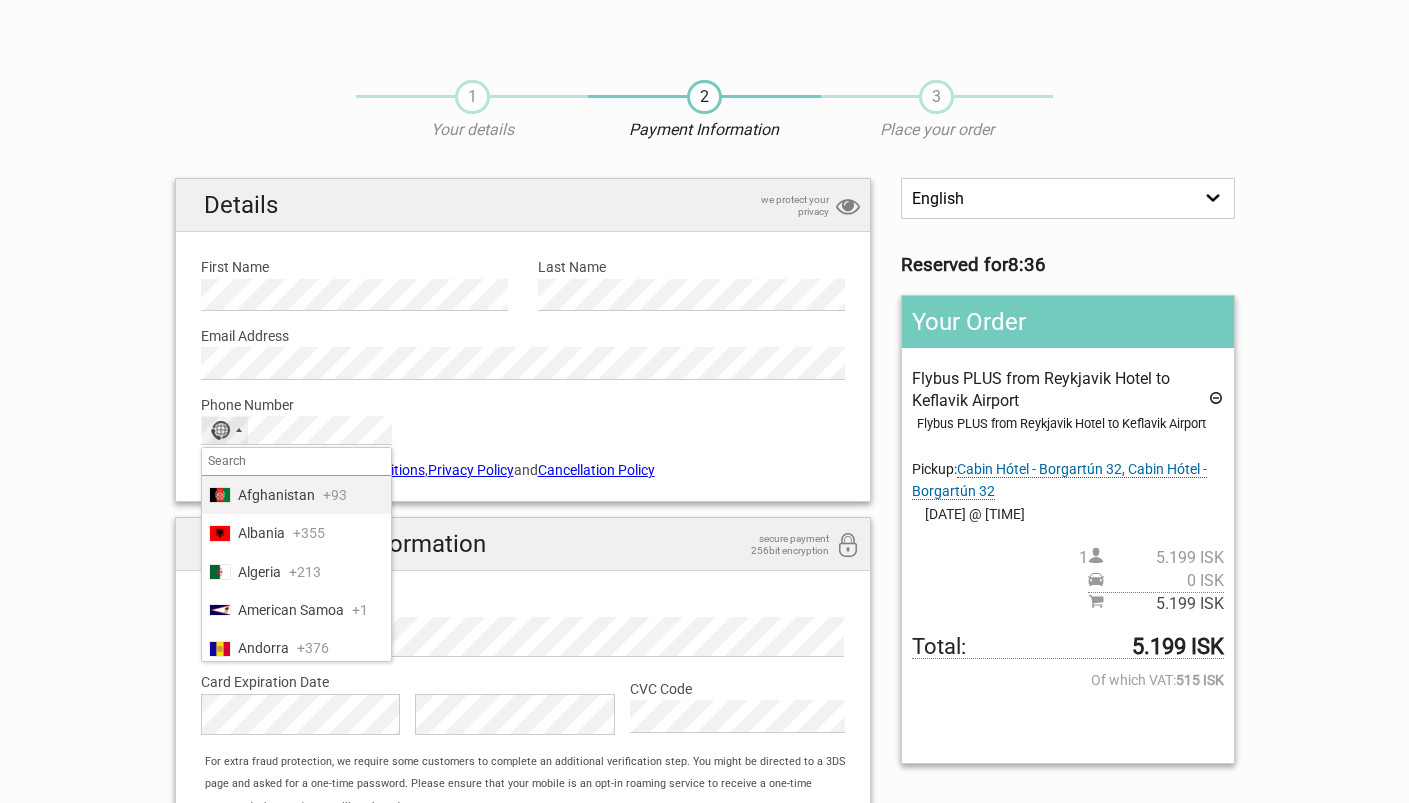 click at bounding box center [296, 462] 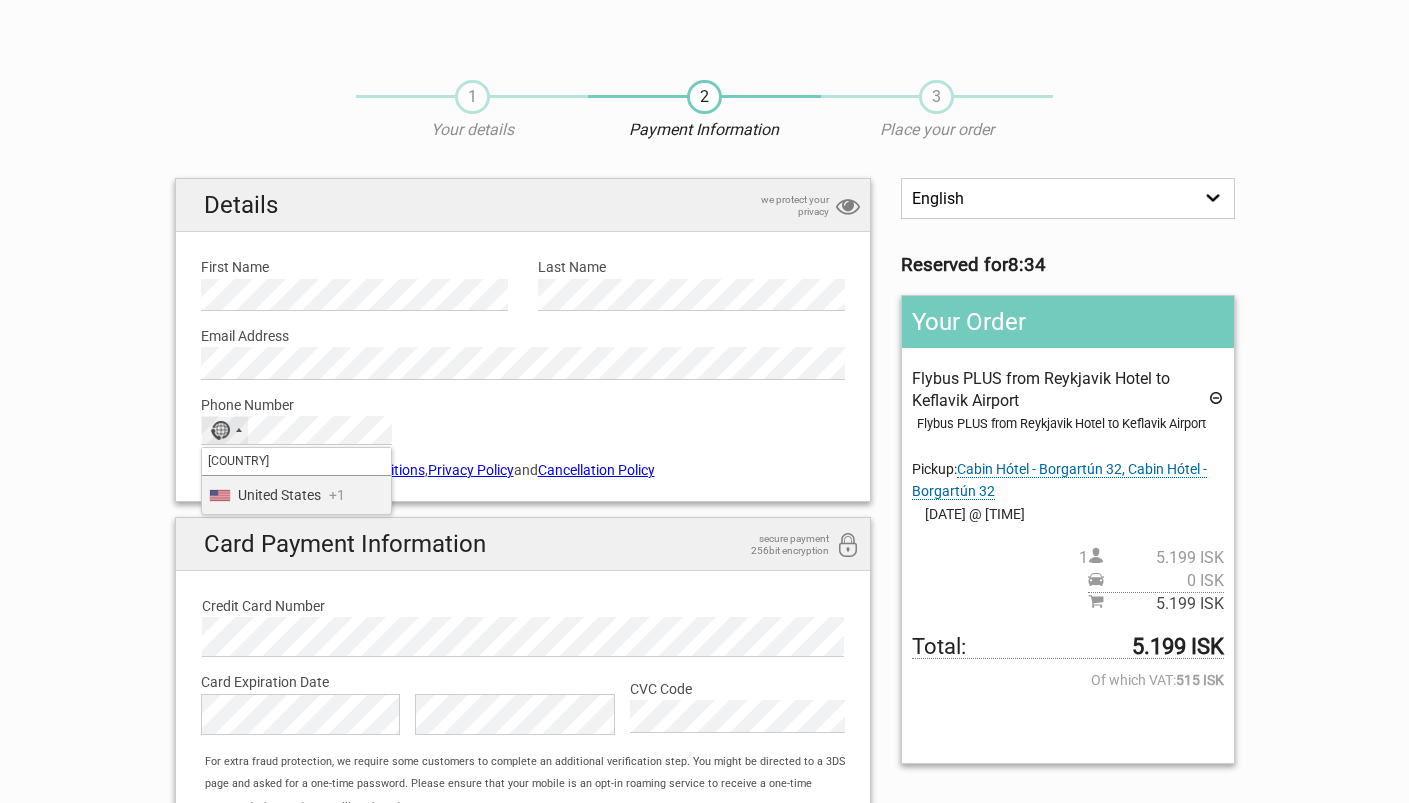 type on "[COUNTRY]" 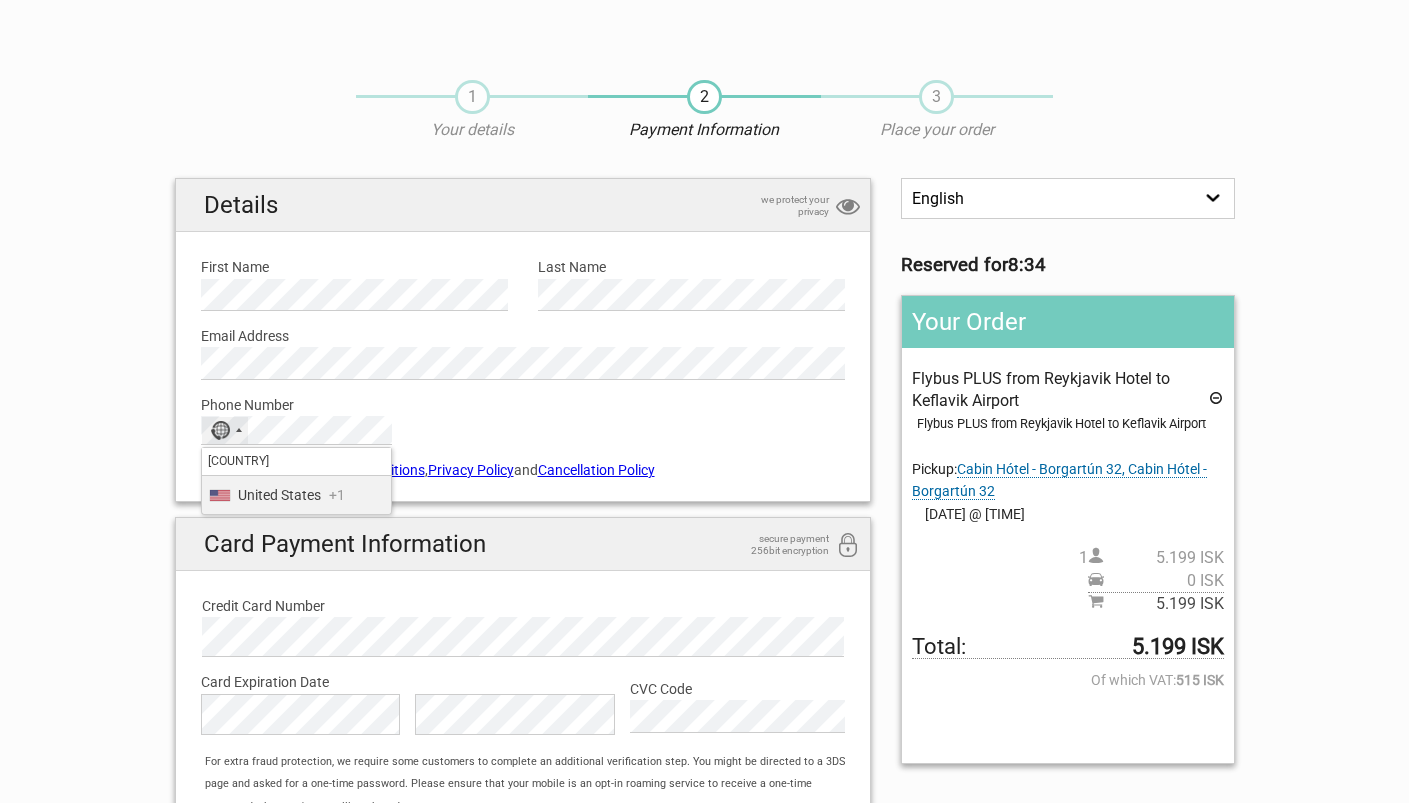 click on "United States" at bounding box center (279, 495) 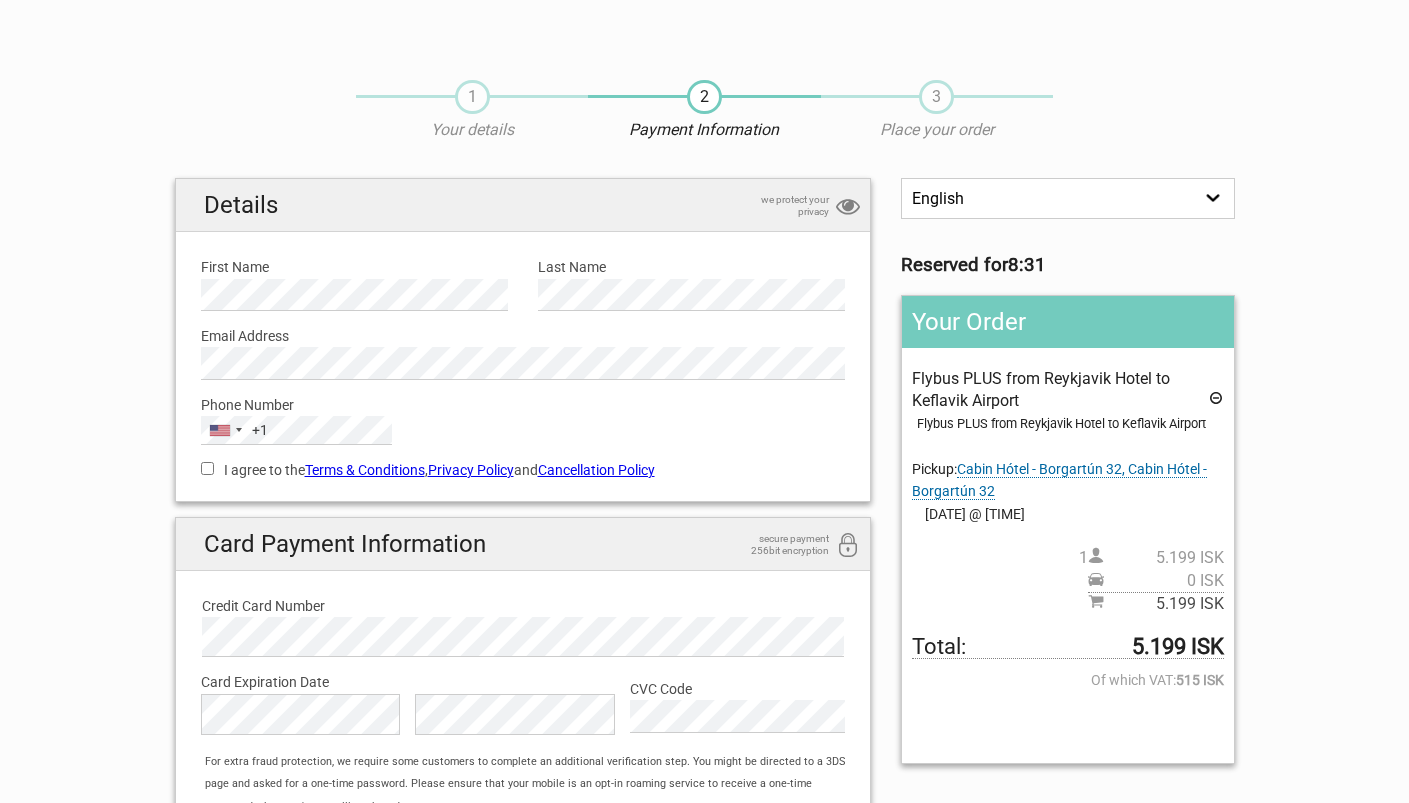 click on "I agree to the  Terms & Conditions ,  Privacy Policy  and  Cancellation Policy
You need to accept terms and conditions." at bounding box center (523, 468) 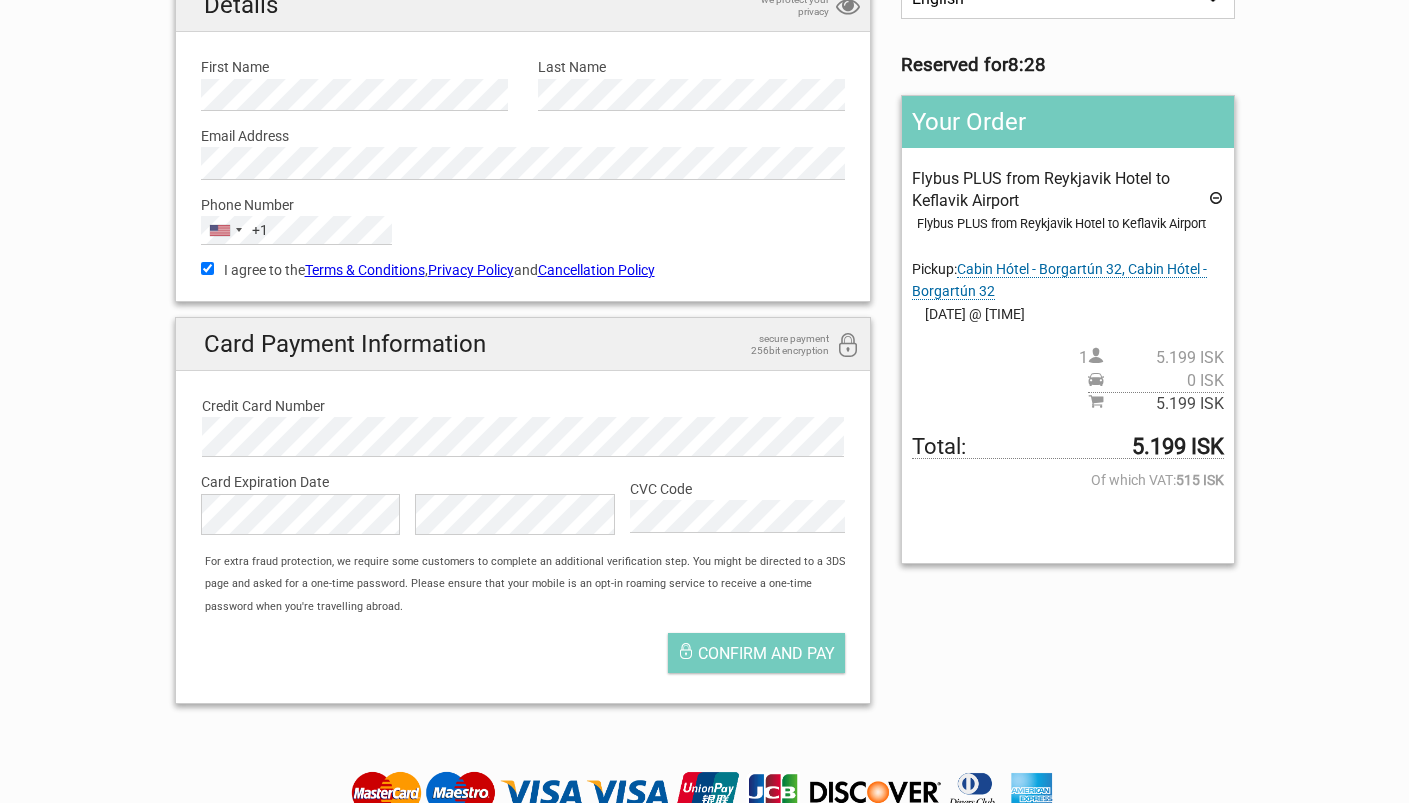 scroll, scrollTop: 191, scrollLeft: 0, axis: vertical 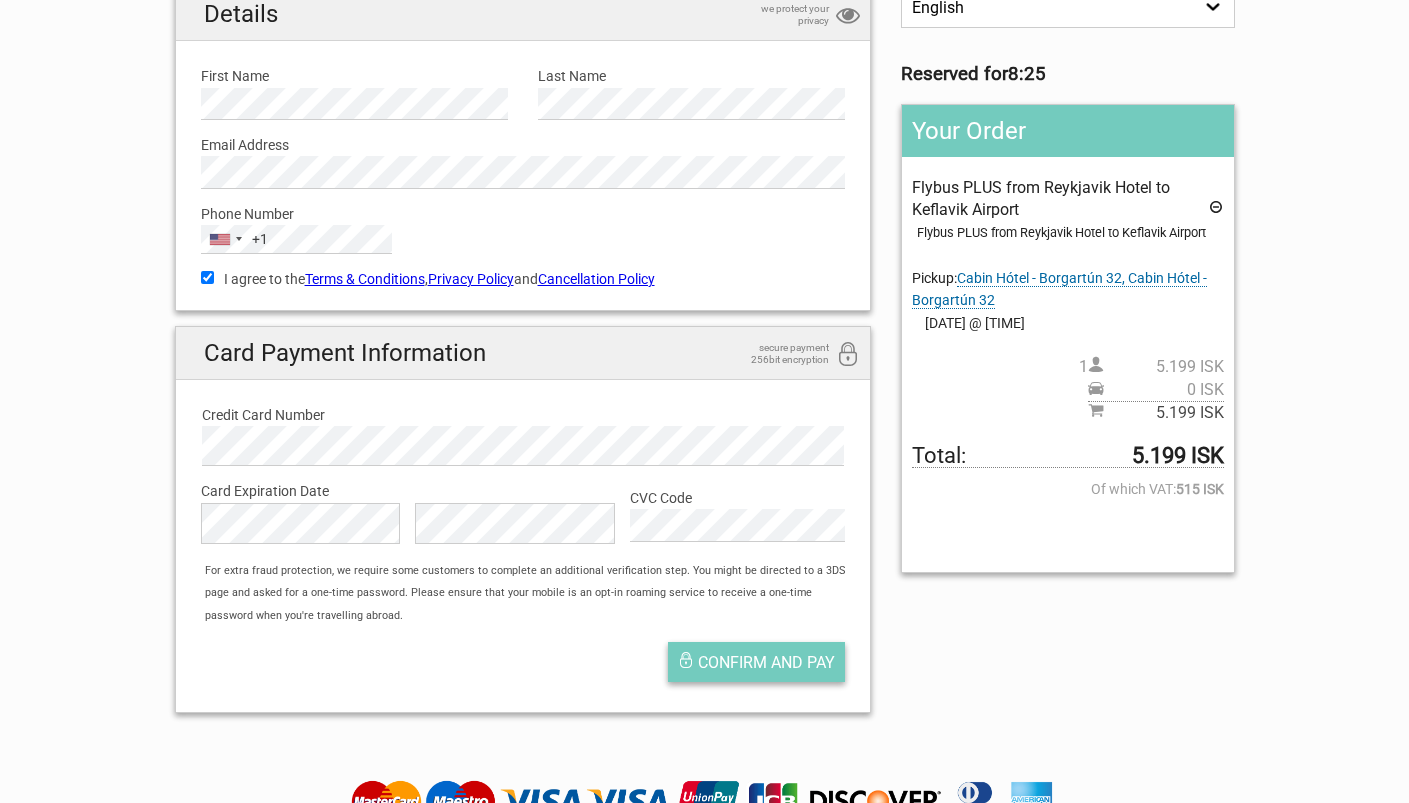 click on "Confirm and pay" at bounding box center [766, 662] 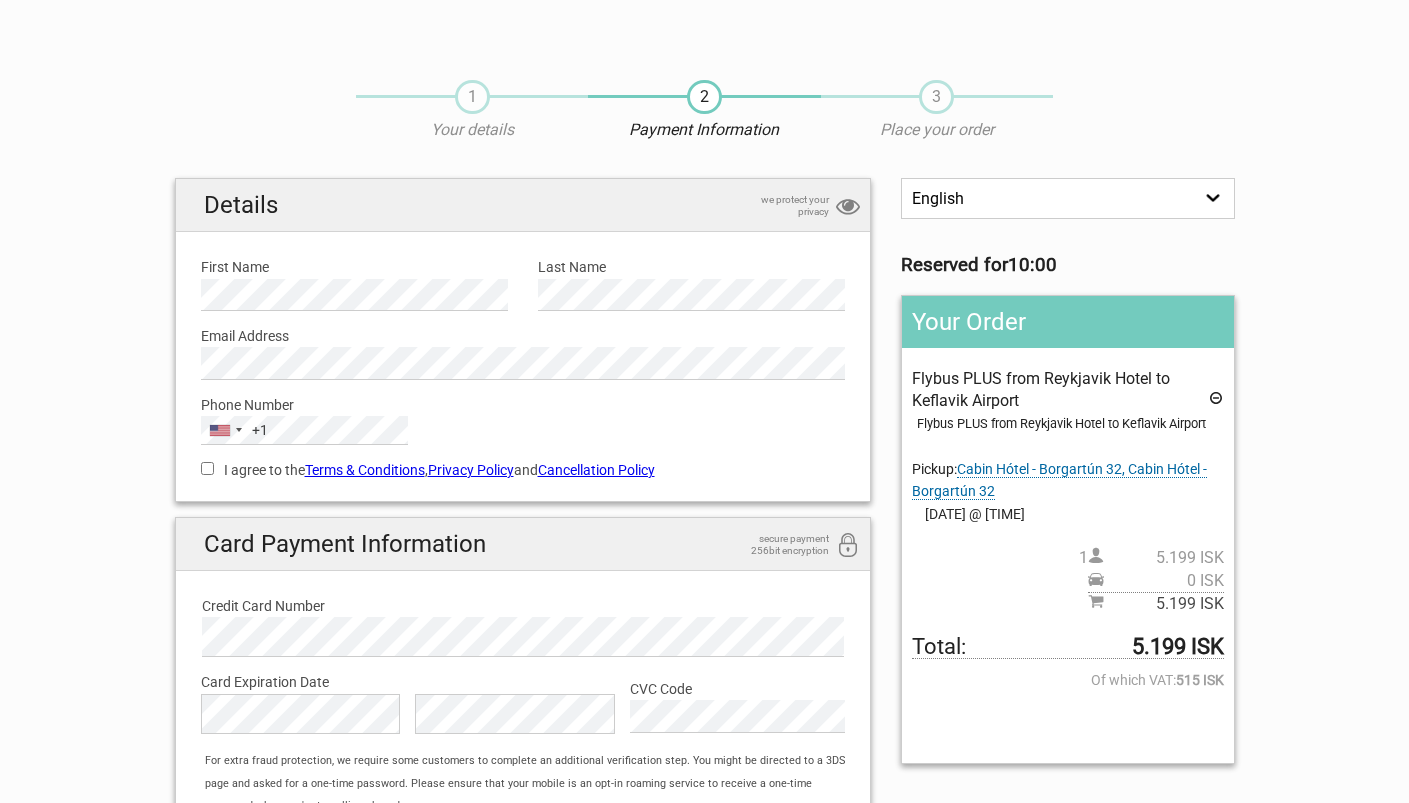 scroll, scrollTop: 0, scrollLeft: 0, axis: both 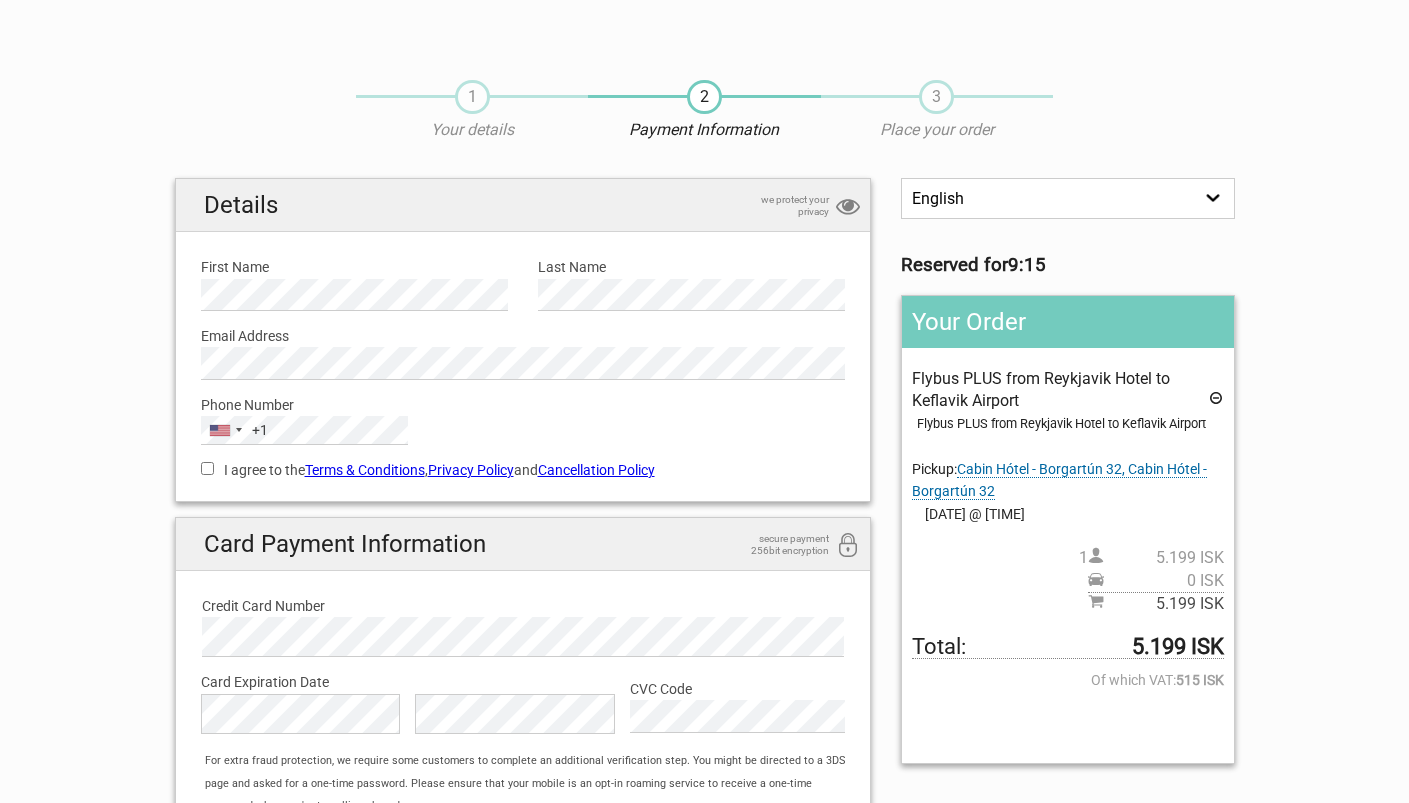 click on "Reserved for  9:15" at bounding box center [1067, 265] 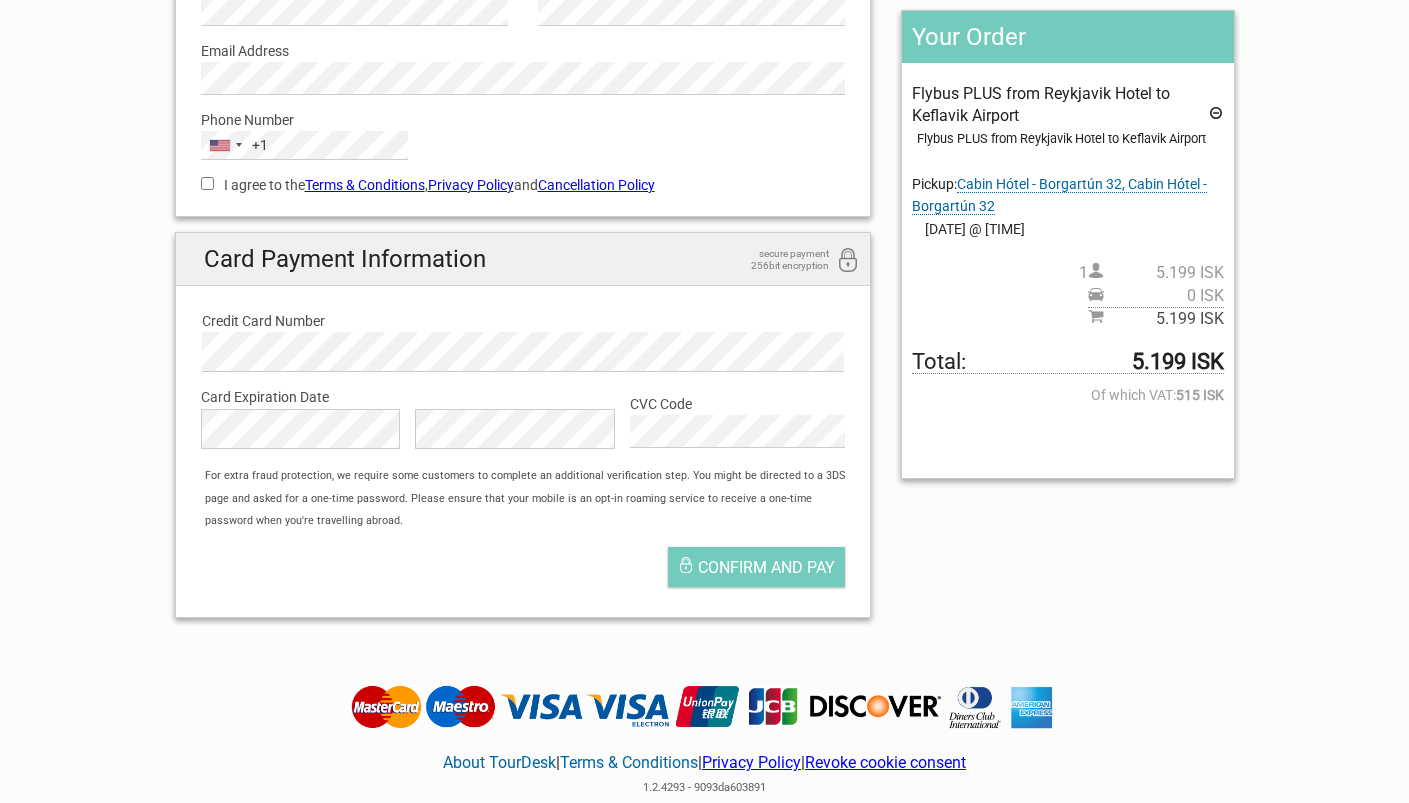 scroll, scrollTop: 287, scrollLeft: 0, axis: vertical 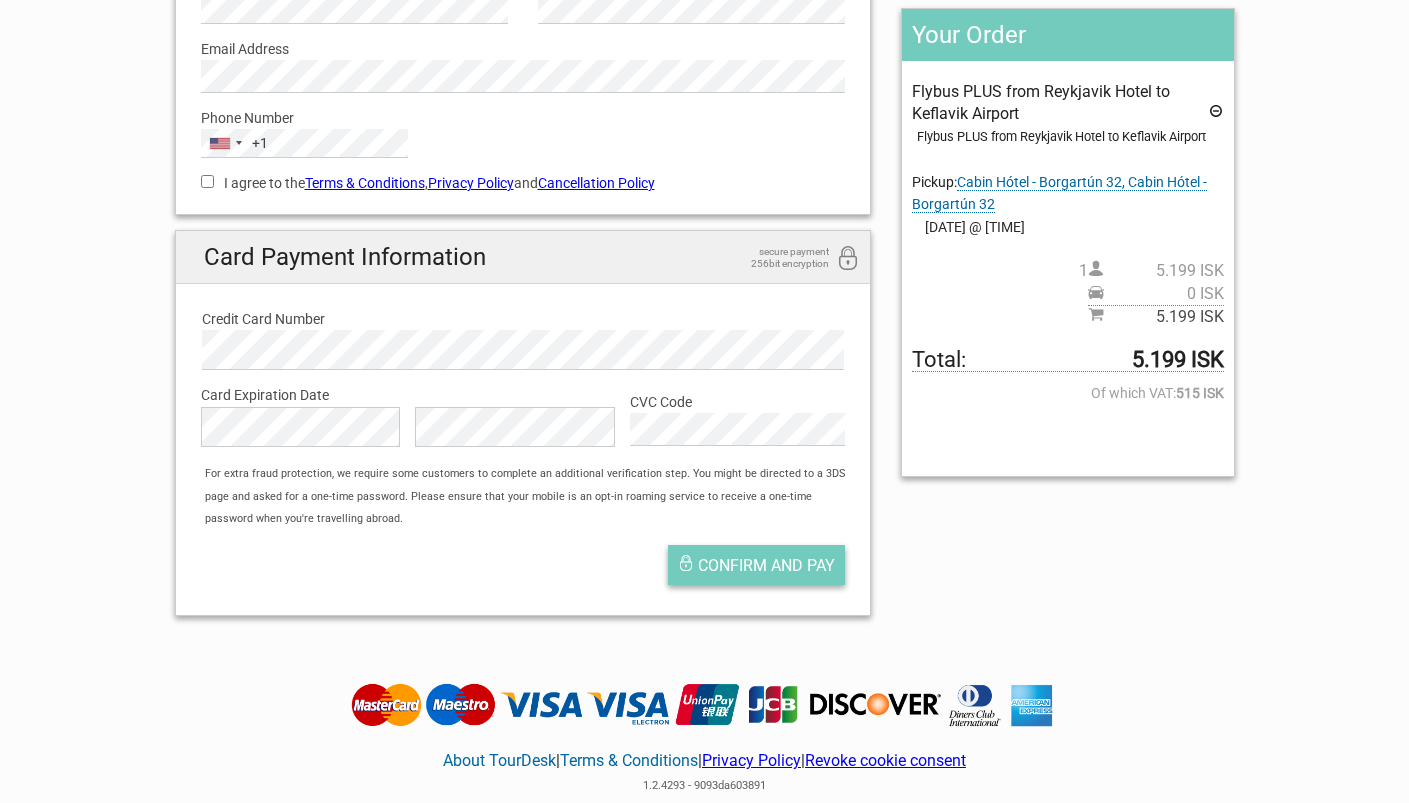 click on "Confirm and pay" at bounding box center [766, 565] 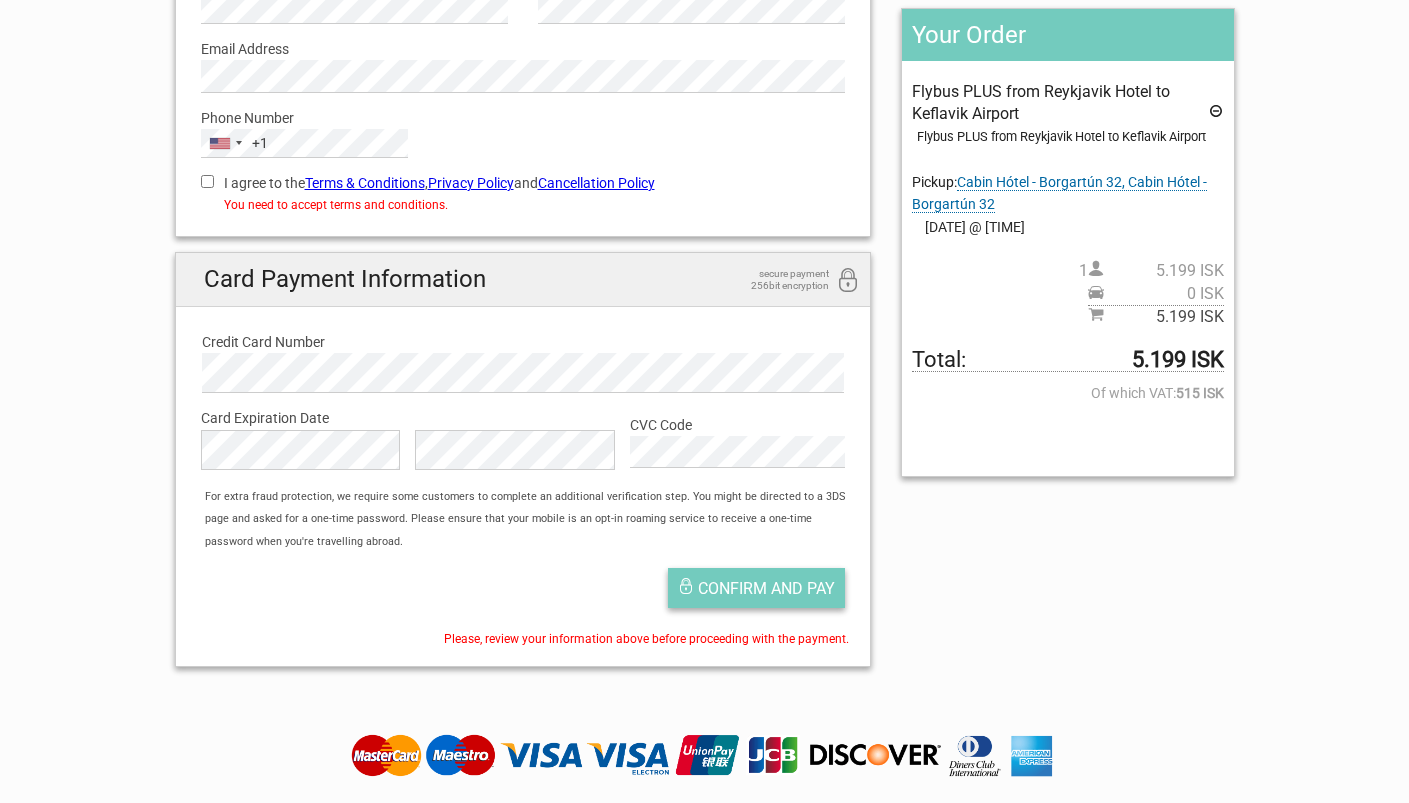click on "Confirm and pay" at bounding box center [766, 588] 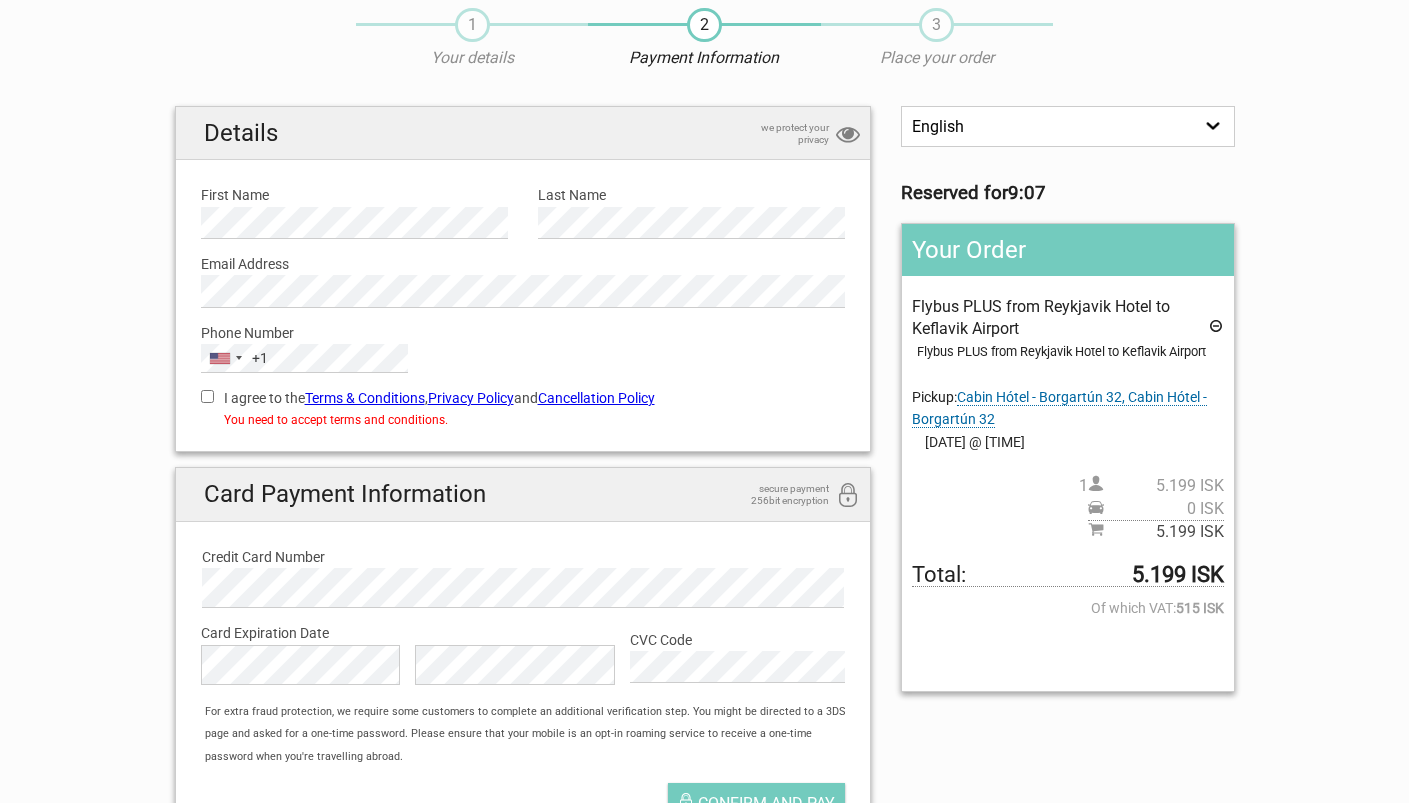 scroll, scrollTop: 47, scrollLeft: 0, axis: vertical 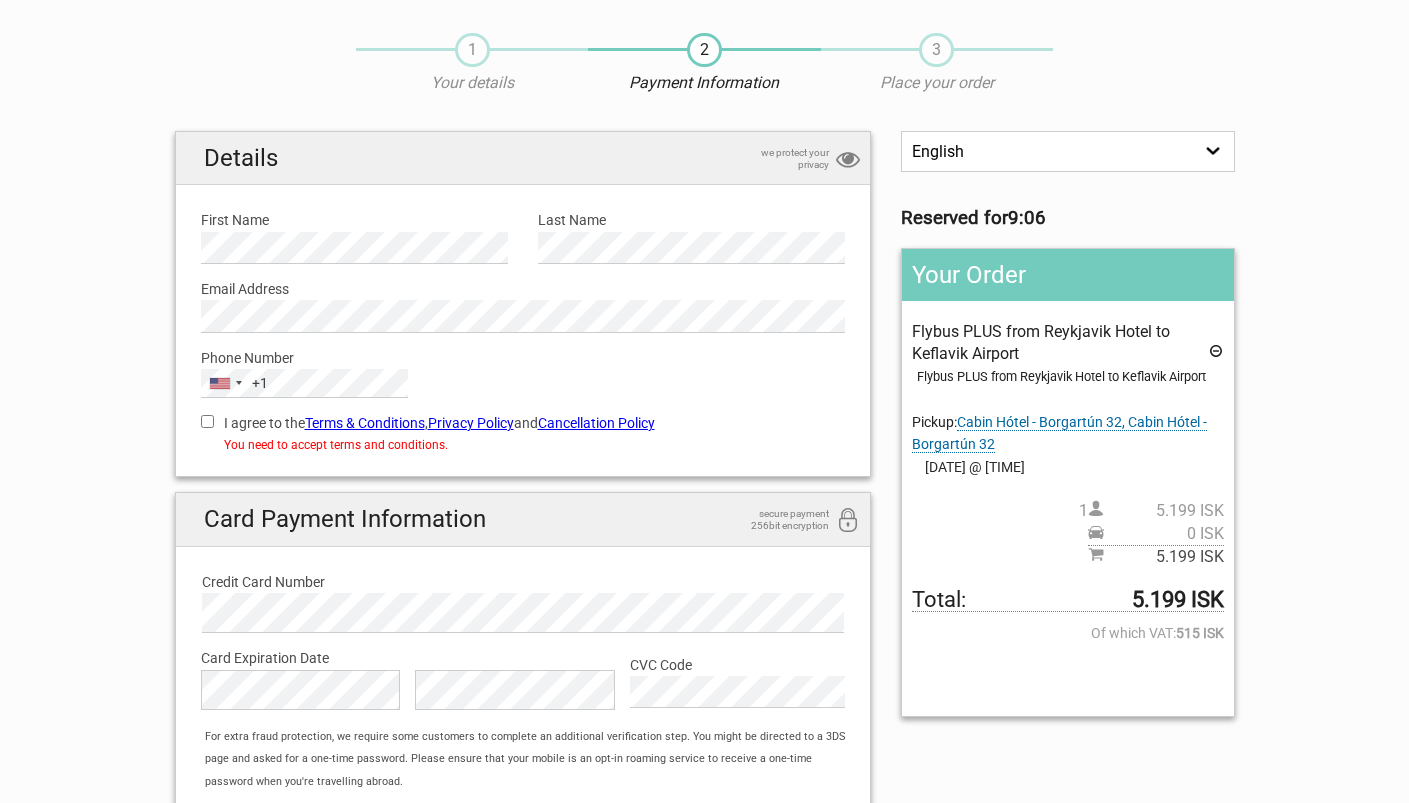 click on "I agree to the  Terms & Conditions ,  Privacy Policy  and  Cancellation Policy" at bounding box center [523, 423] 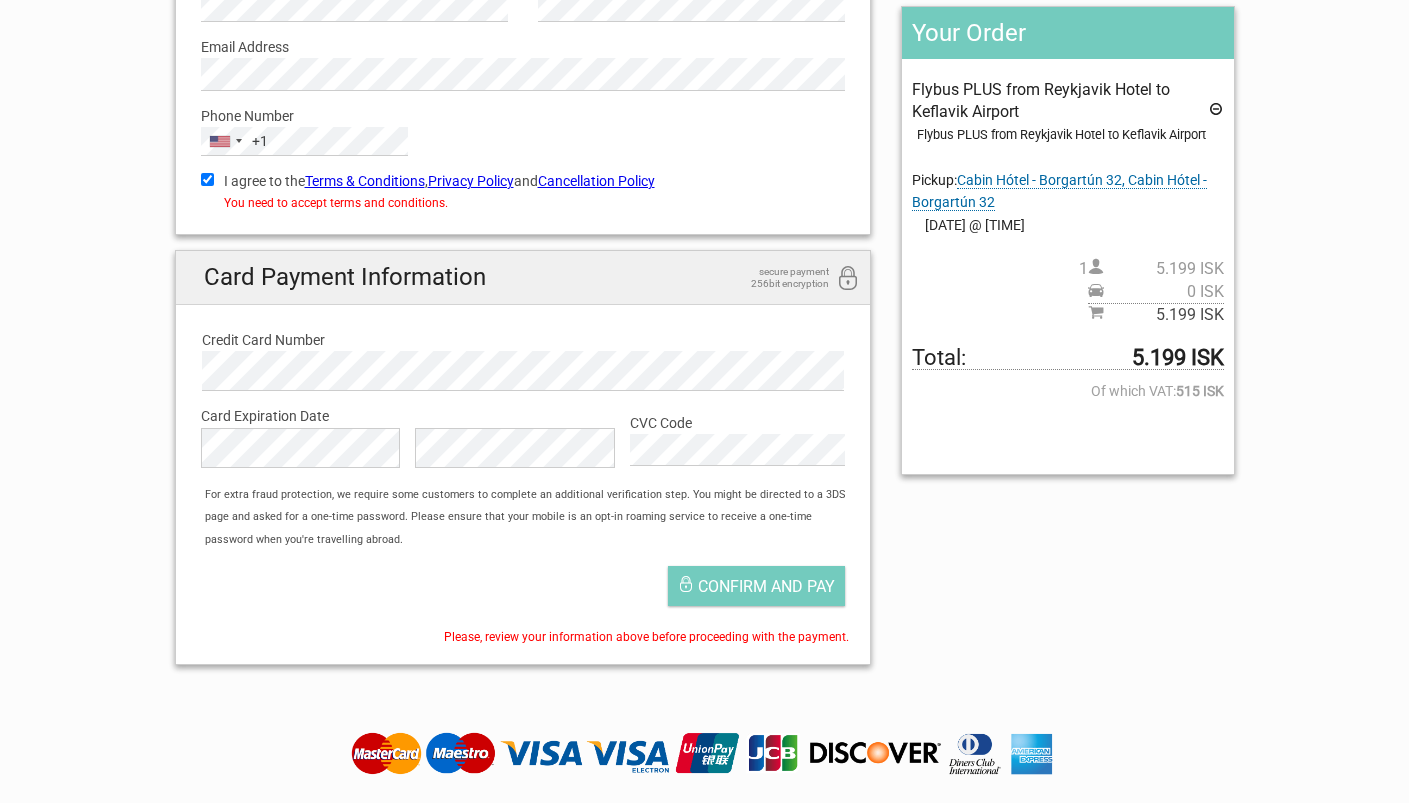 scroll, scrollTop: 321, scrollLeft: 0, axis: vertical 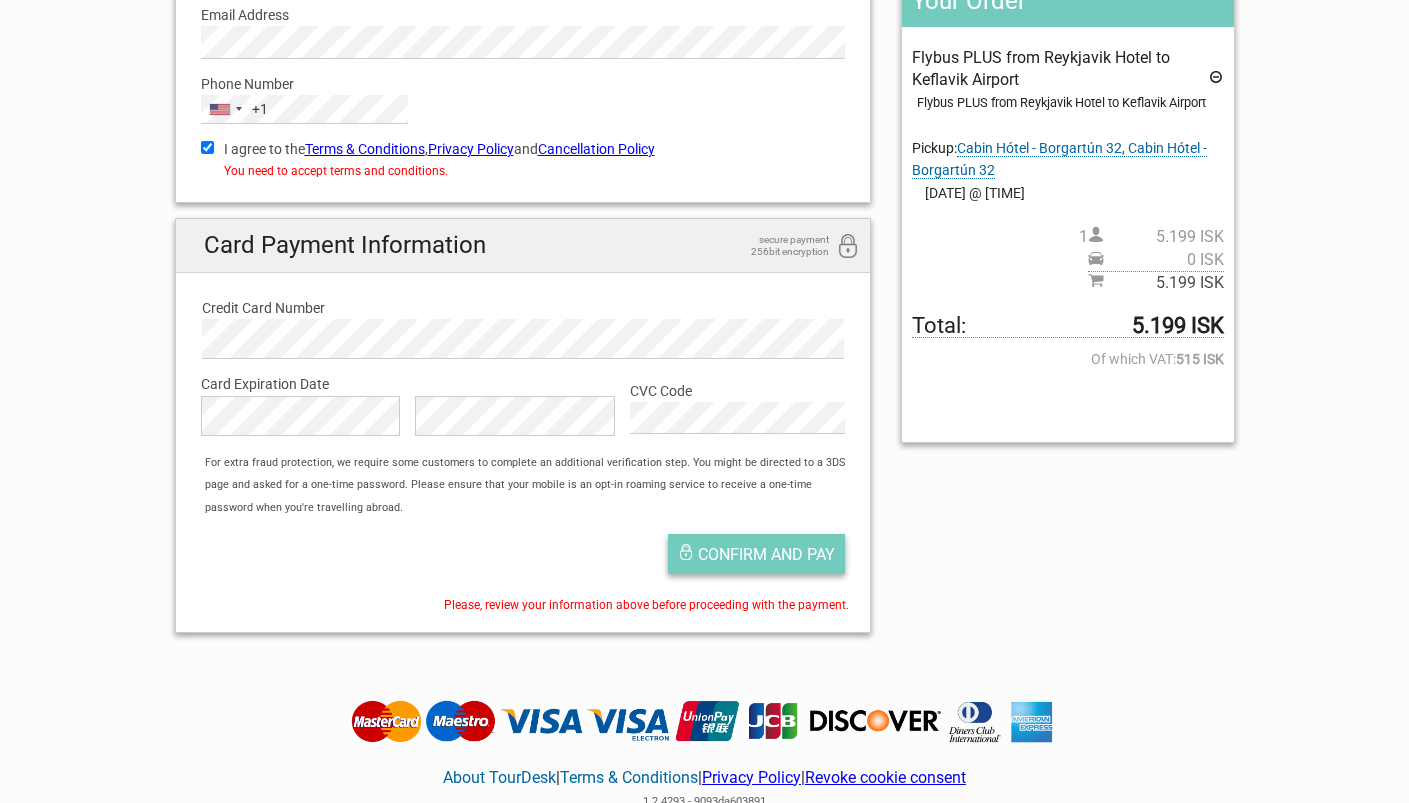 click on "Confirm and pay" at bounding box center (766, 554) 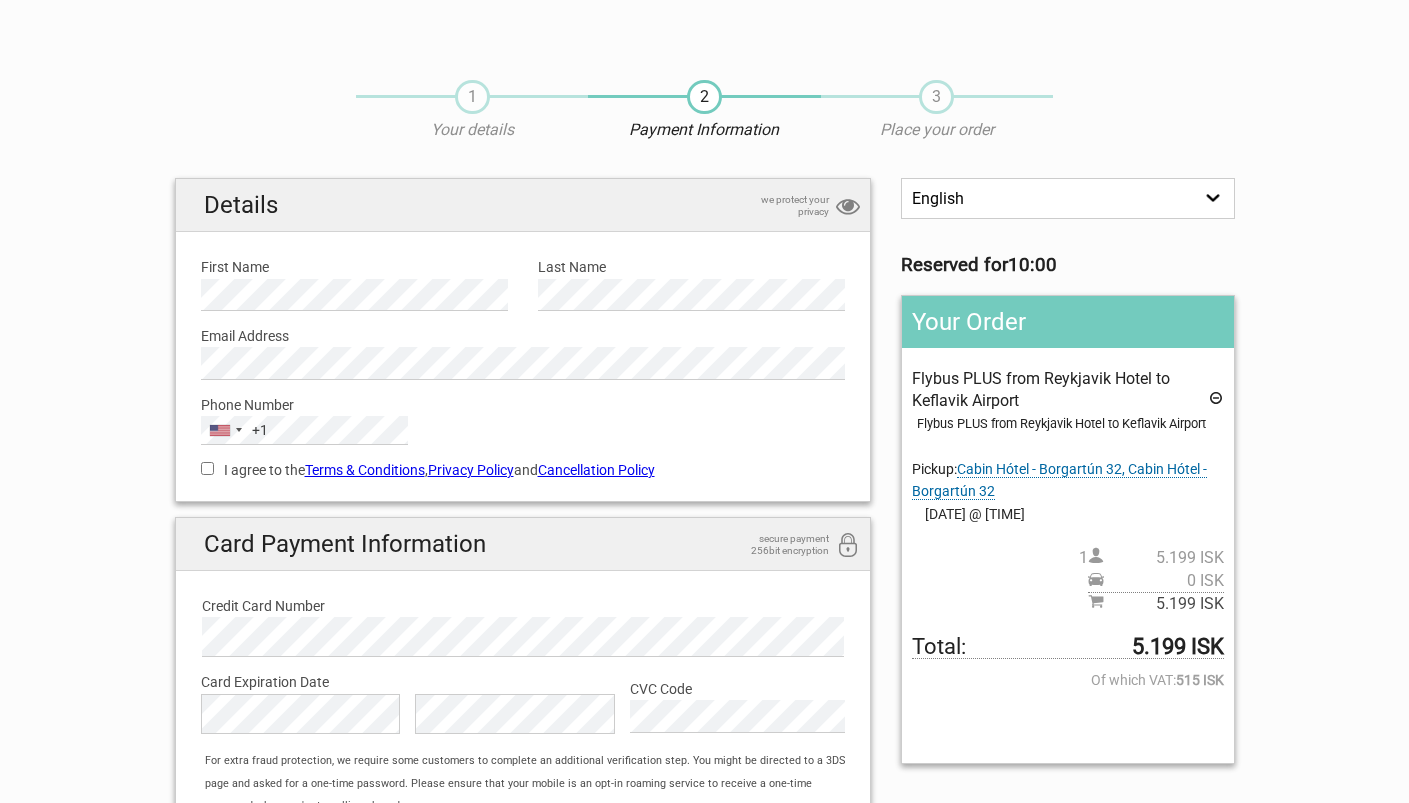 scroll, scrollTop: 0, scrollLeft: 0, axis: both 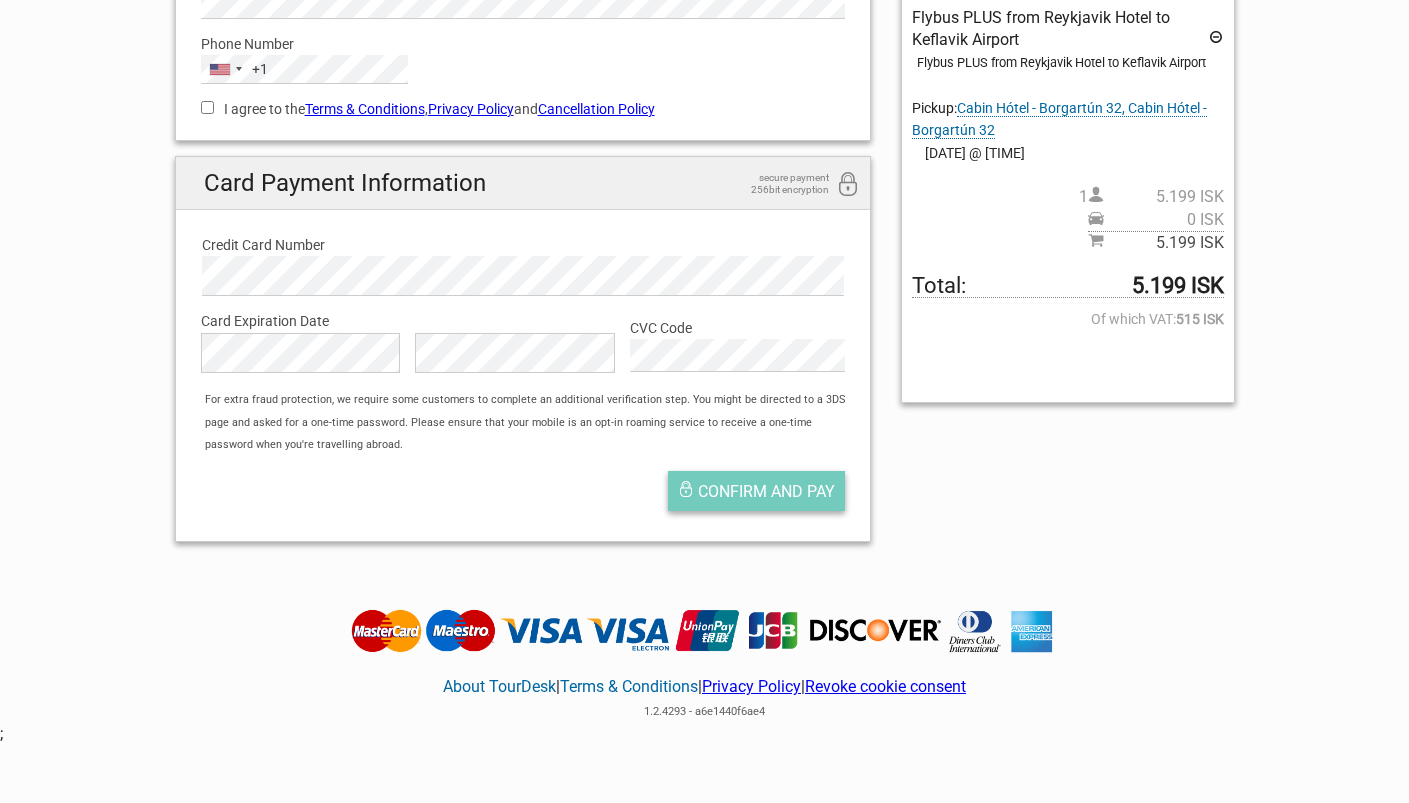 click on "Confirm and pay" at bounding box center [766, 491] 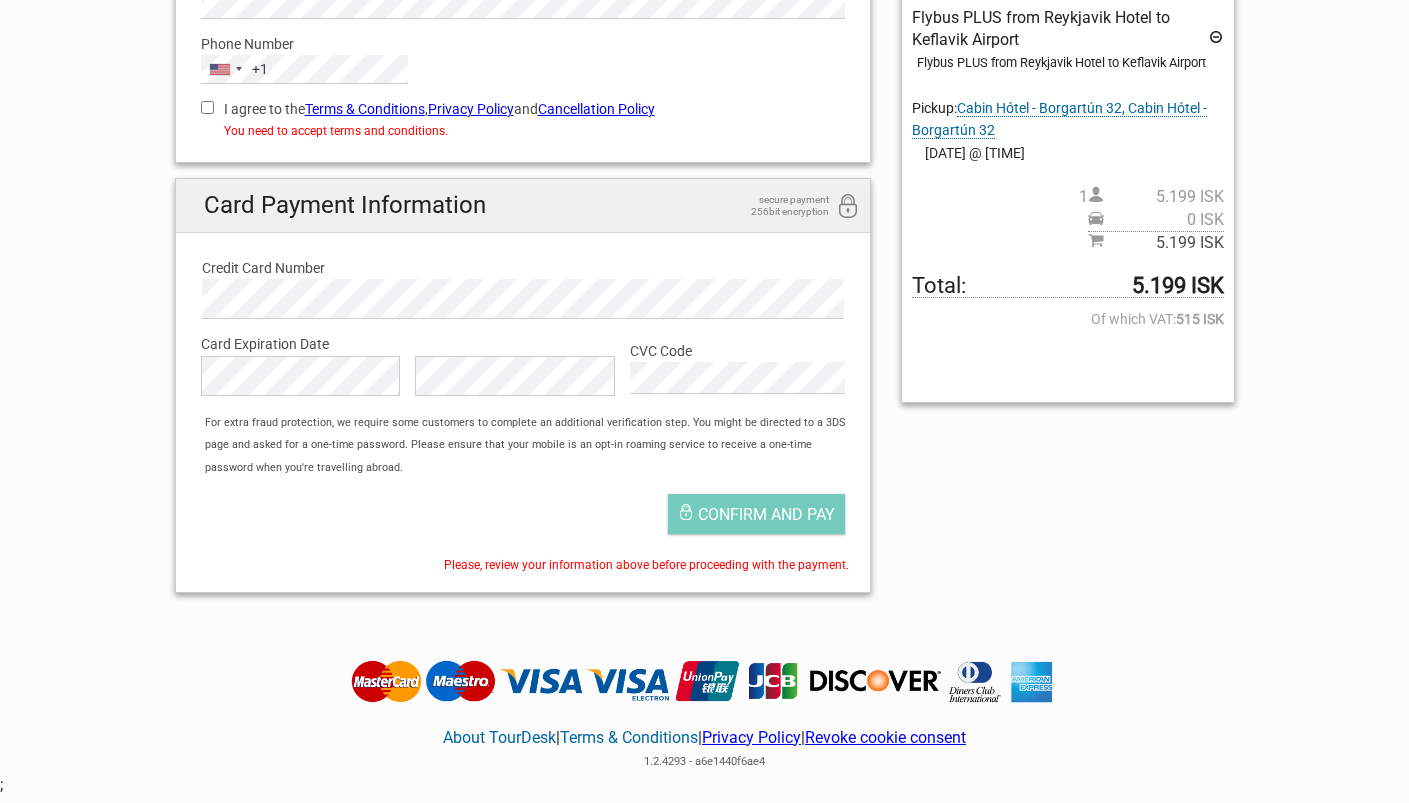click on "I agree to the  Terms & Conditions ,  Privacy Policy  and  Cancellation Policy" at bounding box center (207, 107) 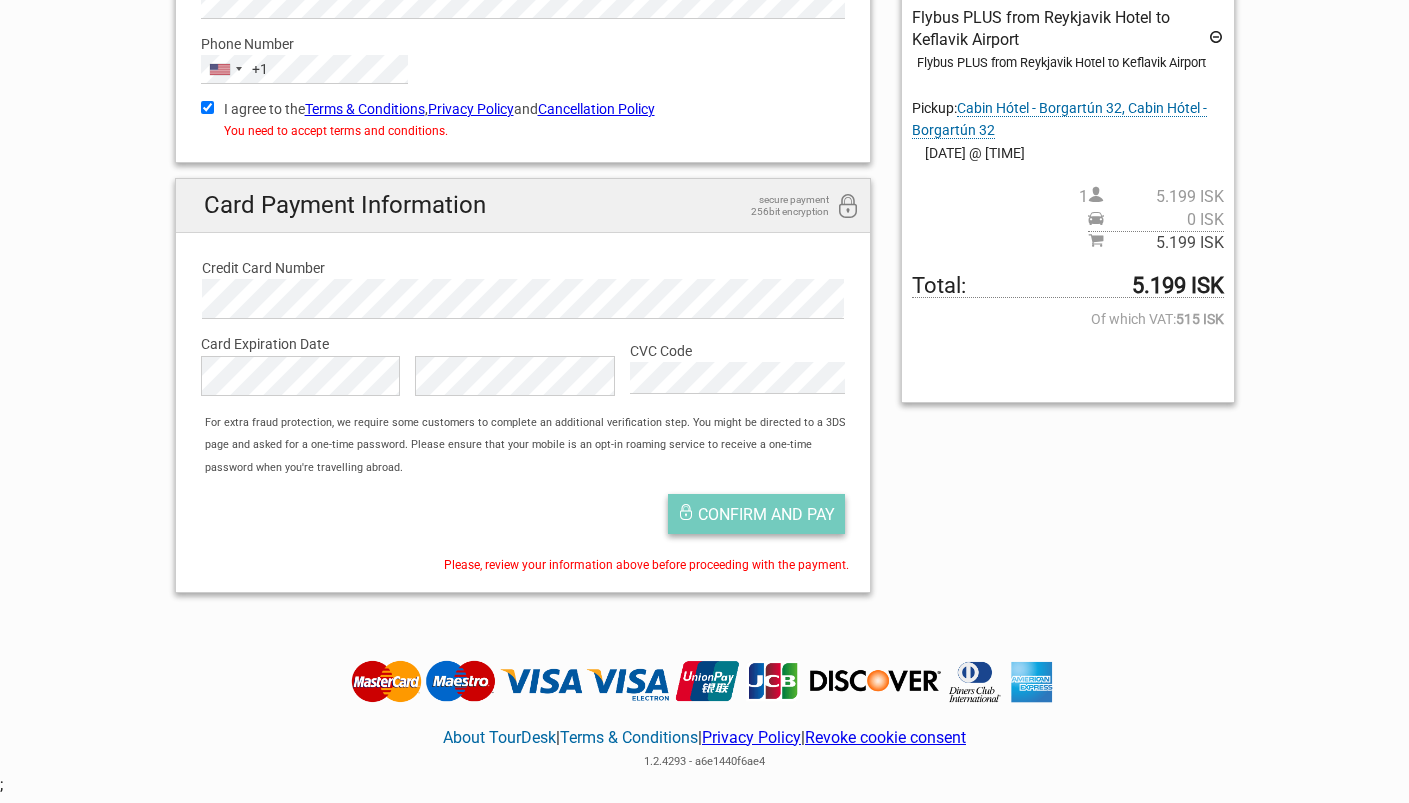 click on "Confirm and pay" at bounding box center [756, 514] 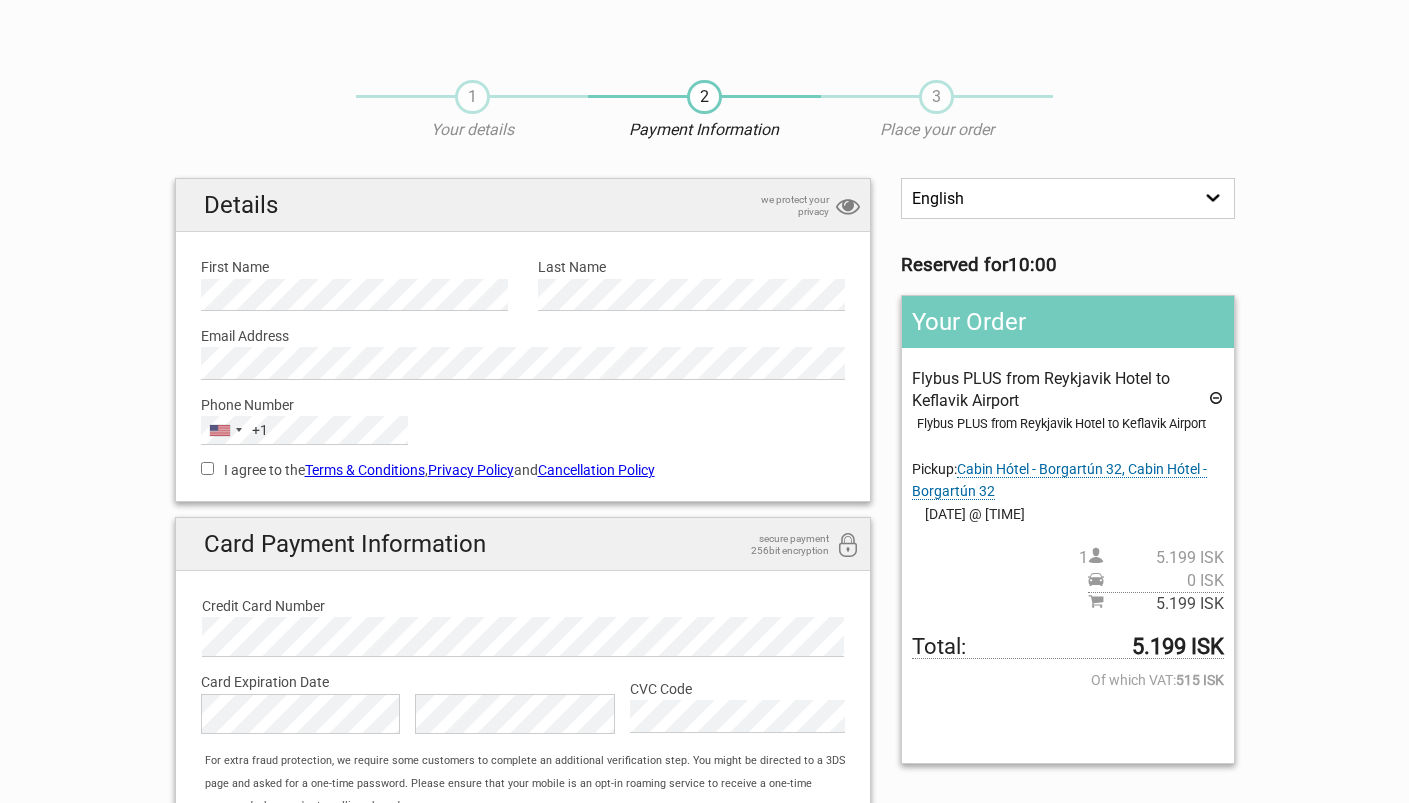 scroll, scrollTop: 0, scrollLeft: 0, axis: both 